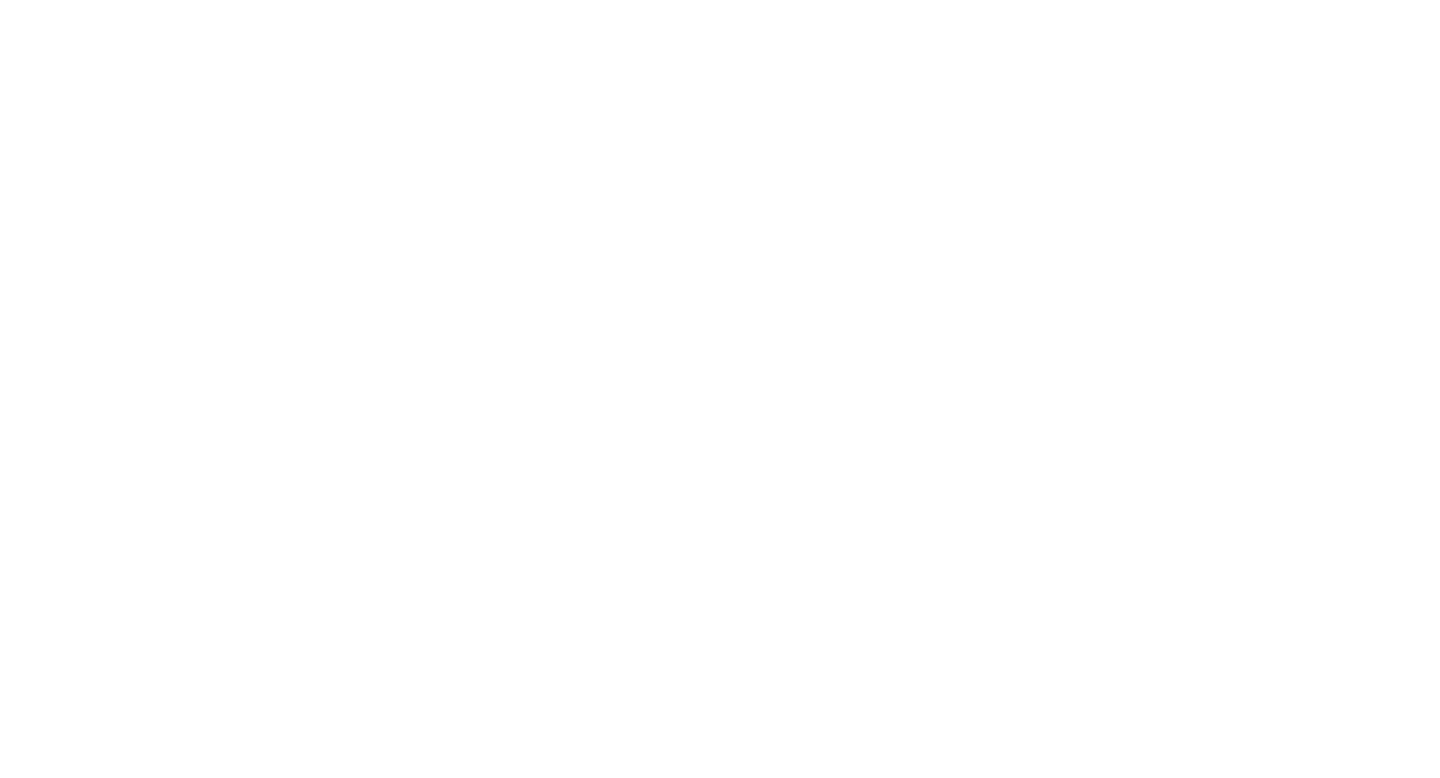 scroll, scrollTop: 0, scrollLeft: 0, axis: both 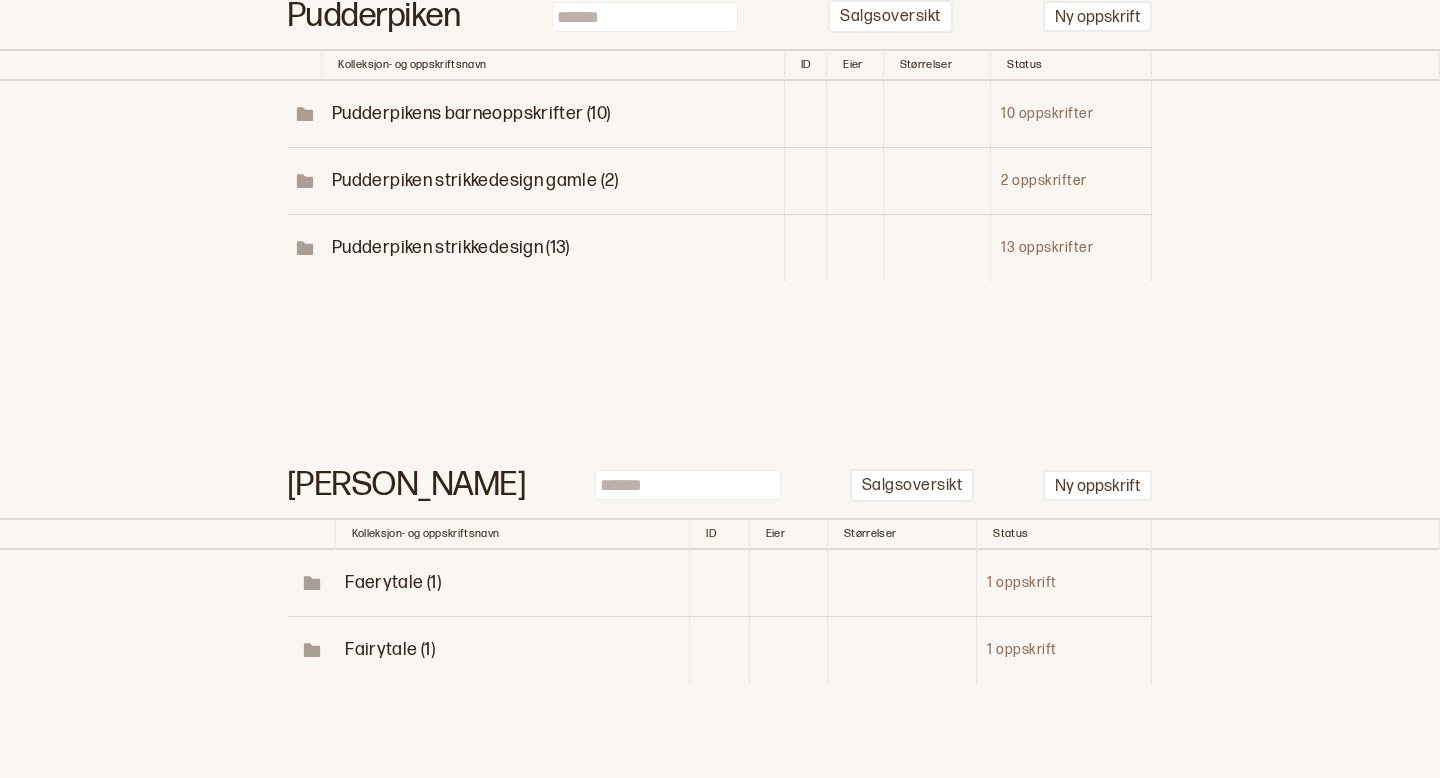 click on "Pudderpiken strikkedesign (13)" at bounding box center [451, 247] 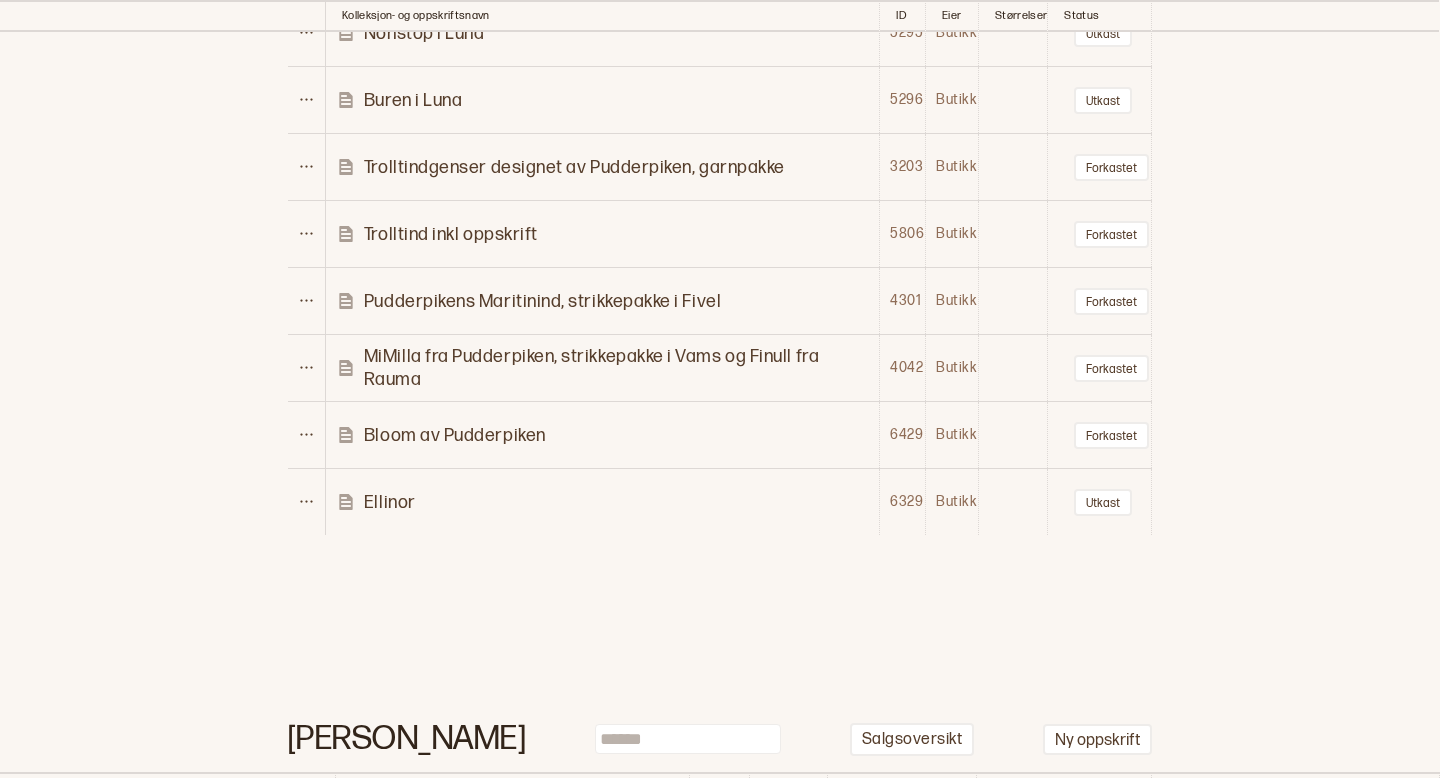 scroll, scrollTop: 15710, scrollLeft: 0, axis: vertical 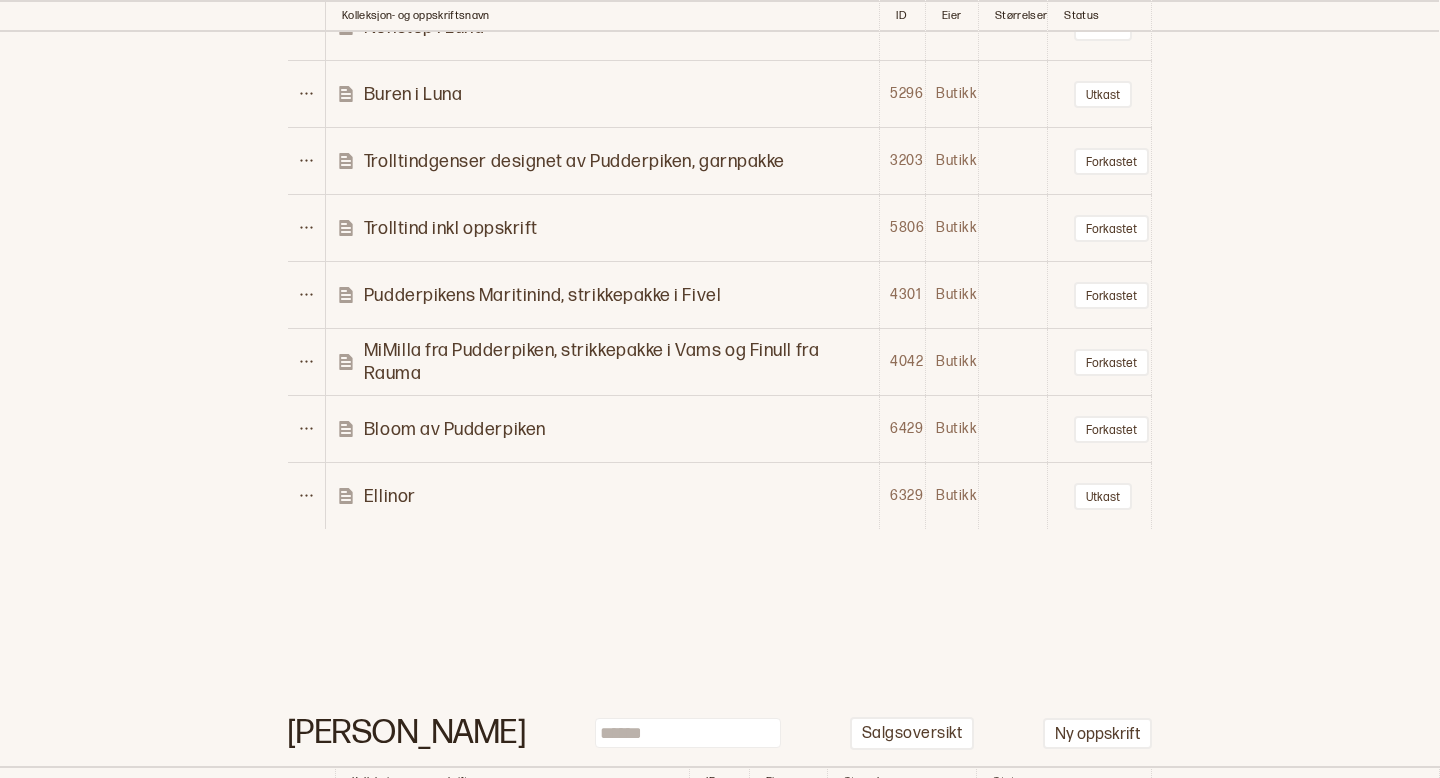 click on "Bloom av Pudderpiken" at bounding box center [455, 429] 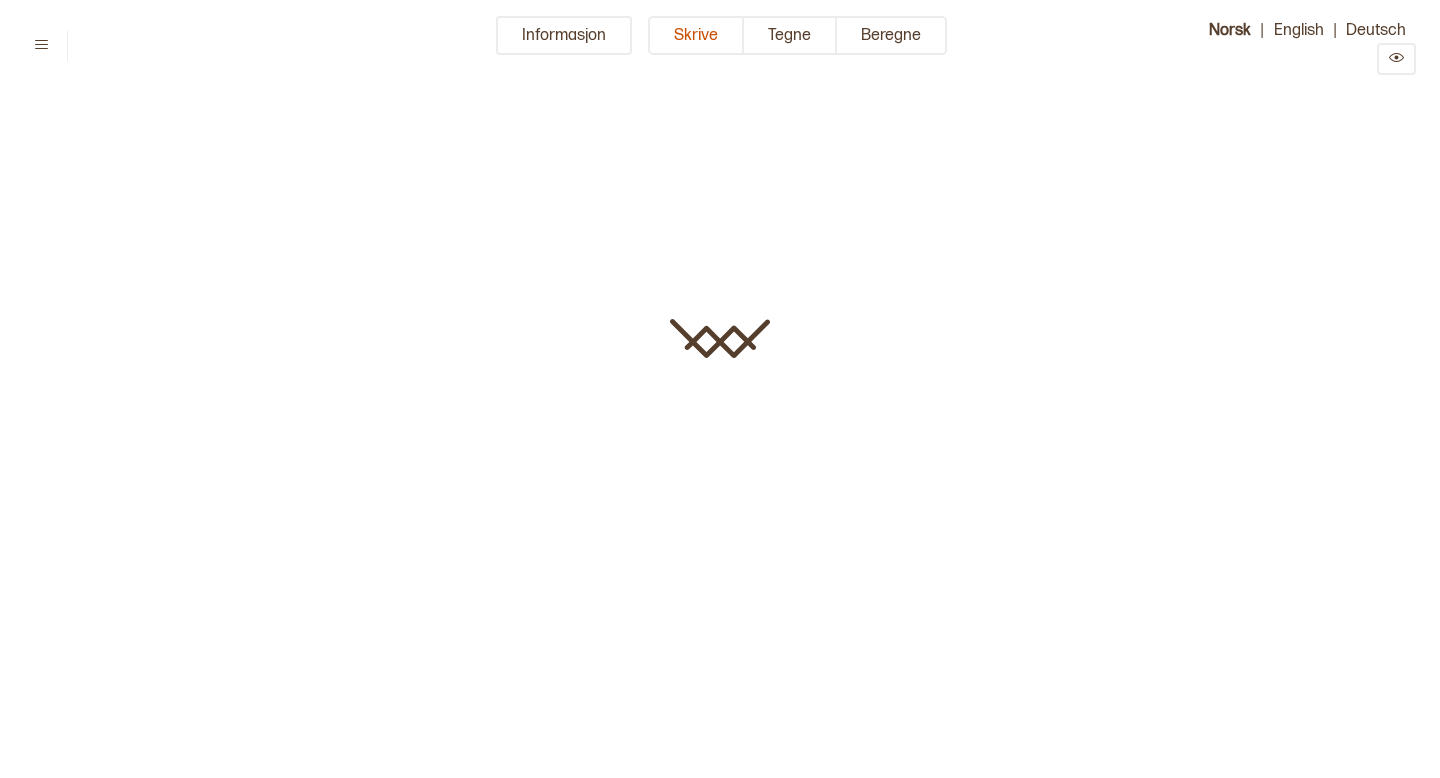 scroll, scrollTop: 0, scrollLeft: 0, axis: both 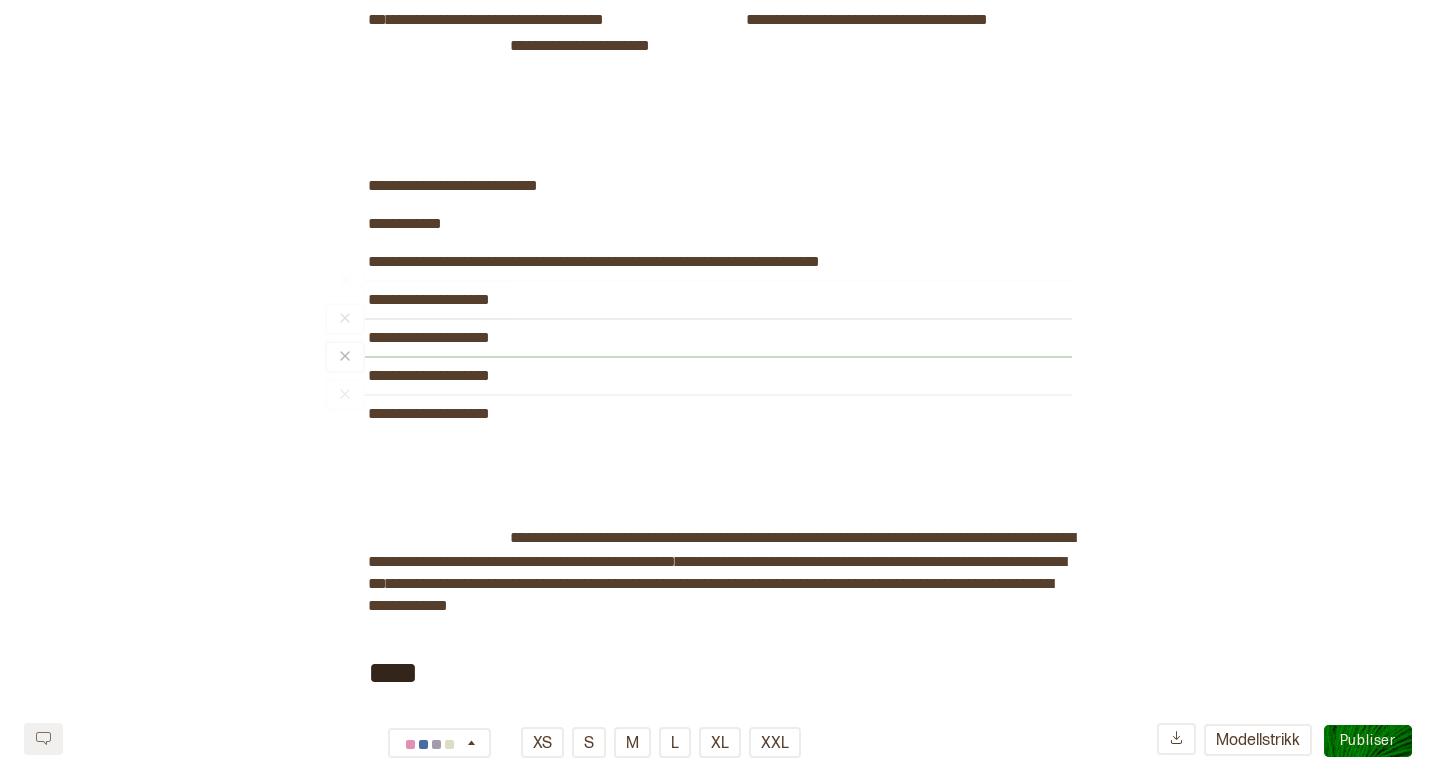 drag, startPoint x: 366, startPoint y: 305, endPoint x: 551, endPoint y: 456, distance: 238.80118 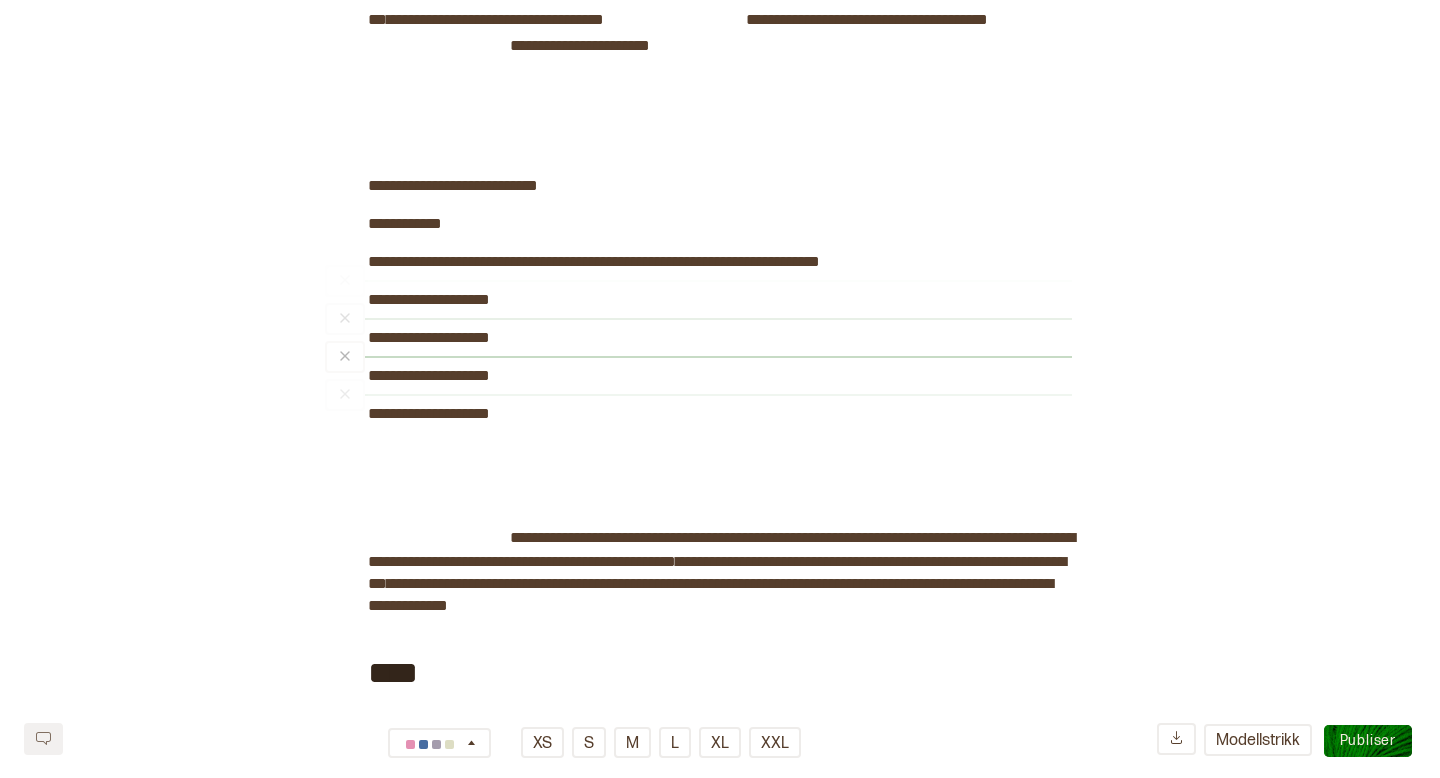 click on "**********" at bounding box center (720, 1196) 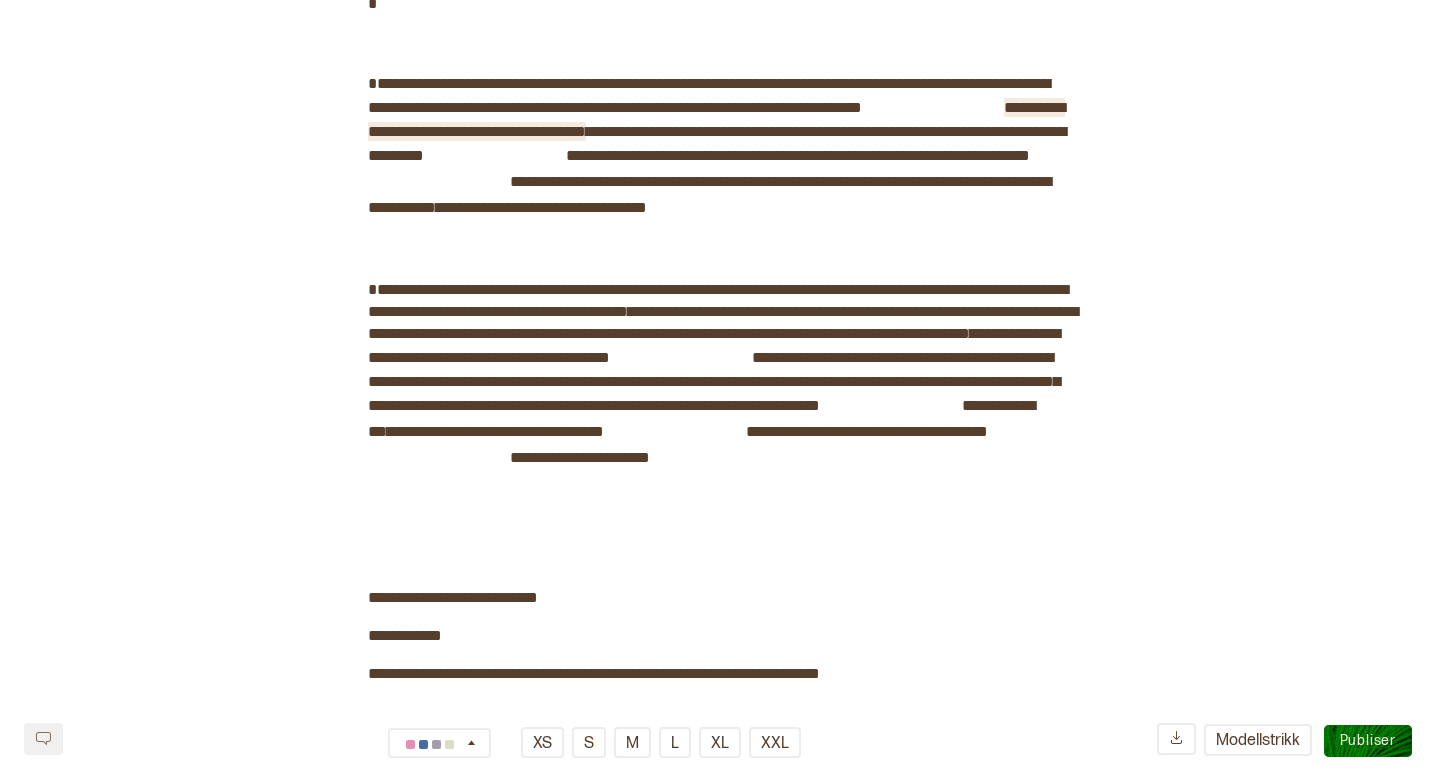 scroll, scrollTop: 625, scrollLeft: 0, axis: vertical 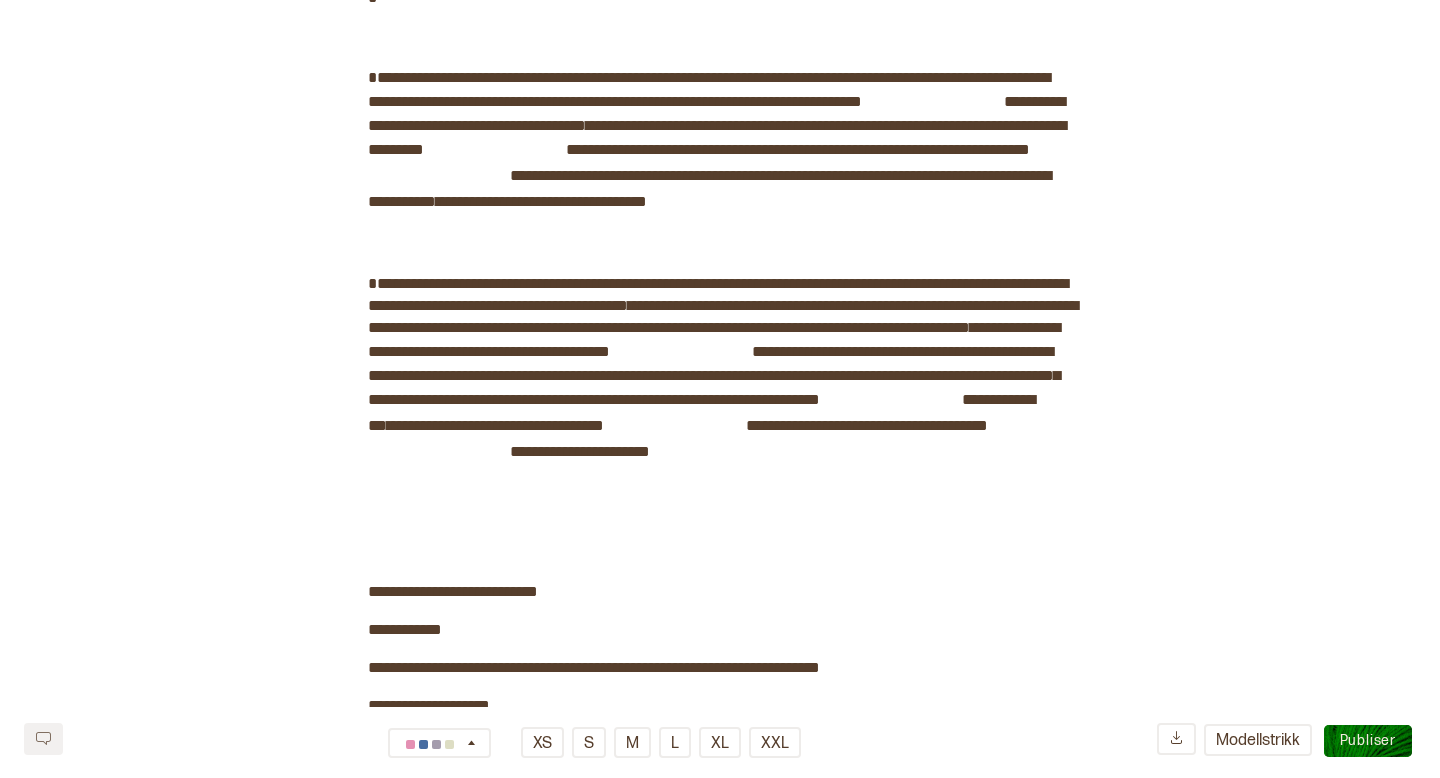 click on "**********" at bounding box center [720, 1407] 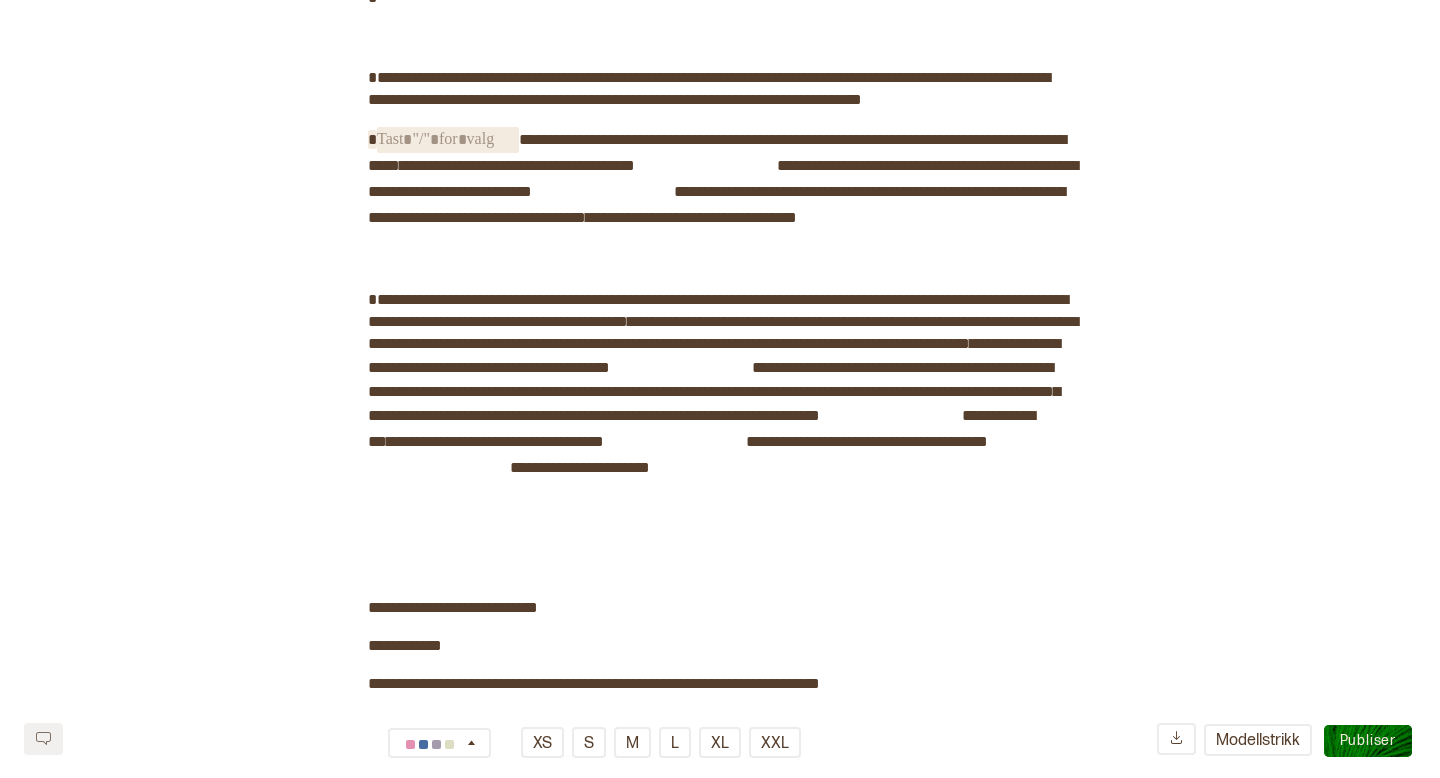 click on "﻿" at bounding box center (448, 140) 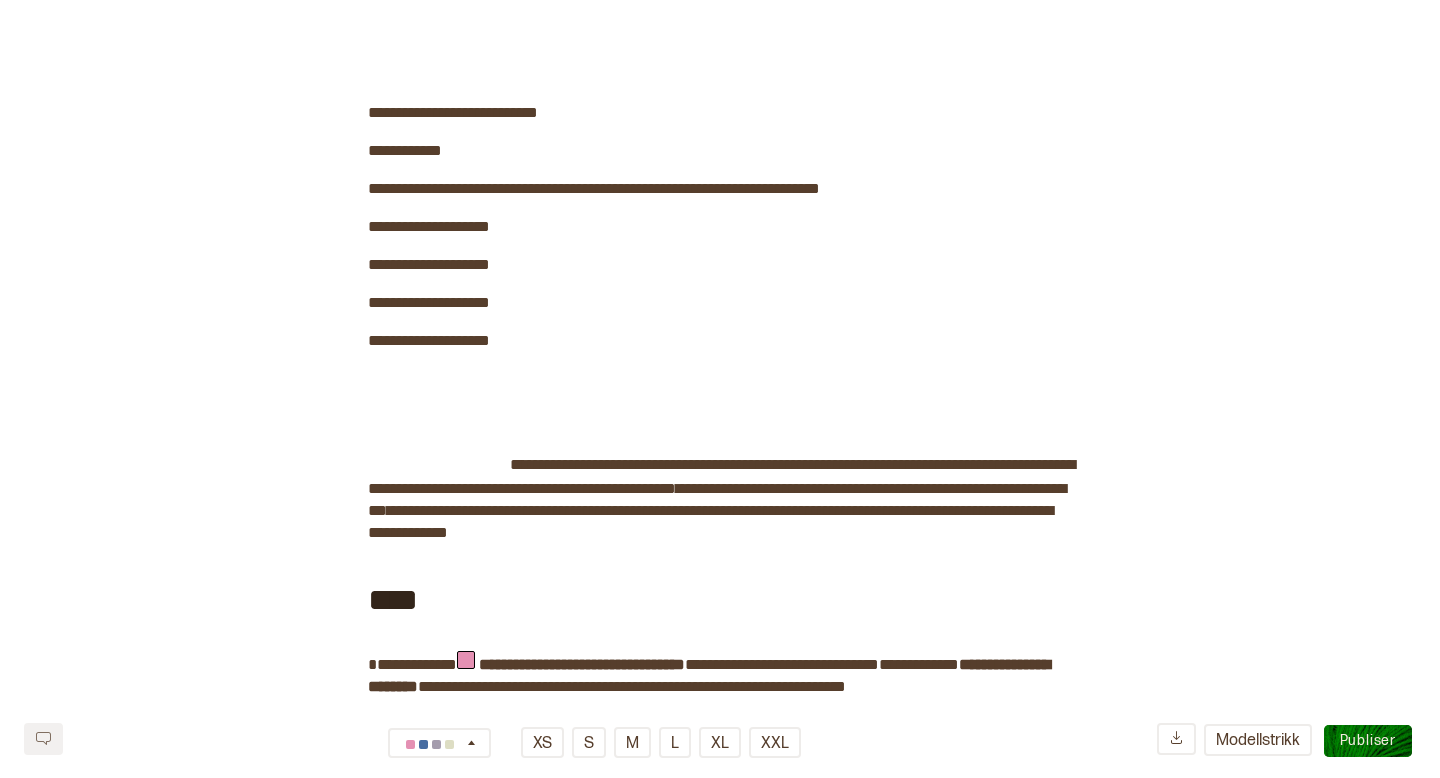 scroll, scrollTop: 0, scrollLeft: 0, axis: both 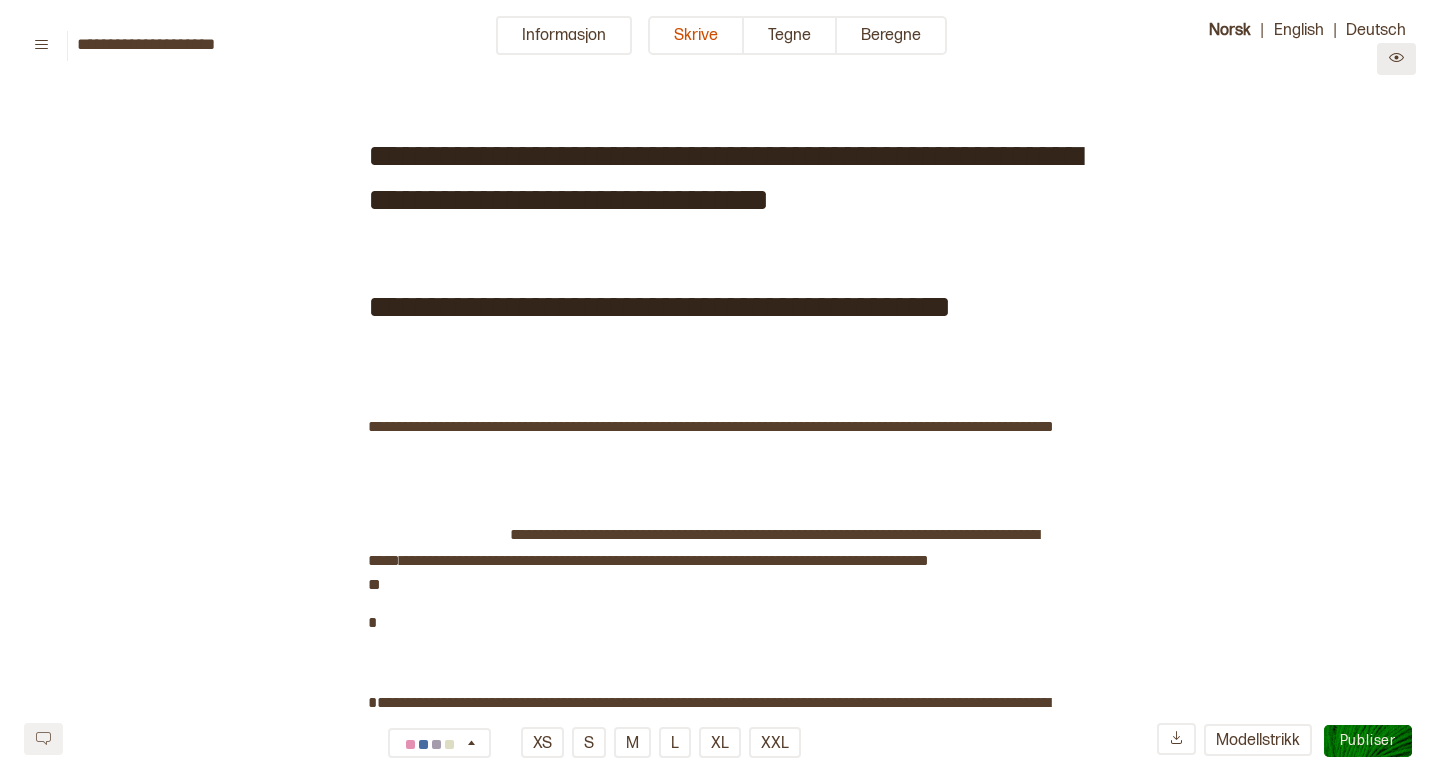 click 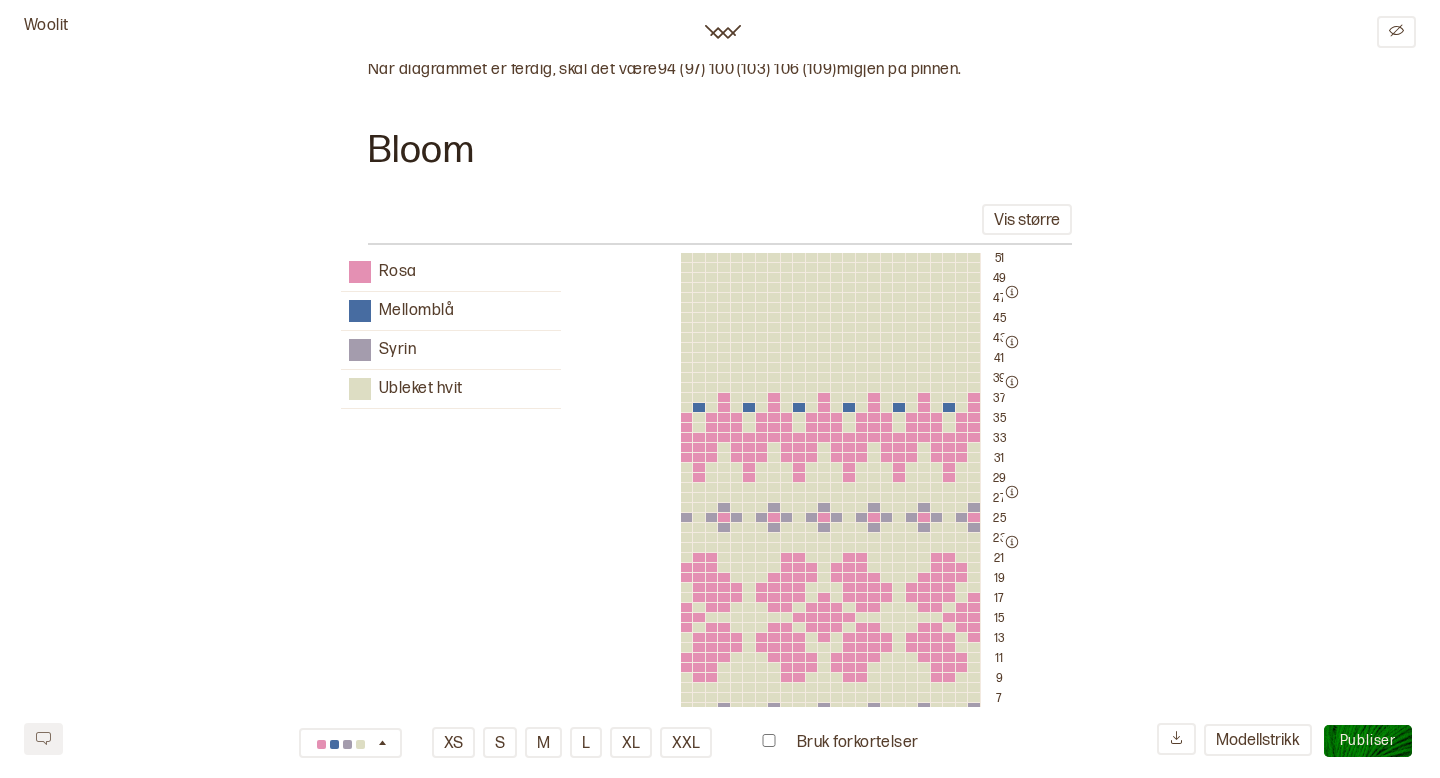 scroll, scrollTop: 4413, scrollLeft: 0, axis: vertical 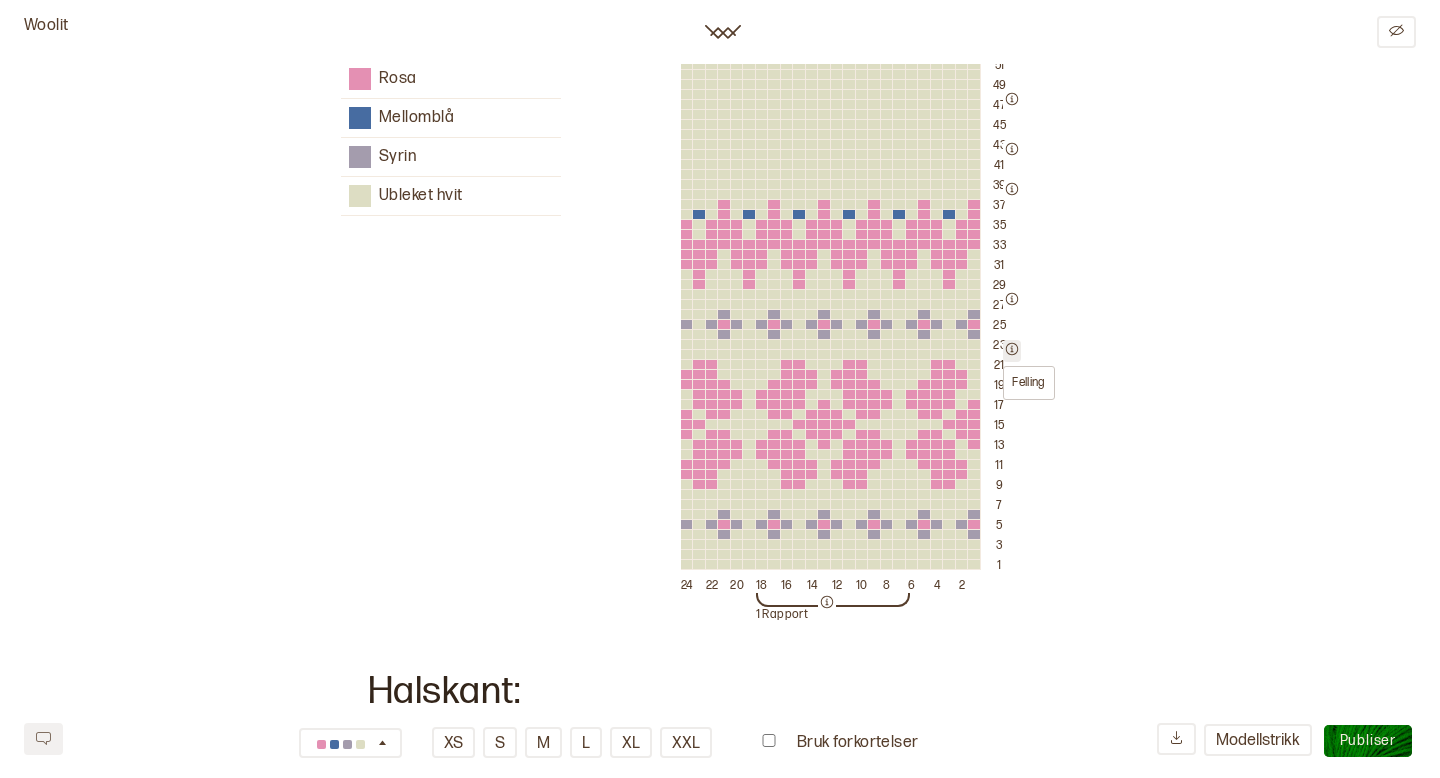 click 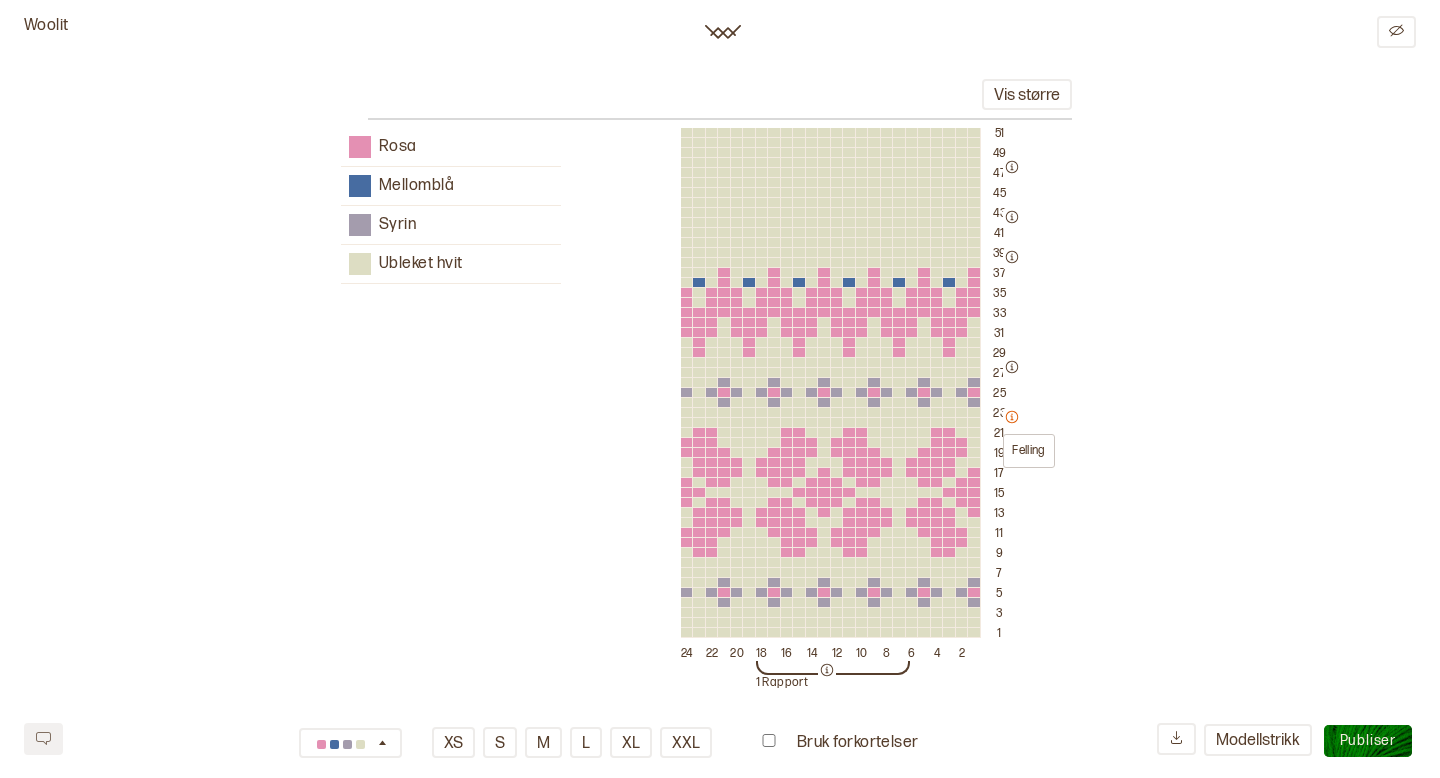 scroll, scrollTop: 4311, scrollLeft: 0, axis: vertical 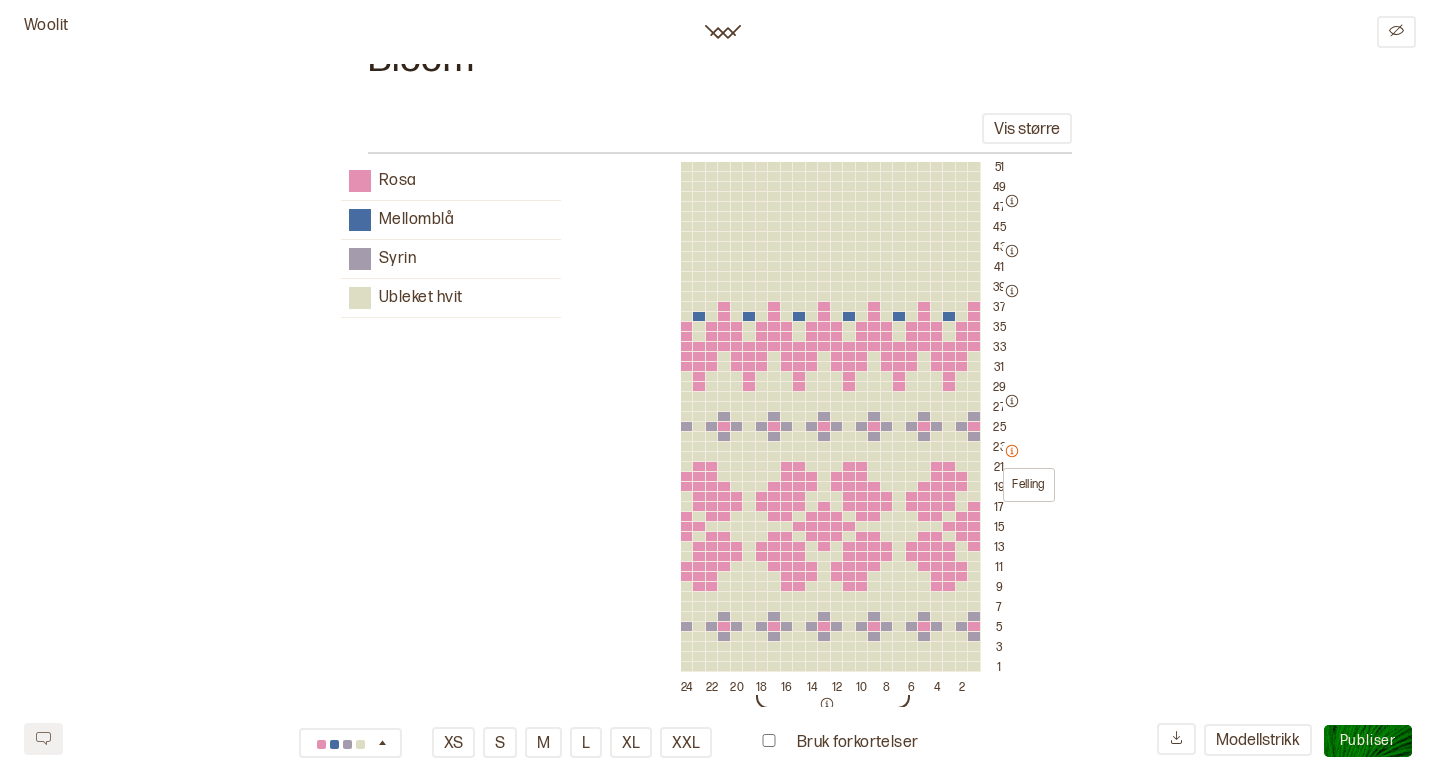 click on "[PERSON_NAME] Mellomblå Syrin Ubleket hvit 51 49 47 45 43 41 39 37 35 33 31 29 27 25 23 21 19 17 15 13 11 9 7 5 3 1 Felling 24 22 20 18 16 14 12 10 8 6 4 2 1 Rapport" at bounding box center [720, 443] 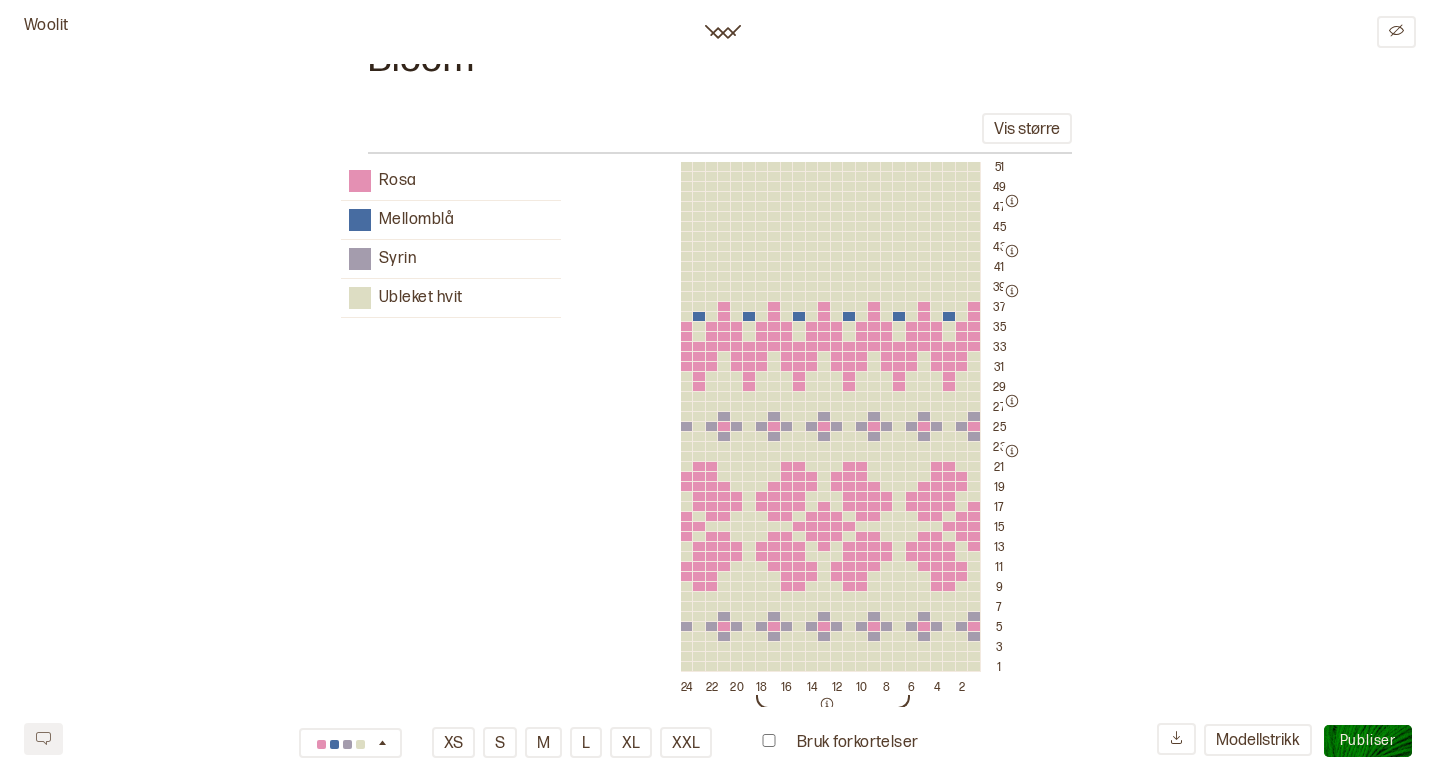 type 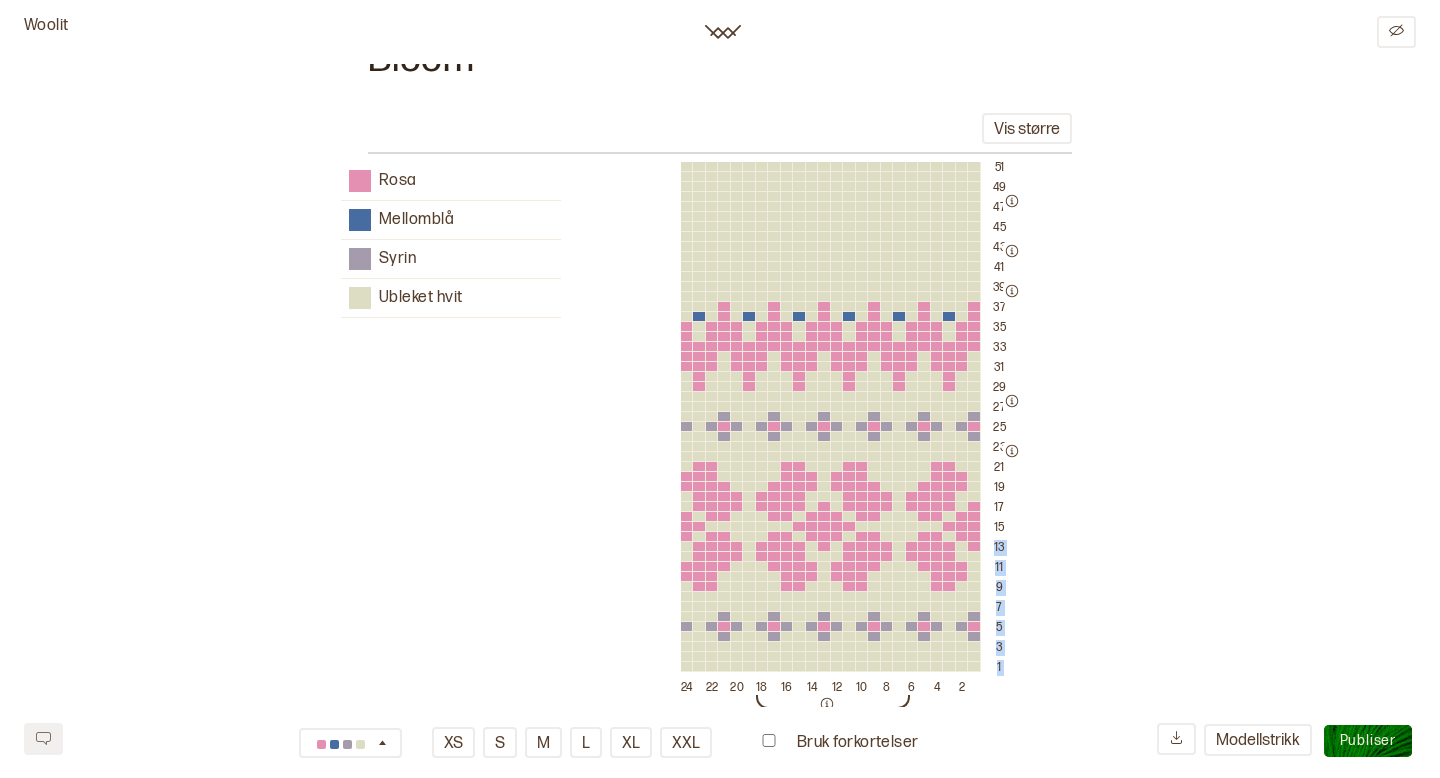 click on "[PERSON_NAME] Mellomblå Syrin Ubleket hvit 51 49 47 45 43 41 39 37 35 33 31 29 27 25 23 21 19 17 15 13 11 9 7 5 3 1 24 22 20 18 16 14 12 10 8 6 4 2 1 Rapport" at bounding box center [720, 443] 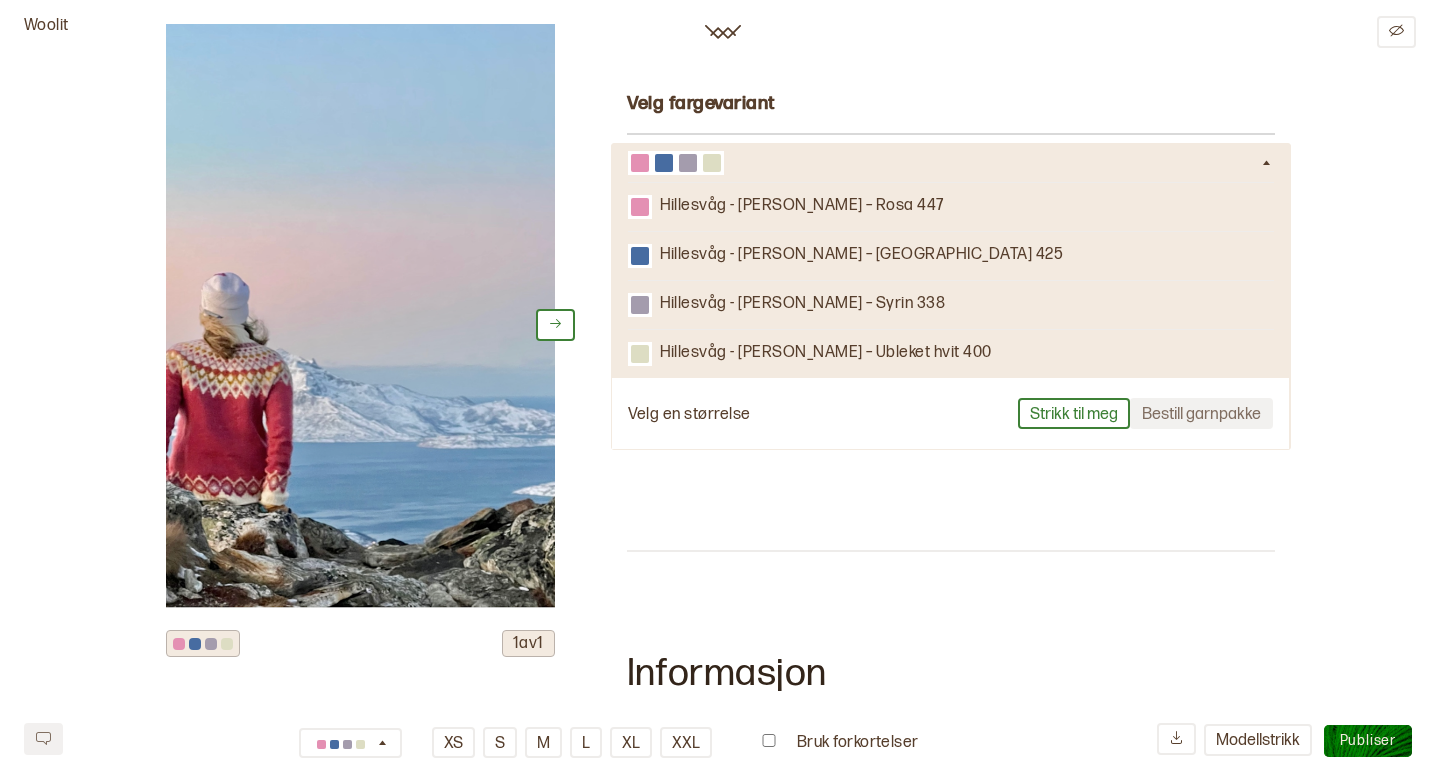 scroll, scrollTop: 0, scrollLeft: 0, axis: both 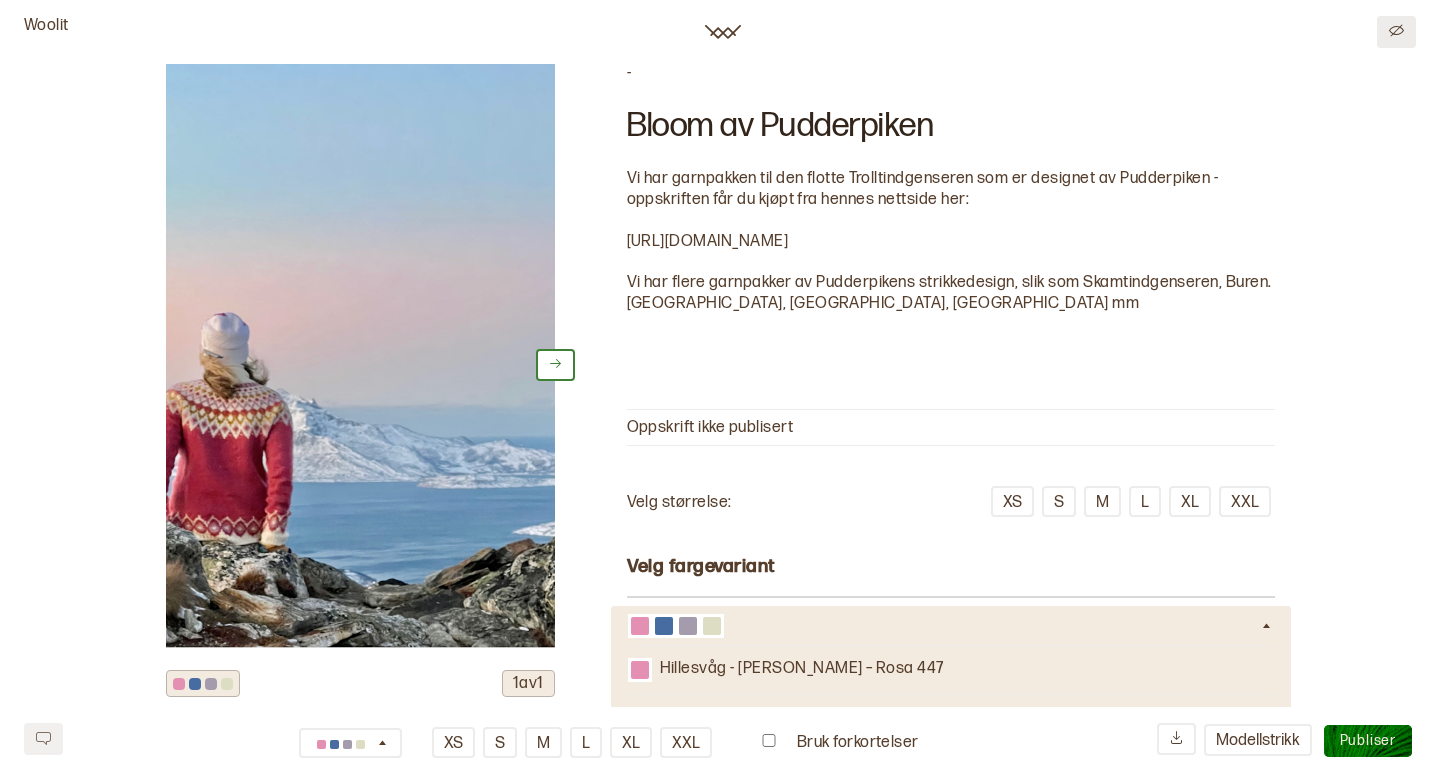 click at bounding box center [1396, 32] 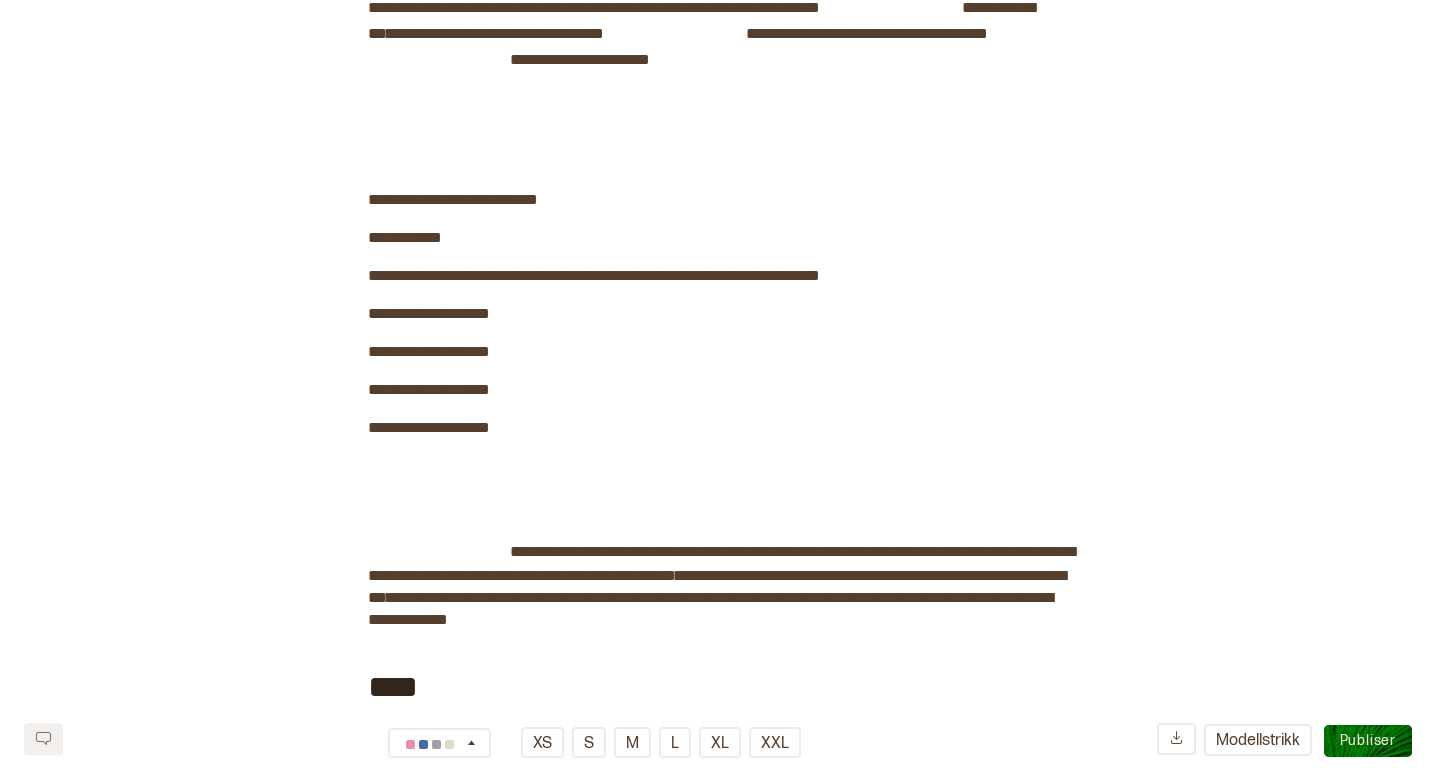 scroll, scrollTop: 0, scrollLeft: 0, axis: both 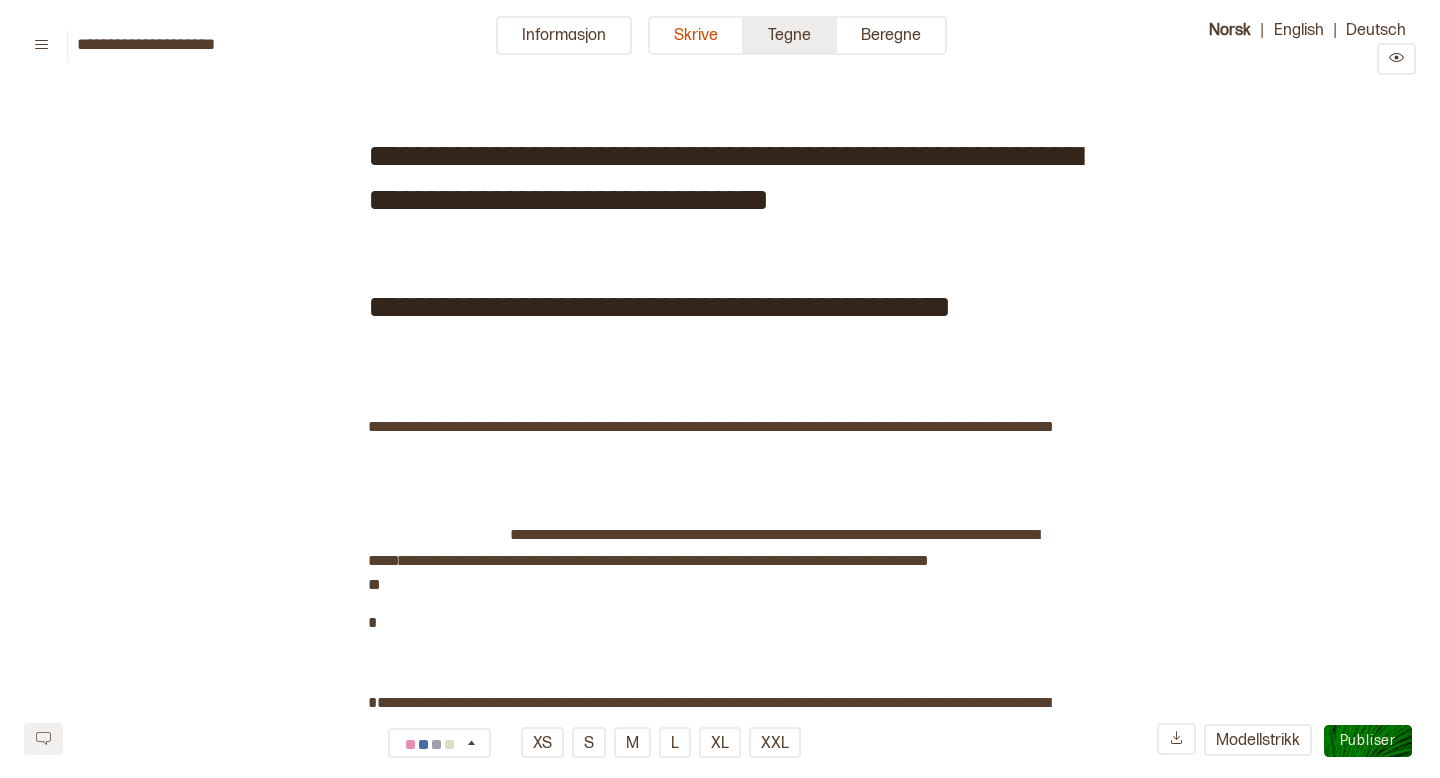 click on "Tegne" at bounding box center (790, 35) 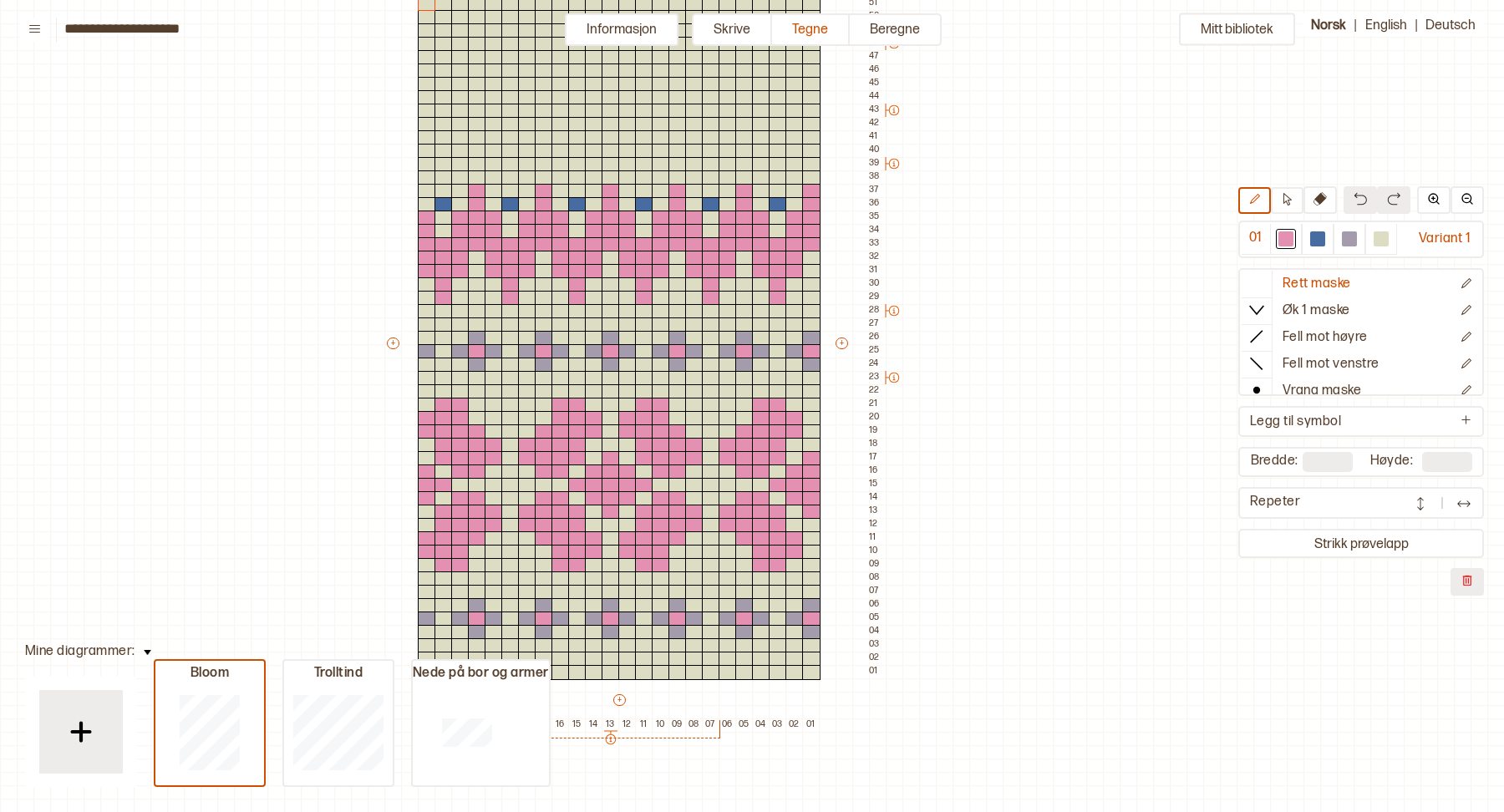 scroll, scrollTop: 193, scrollLeft: 117, axis: both 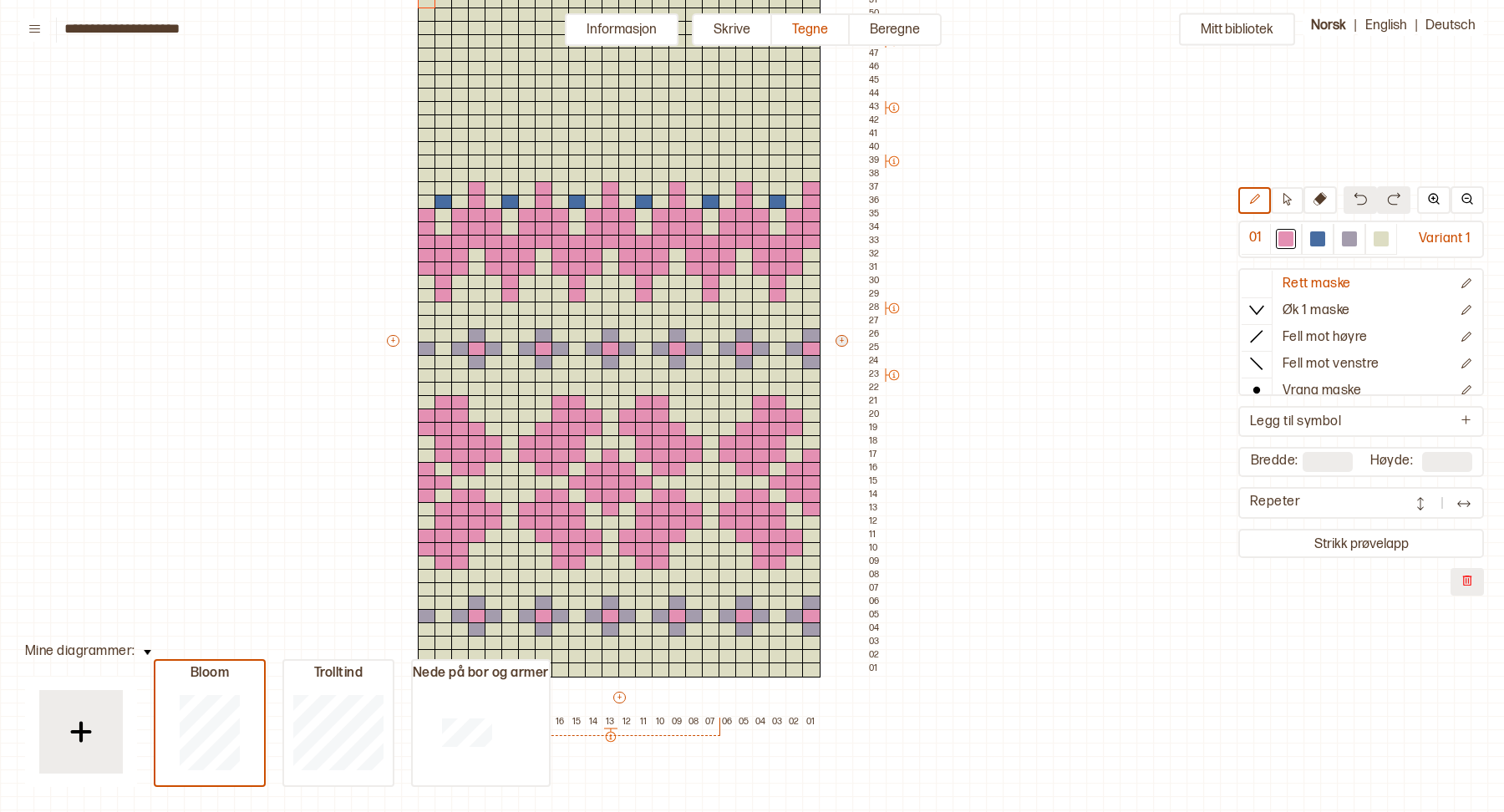 click on "+" at bounding box center (841, 341) 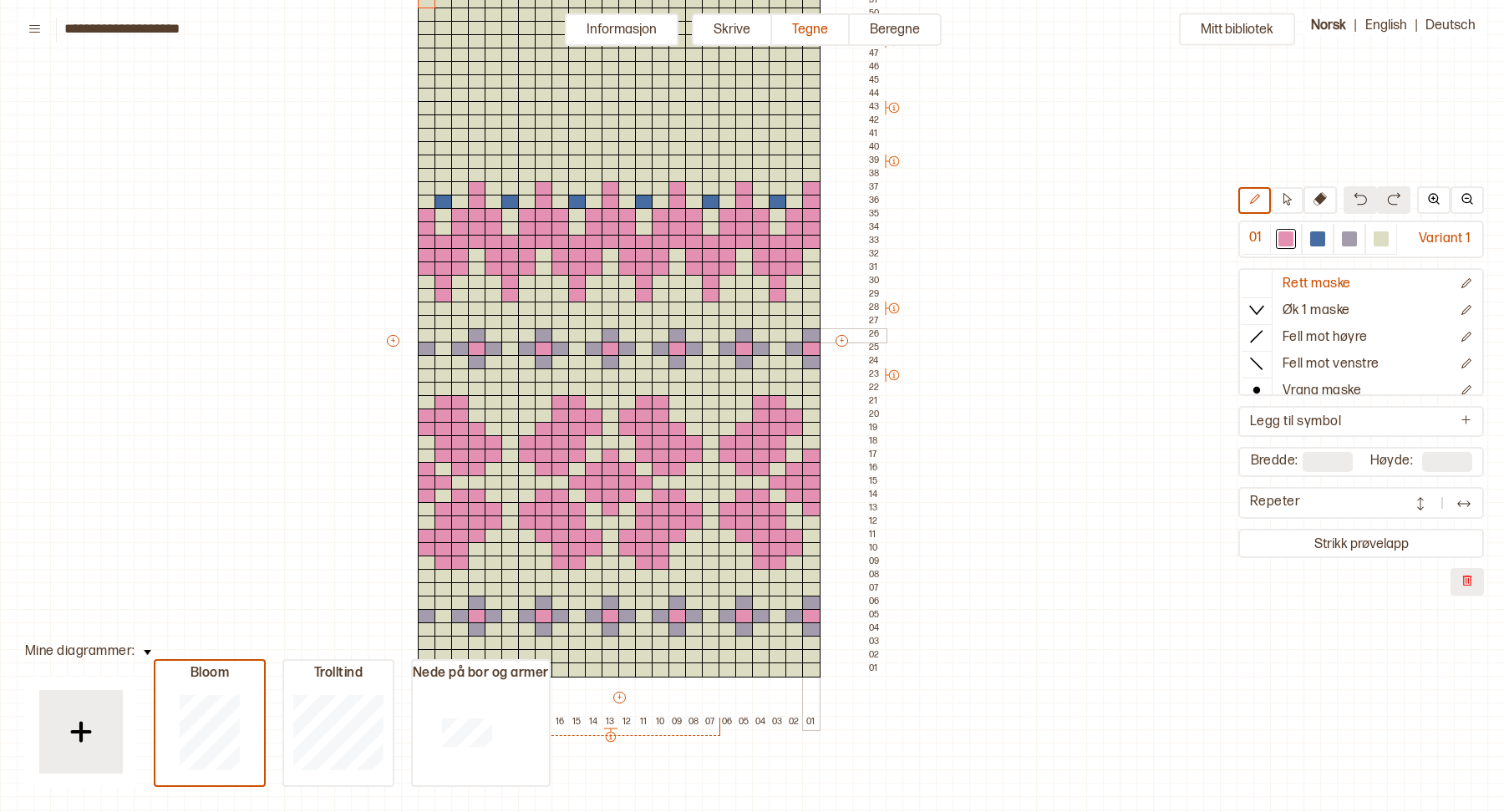 scroll, scrollTop: 0, scrollLeft: 117, axis: horizontal 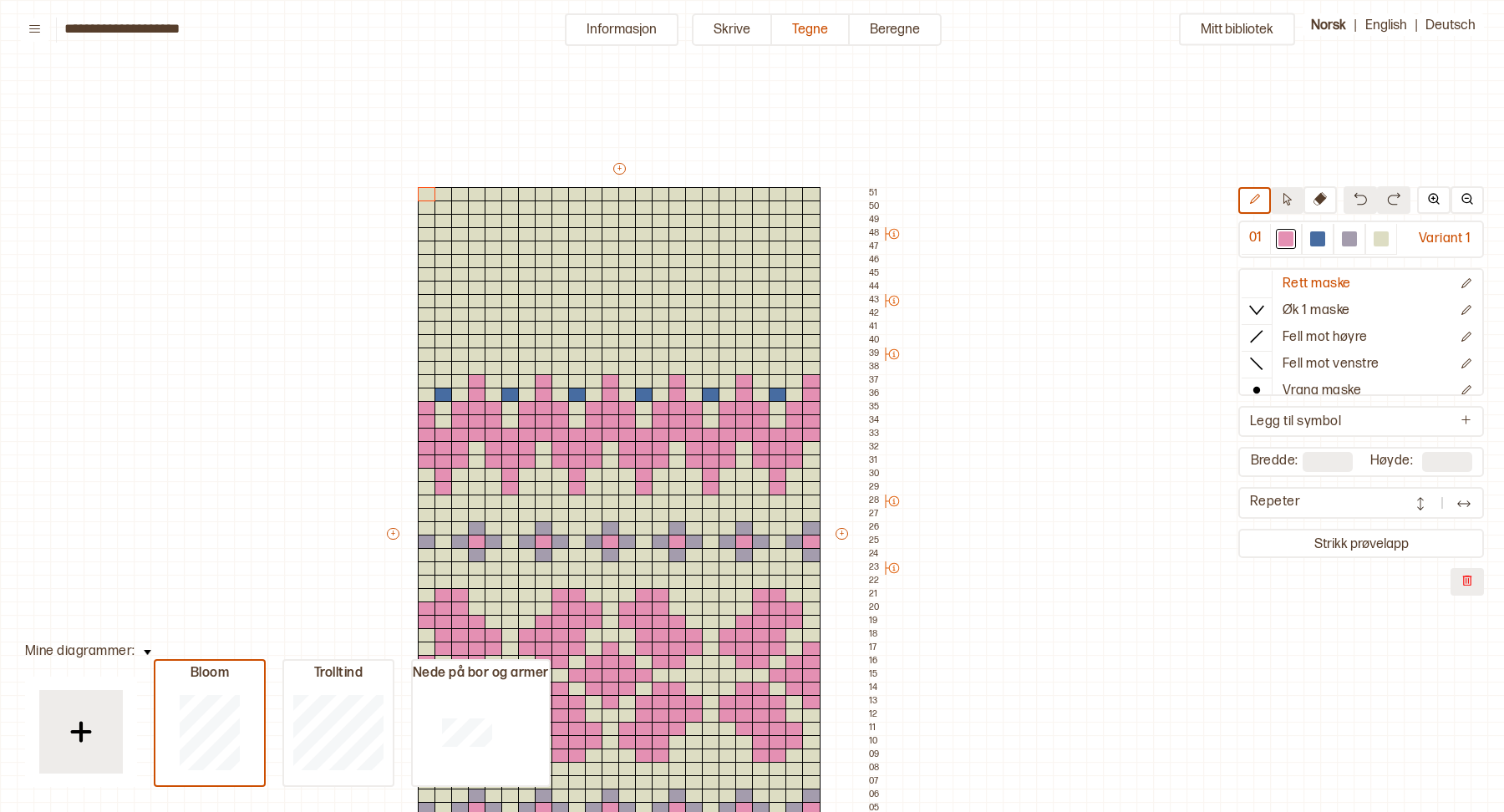 click 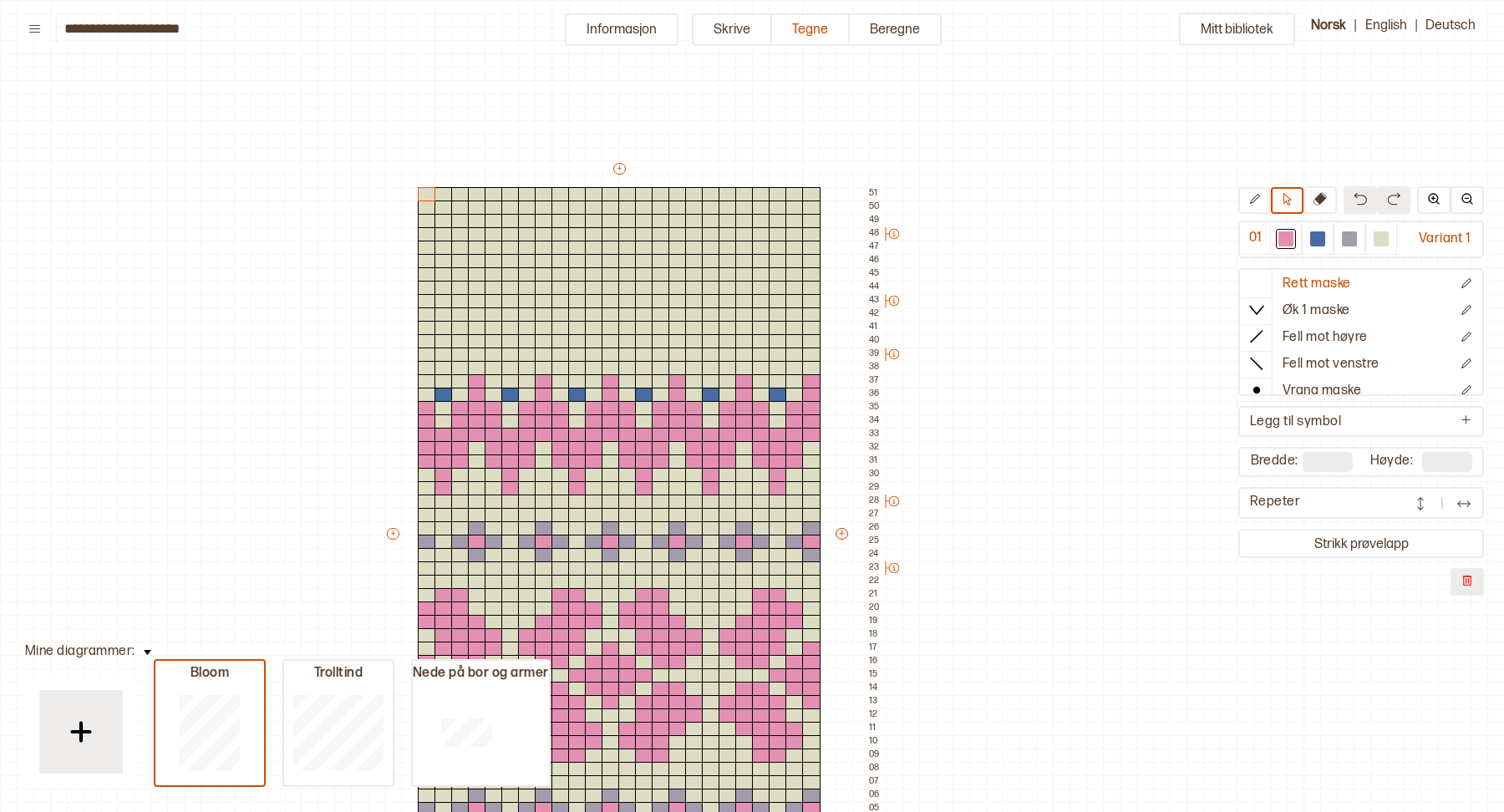 click on "+" at bounding box center (841, 534) 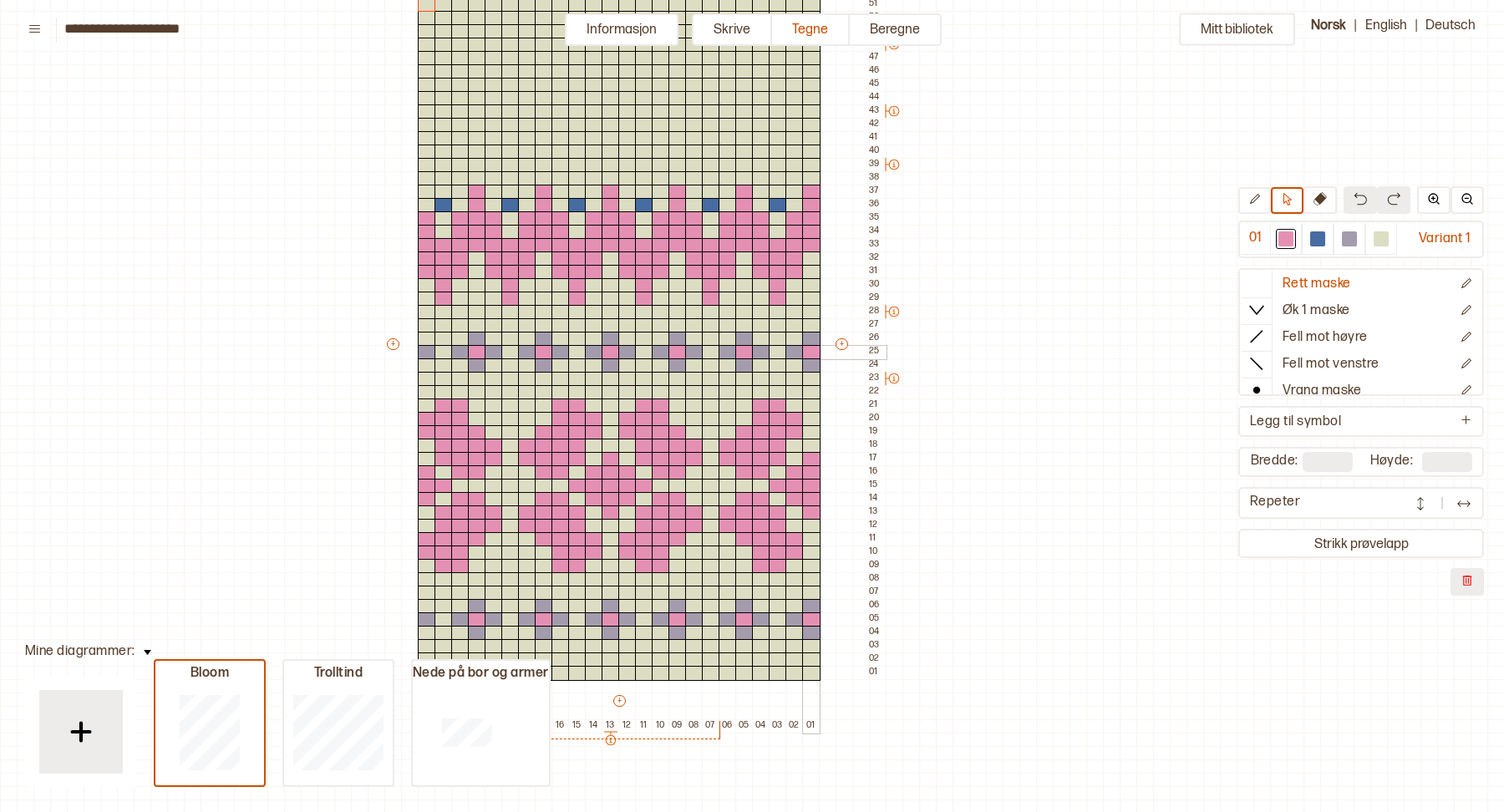 scroll, scrollTop: 196, scrollLeft: 117, axis: both 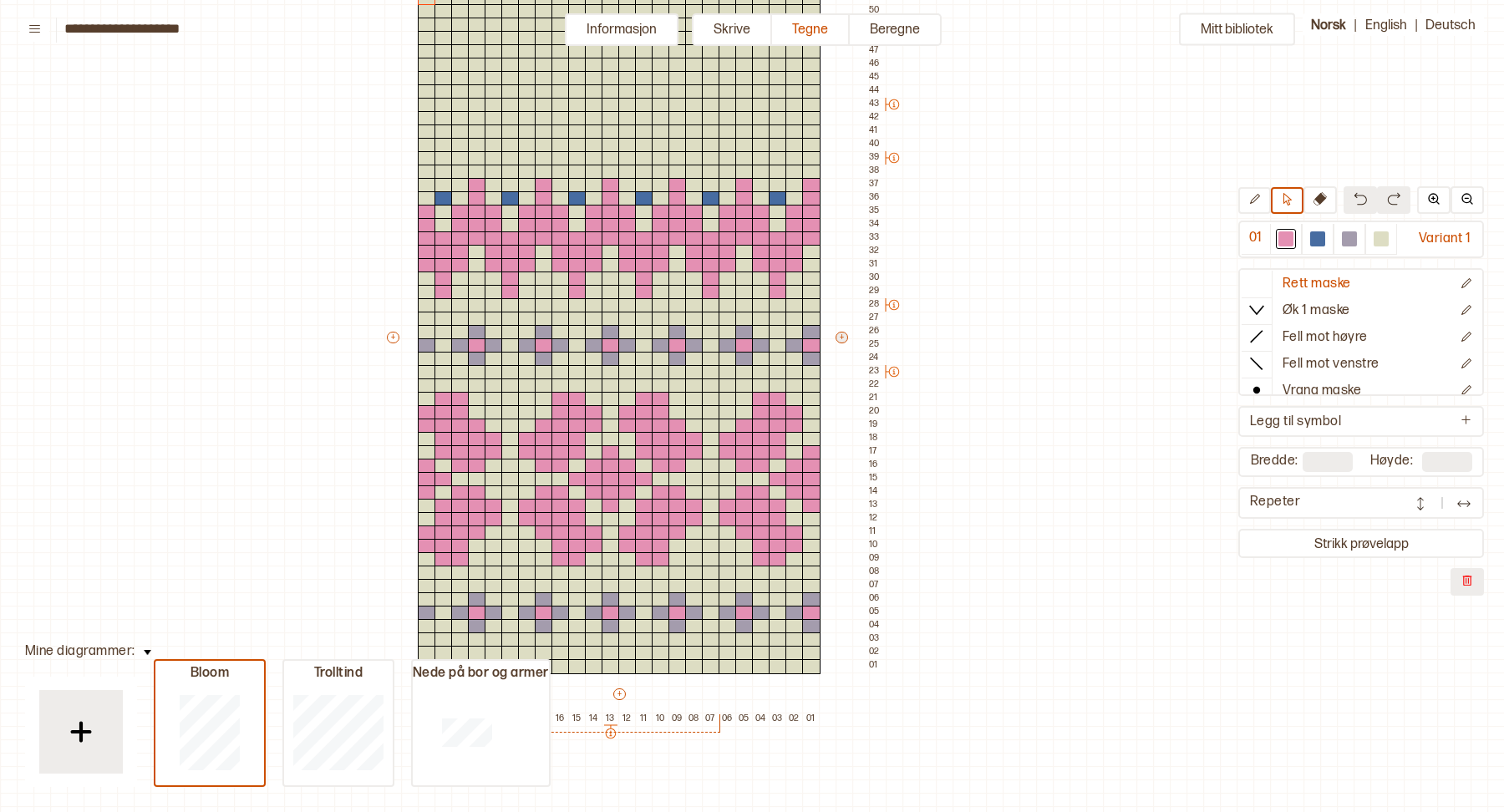 click on "+" at bounding box center [841, 337] 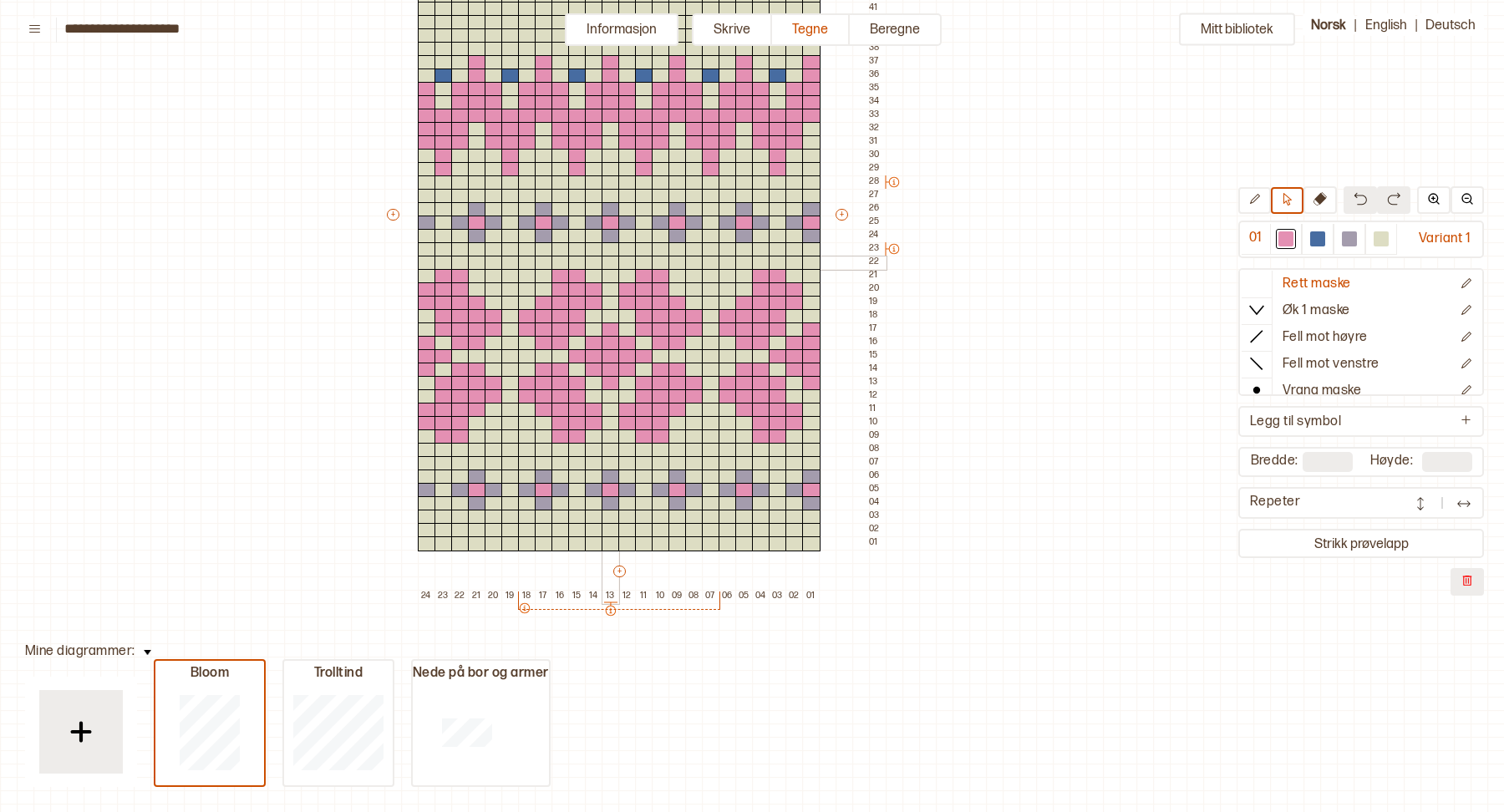 scroll, scrollTop: 316, scrollLeft: 117, axis: both 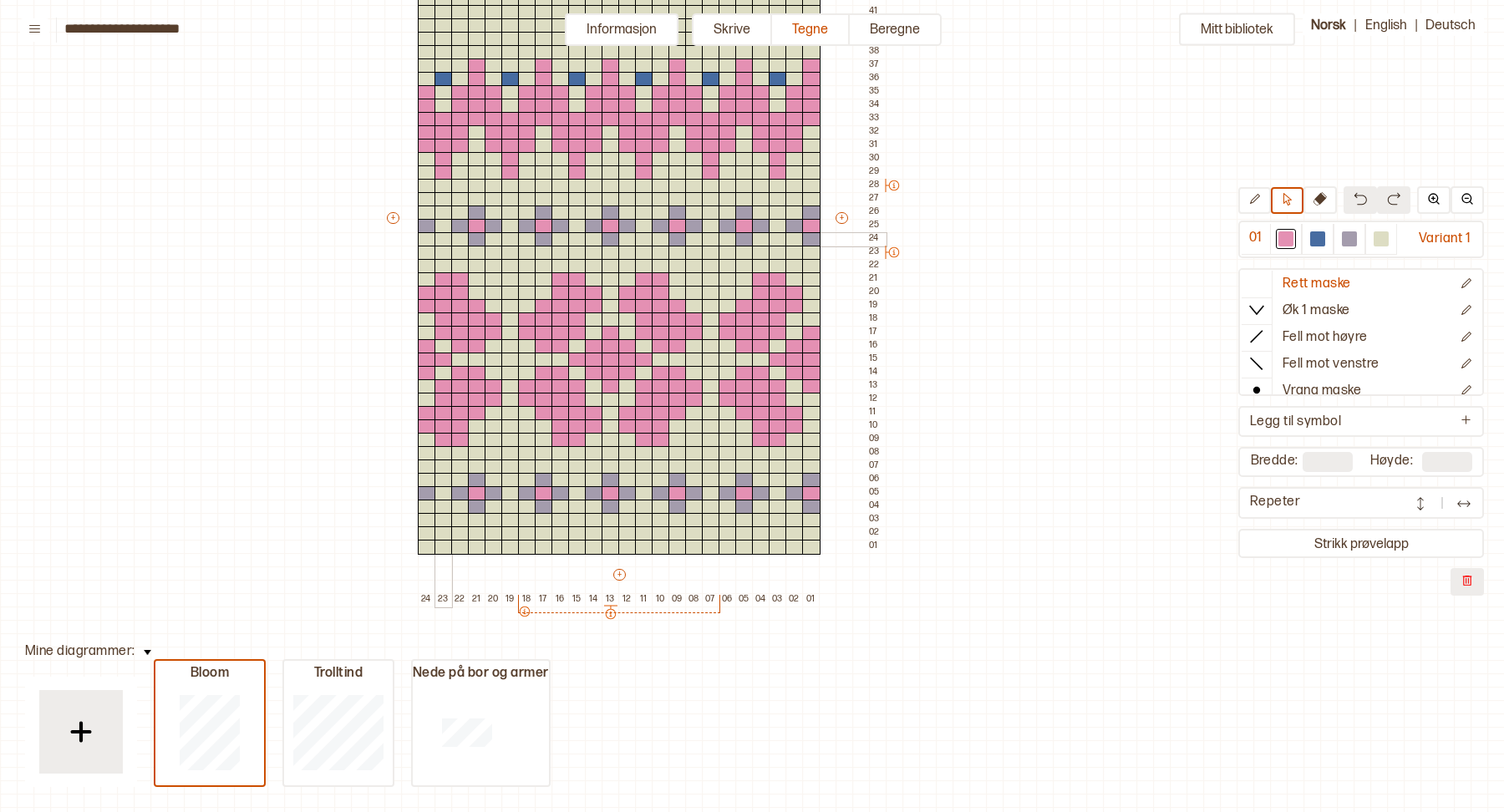 click at bounding box center (460, 253) 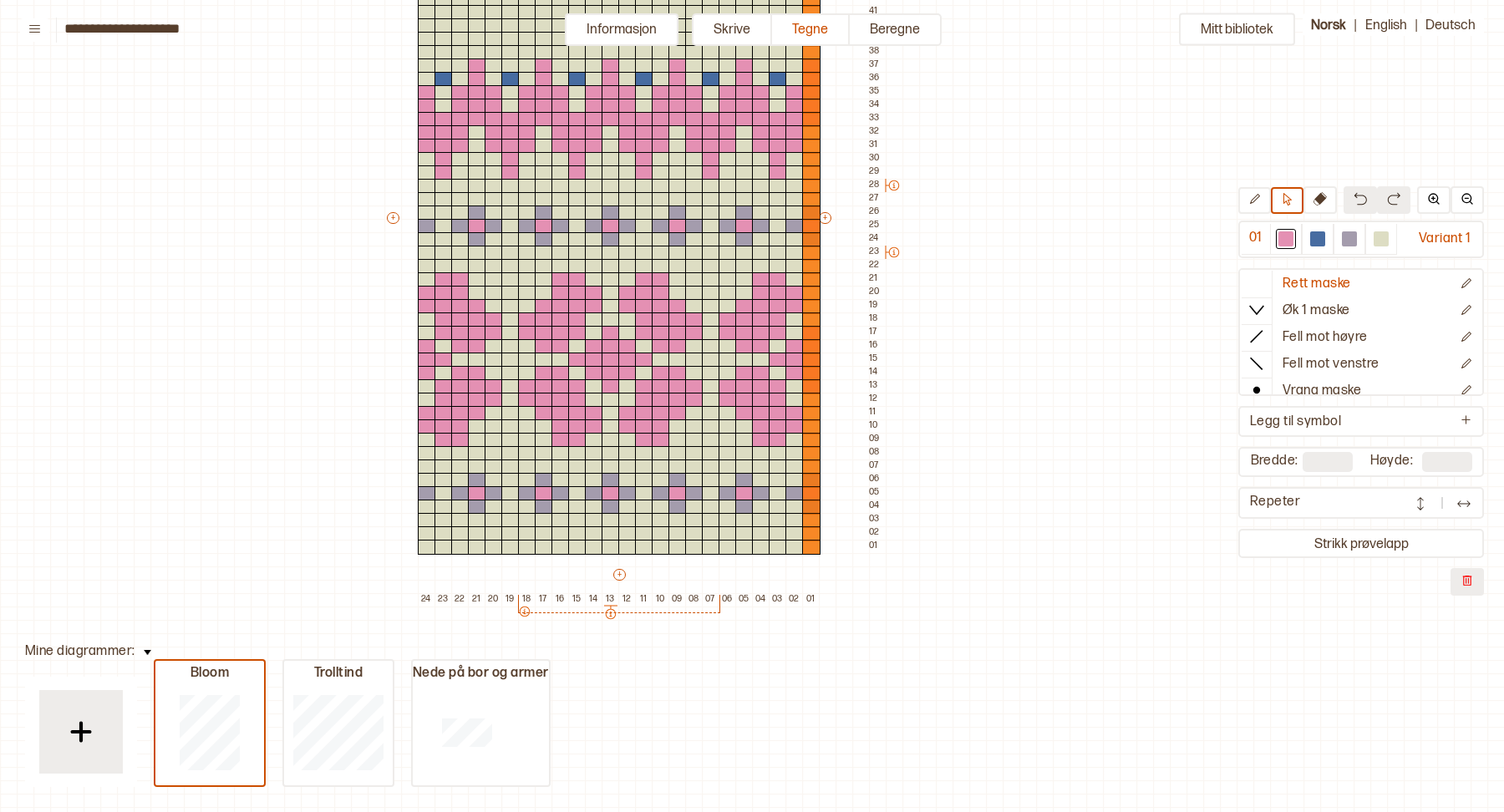 drag, startPoint x: 839, startPoint y: 215, endPoint x: 817, endPoint y: 213, distance: 22.090722 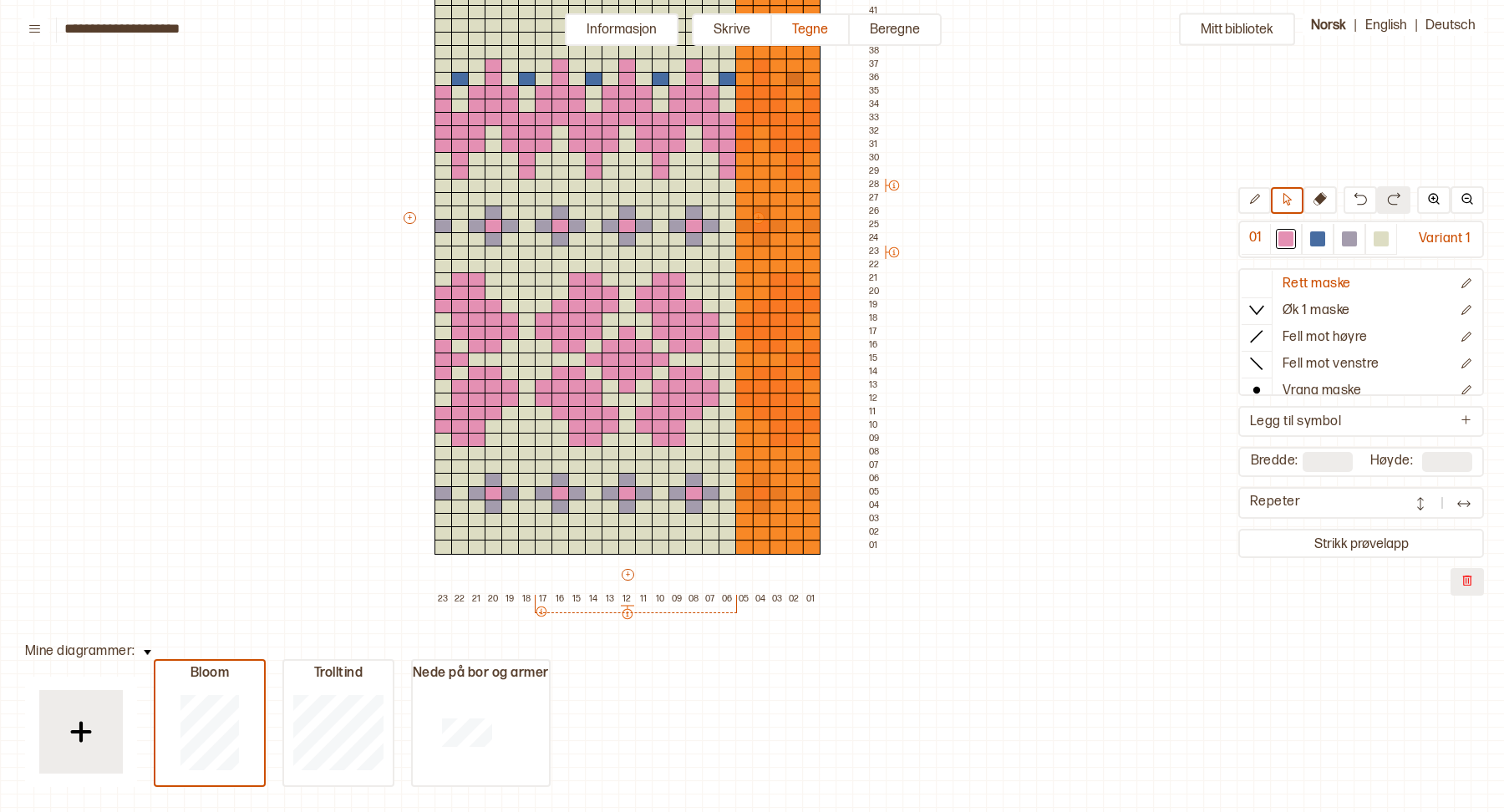 drag, startPoint x: 841, startPoint y: 216, endPoint x: 753, endPoint y: 214, distance: 88.02272 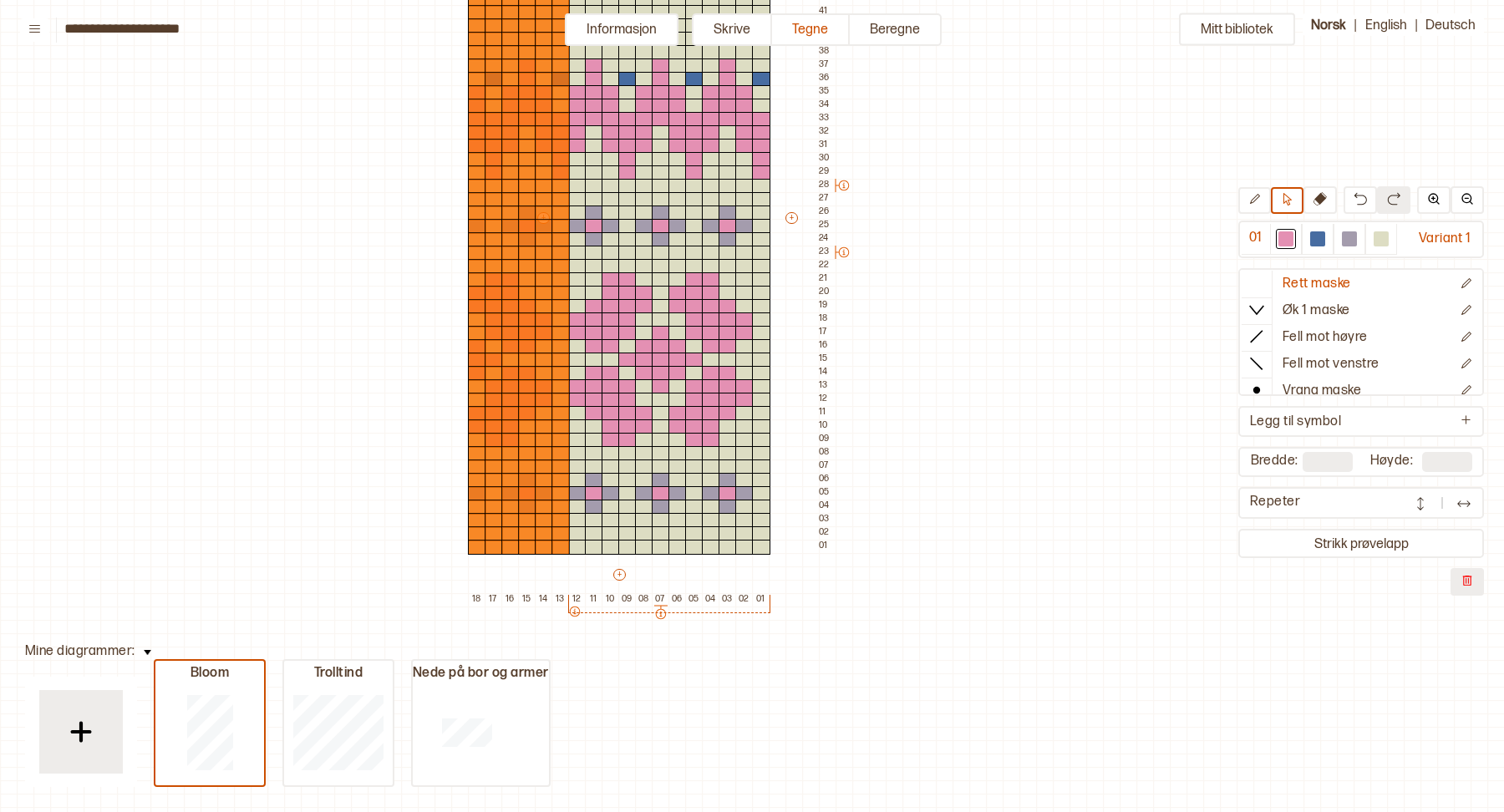 type on "**" 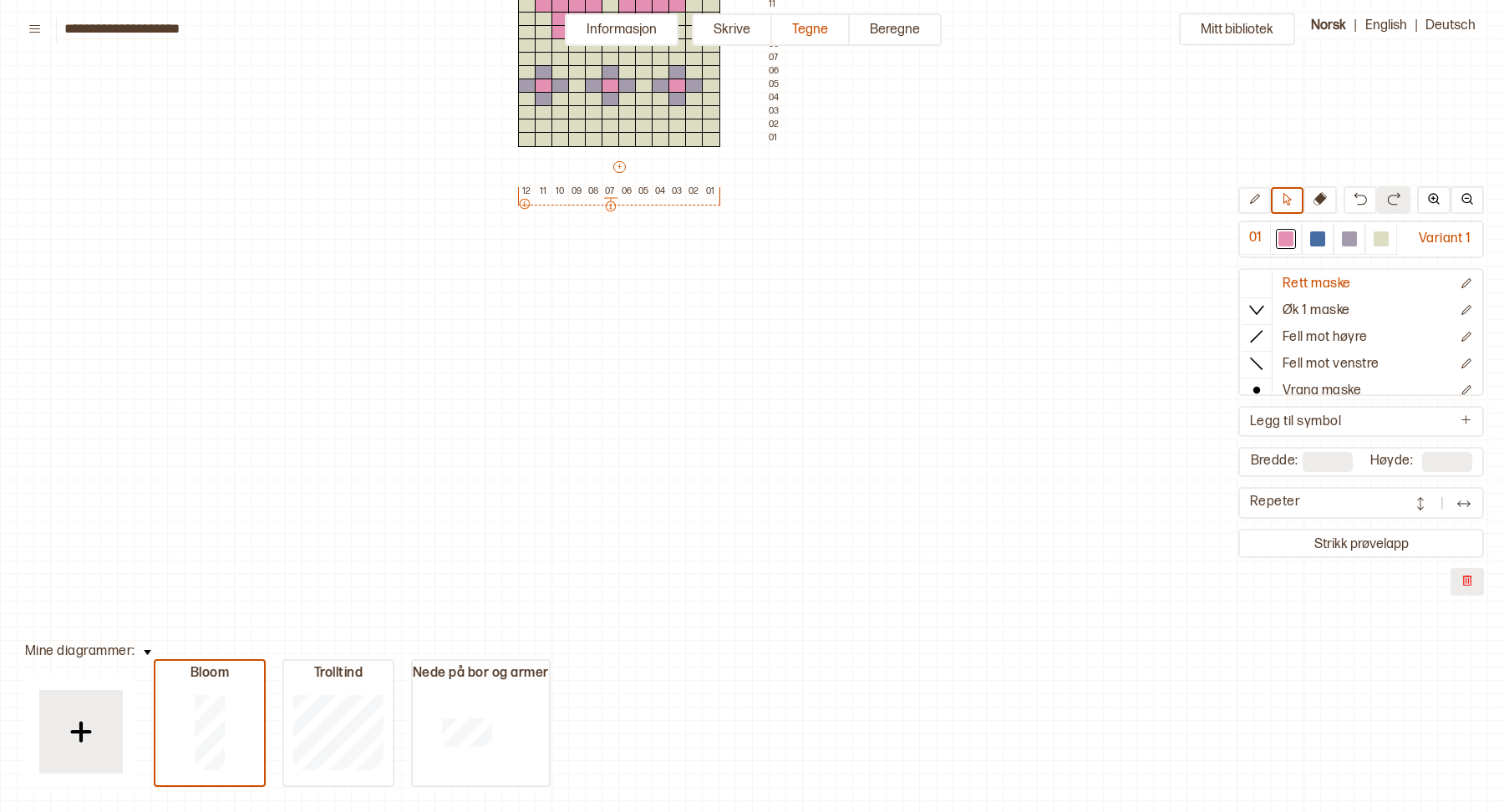 scroll, scrollTop: 0, scrollLeft: 117, axis: horizontal 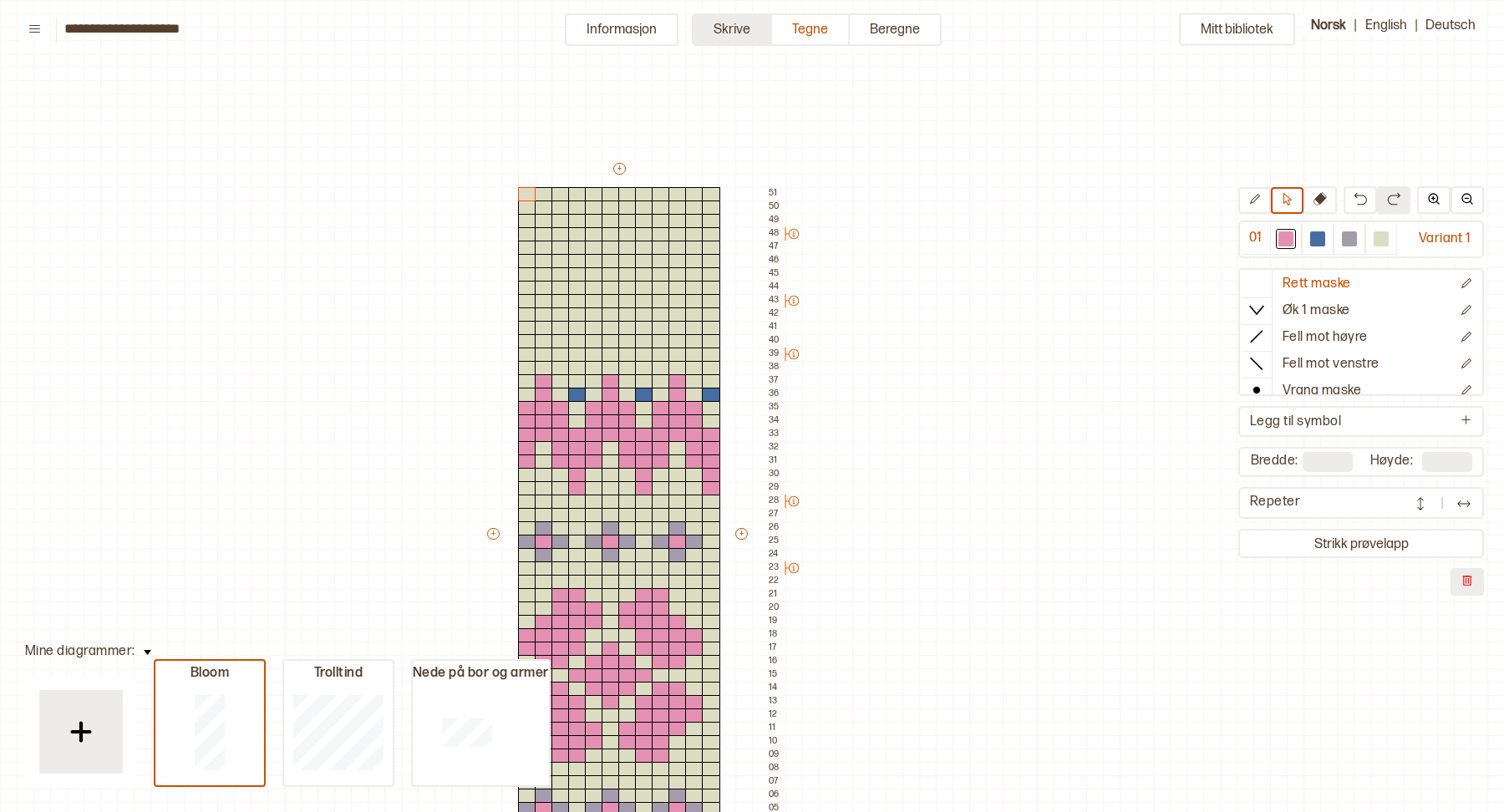 click on "Skrive" at bounding box center [732, 29] 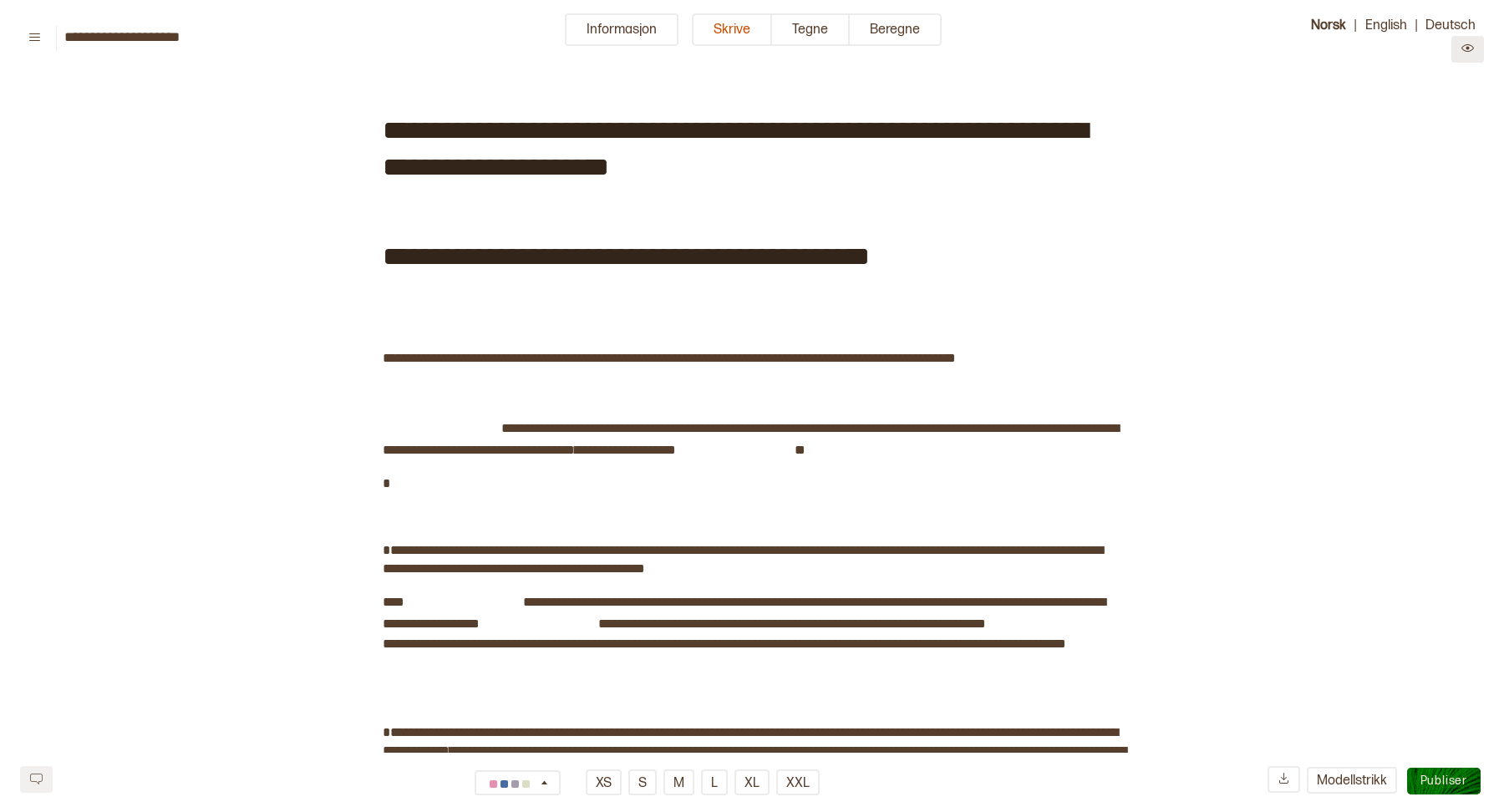 click 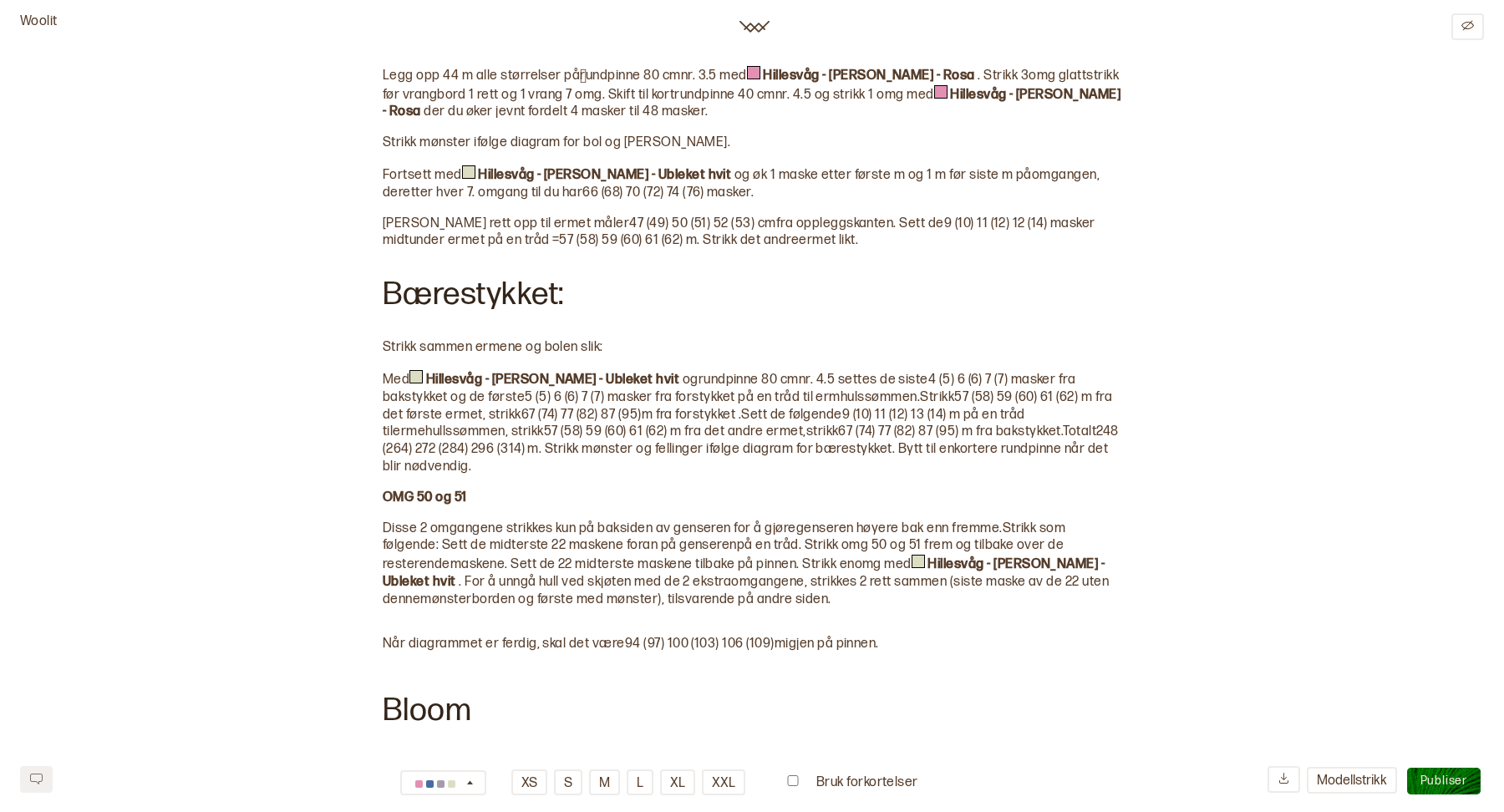 scroll, scrollTop: 2633, scrollLeft: 0, axis: vertical 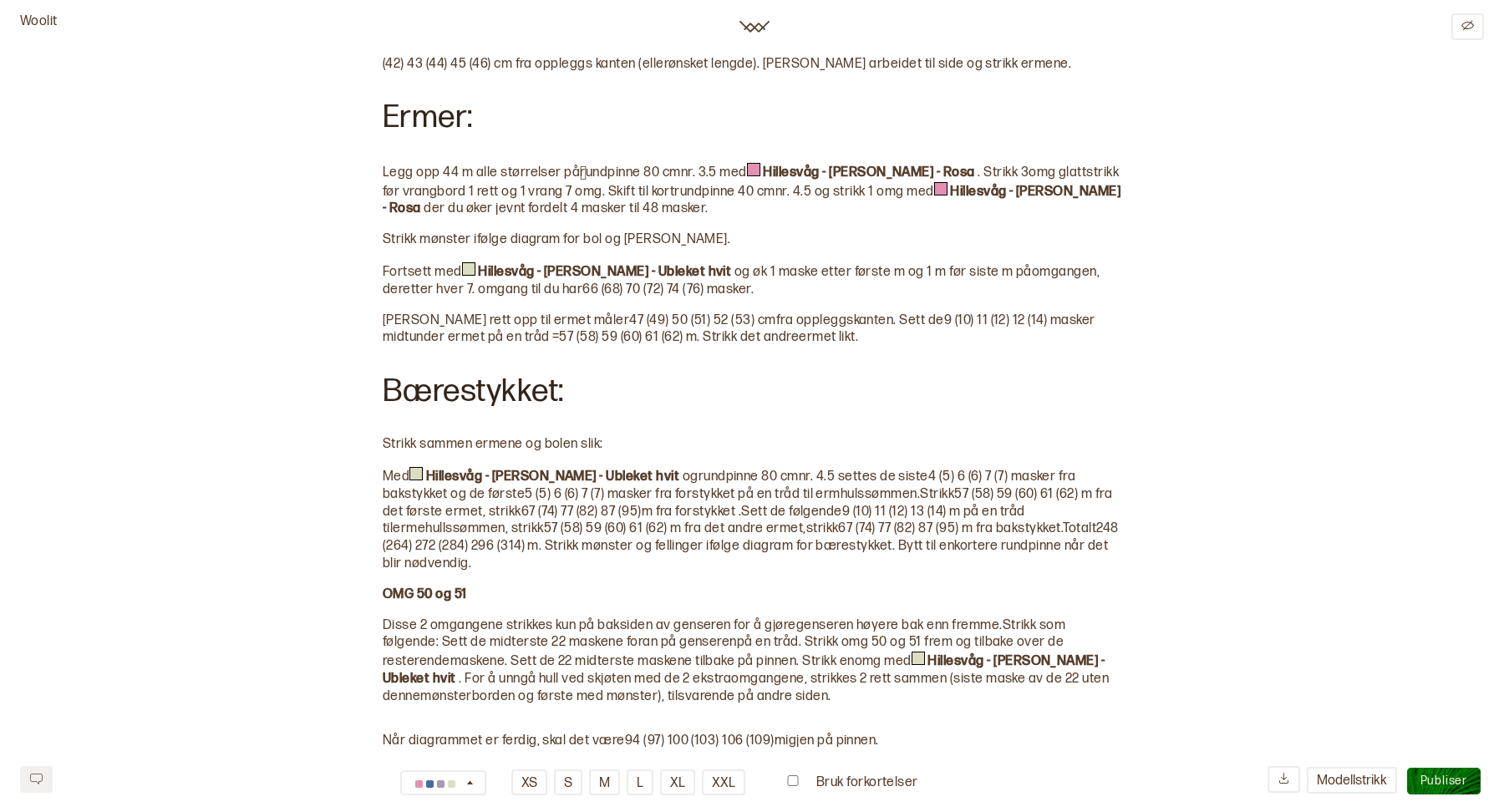 click at bounding box center (752, 580) 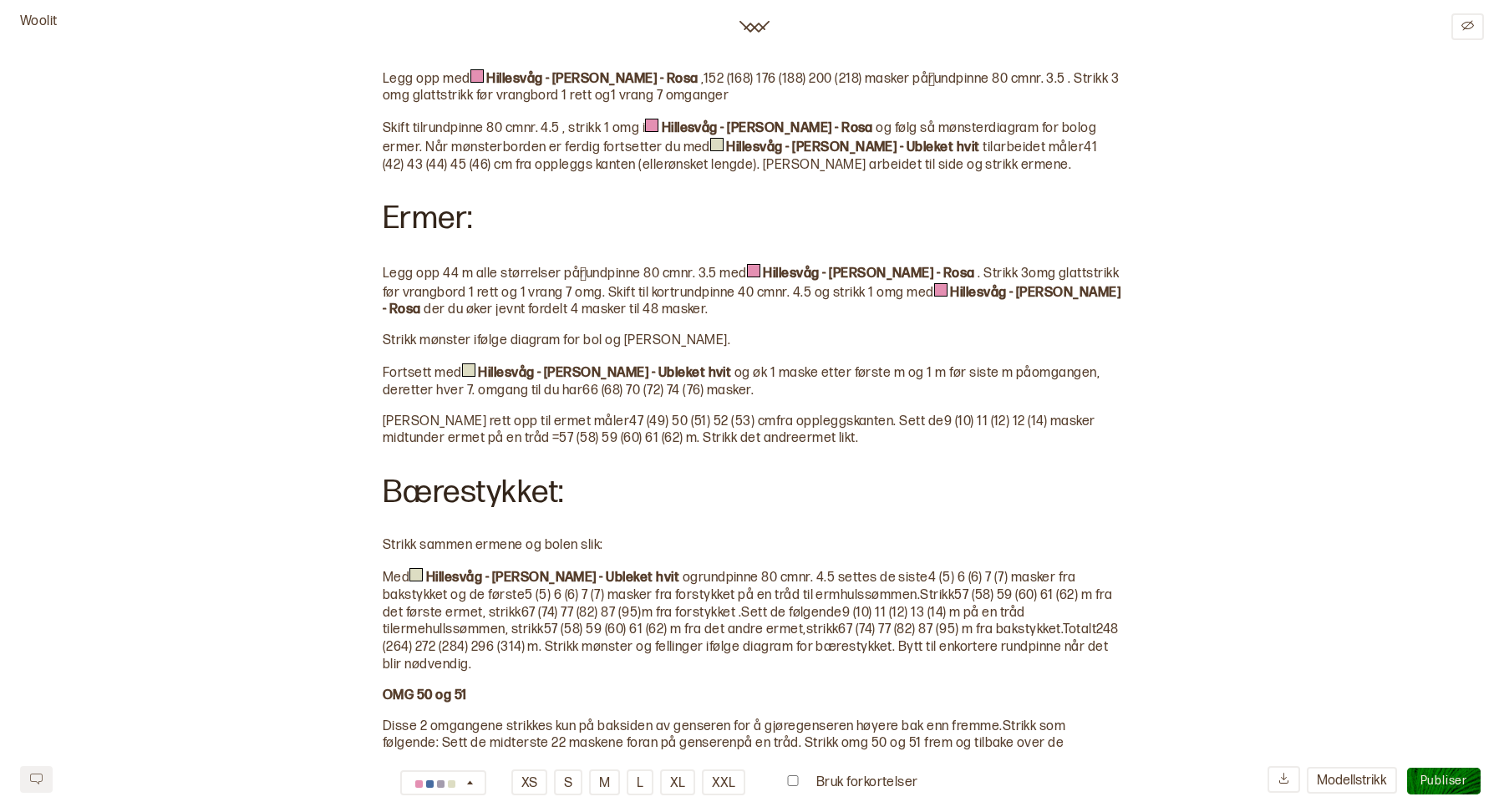 scroll, scrollTop: 2490, scrollLeft: 0, axis: vertical 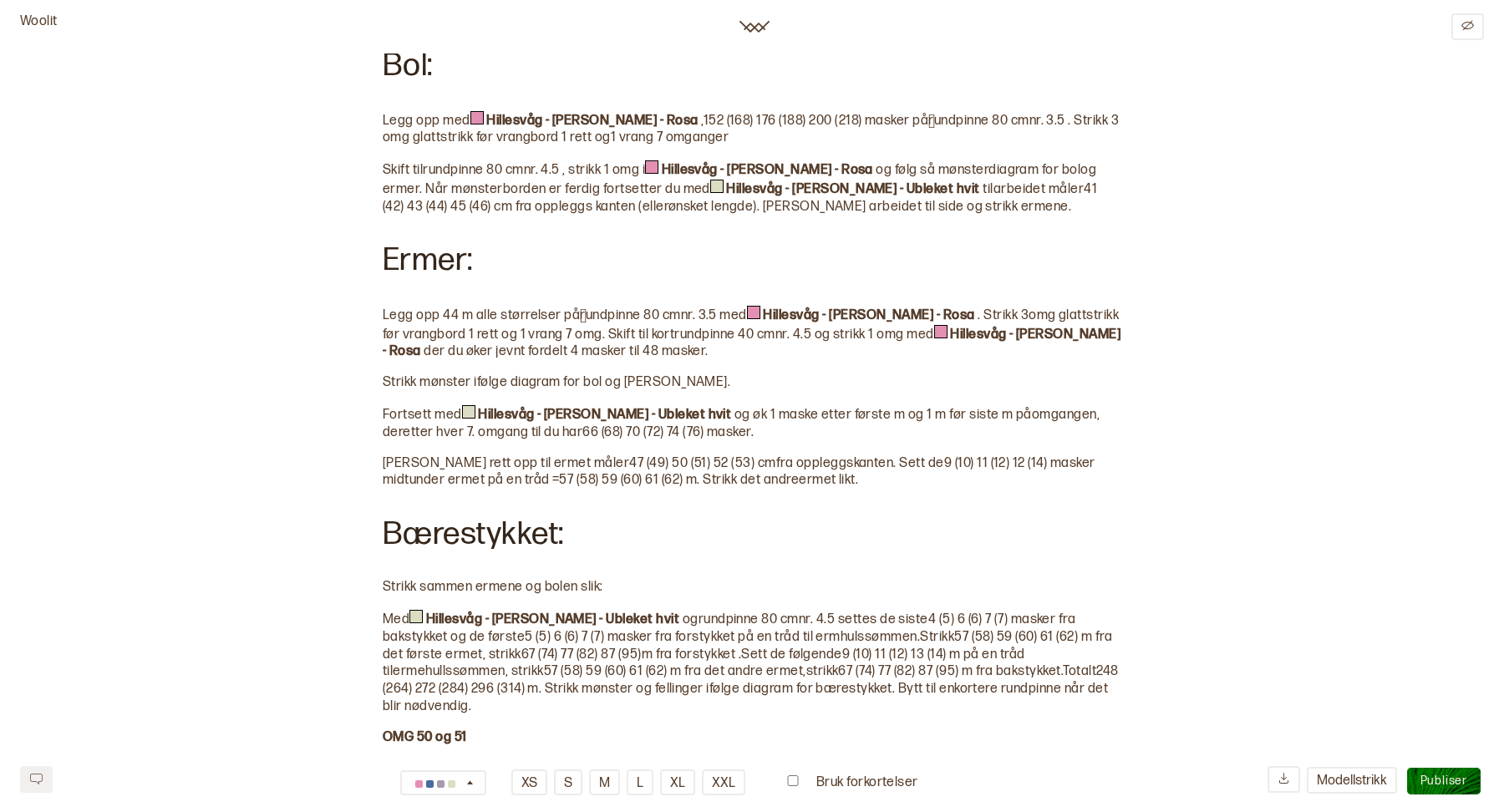 click on "Denne garpakken inneholder ikke oppskrift.  Oppskriften kan kjøpes av Pudderpiken her: [URL][DOMAIN_NAME] ‹Her har jeg strikket etter str.L (samme som Trolltind) 184 masker. Pinne 3.5 (vrangborder og hals) 4mm på resten. Dette noterte jeg: "Ermer 72 + 72 + 184 =328 (328-32=296 etter satt av 8x4 til under på ermer) Minus 8x4 =32 fell 2 masker x i i sammenføyning erme/bol = 296-8=288 Rapport = 12 masker" I     I  ettertid skjønner jeg ikke helt, men vet hva jeg gjorde 😅 Skulle egentlig bli Trolltind med hvit bunn, men har rekket opp børestykket hele 7!!! ganger, og endte opp med helt anet mønster 👀🥹      Sett av 24 til hals, fell 5 ganger = 10 masker Plukk opp ca 6-7, jeg satt da igjen med 94 masker. Fell jevnt fordelt til 84 masker (hals) Strikkefasthet før vask 19masker - 20omganger Bredde under ermer før vask 56cm På ermene la jeg opp 40 masker, og økte jevnt fordelt til 56 masker og strikket mønsteret. Deretter:  Ermer 14 masker økt, til 72 (str L)" at bounding box center (752, 539) 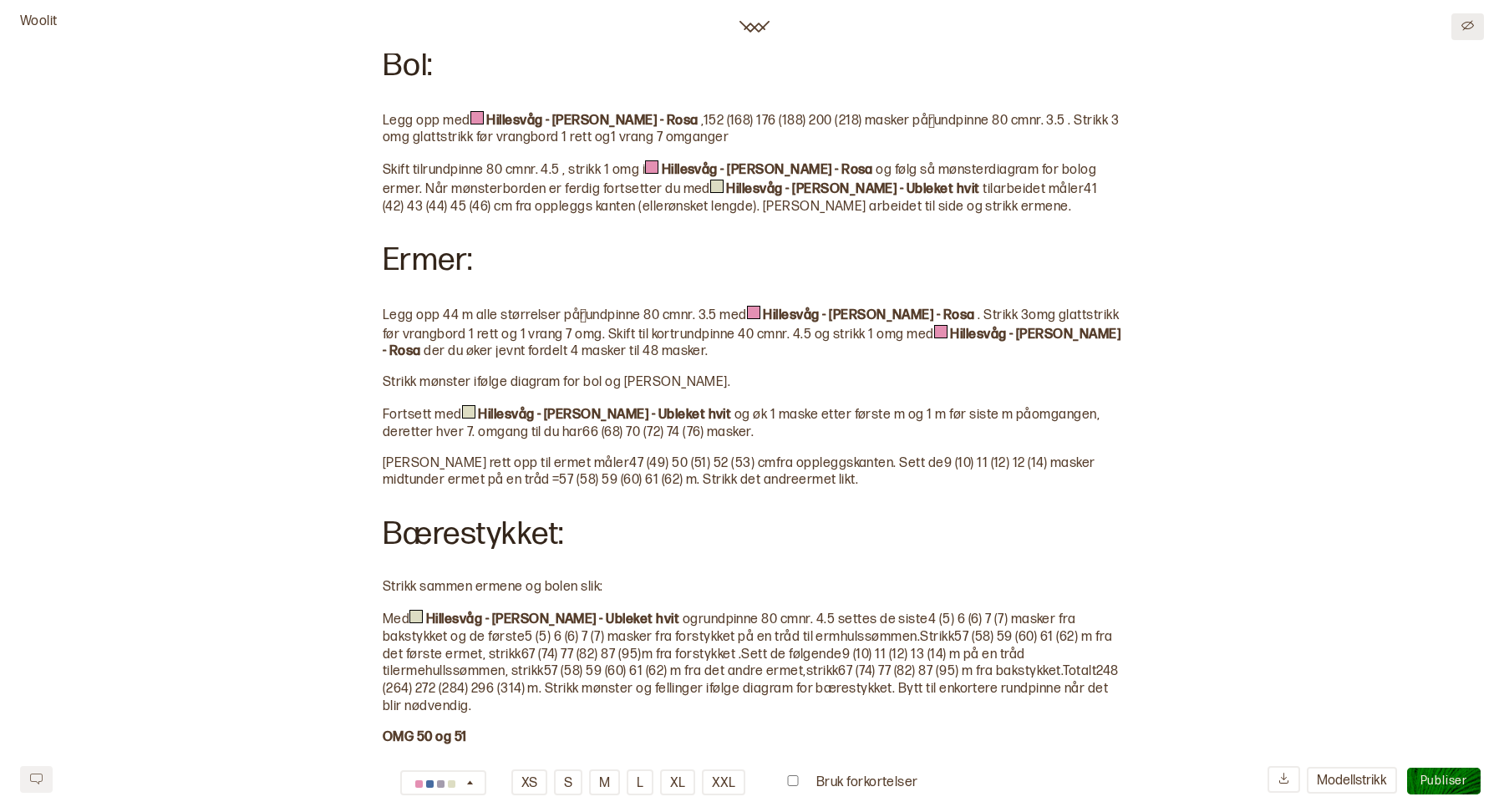 click 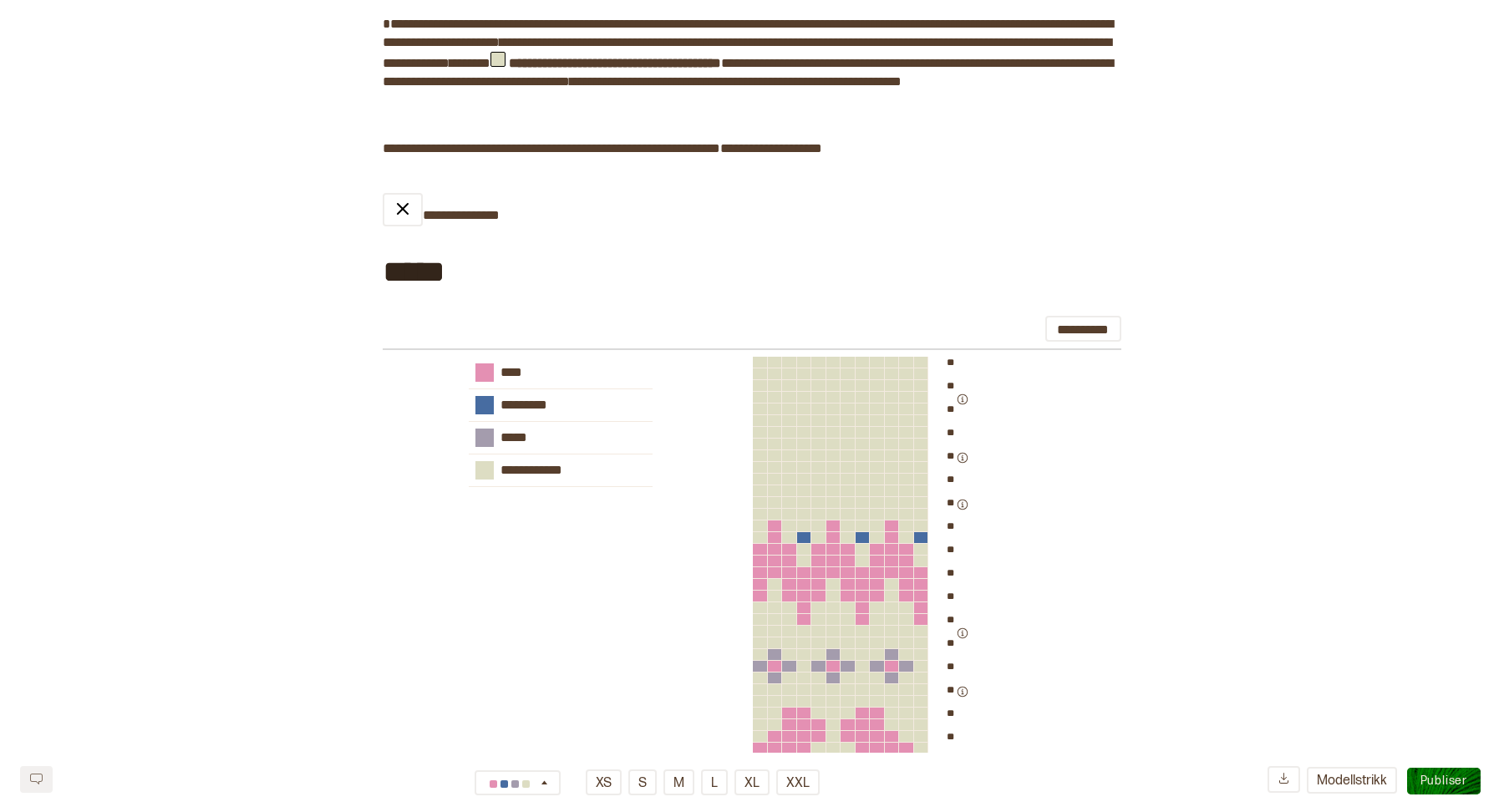 scroll, scrollTop: 1928, scrollLeft: 0, axis: vertical 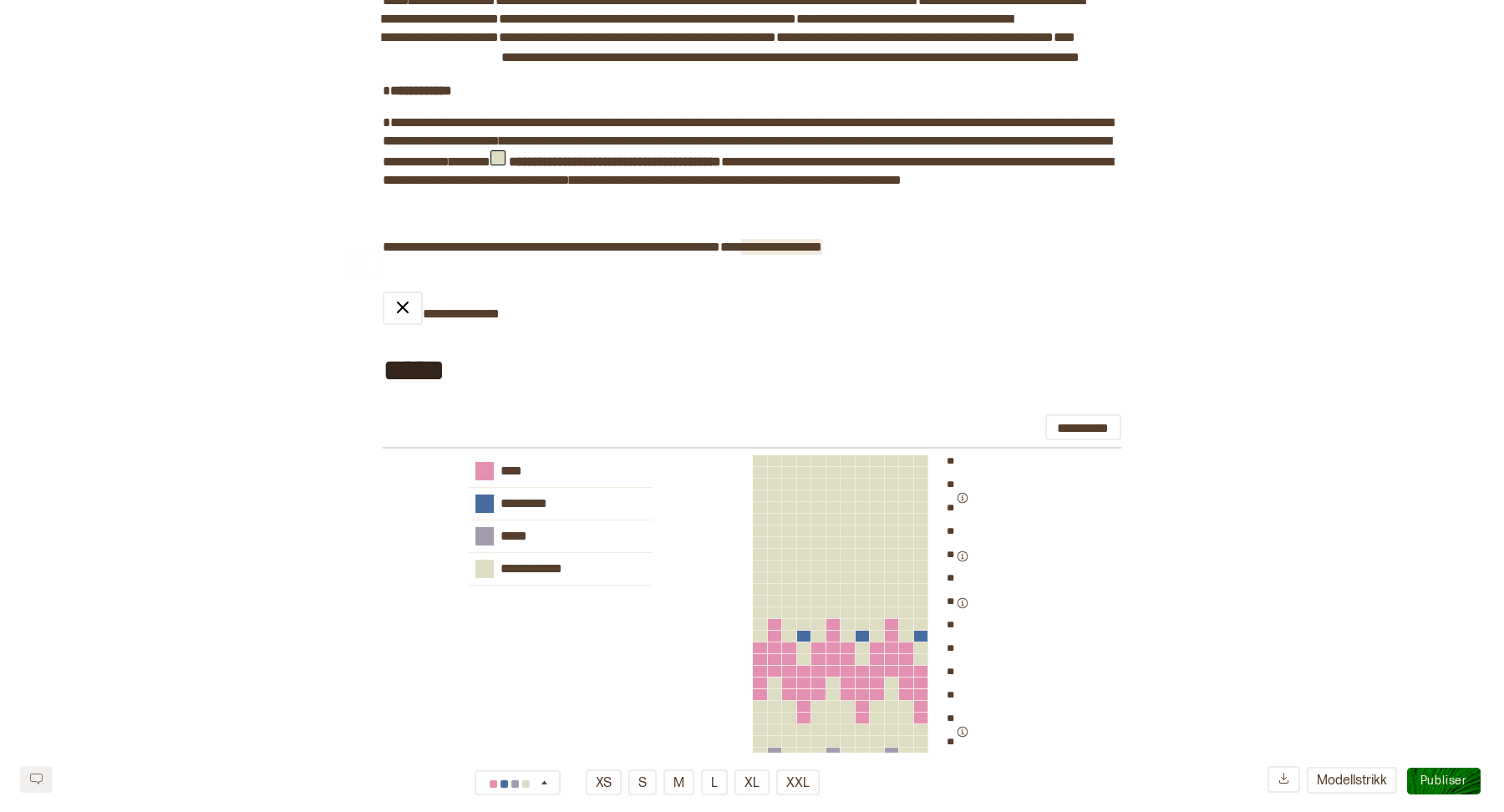 click on "**********" at bounding box center [752, -231] 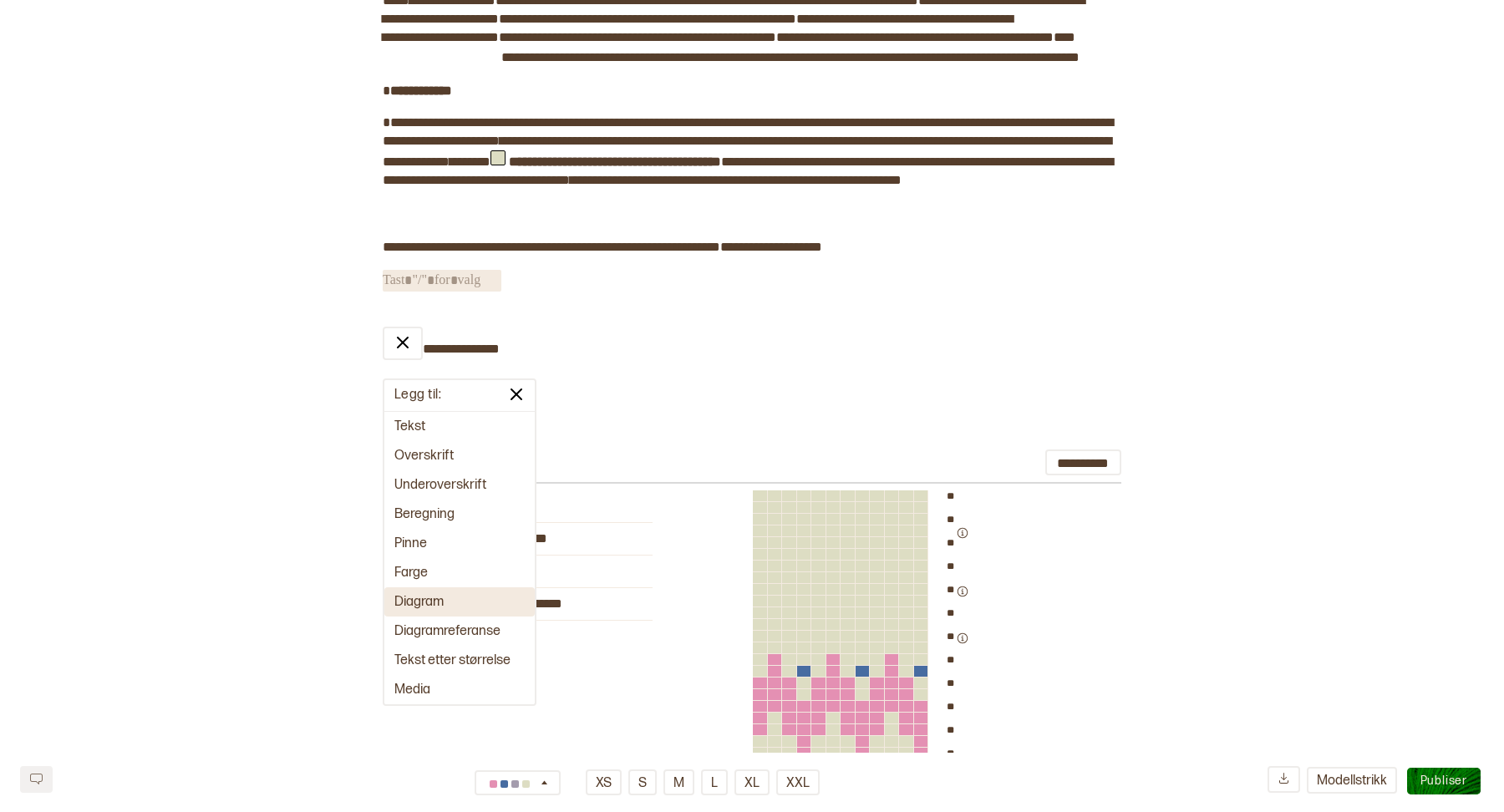 click on "Diagram" at bounding box center [460, 601] 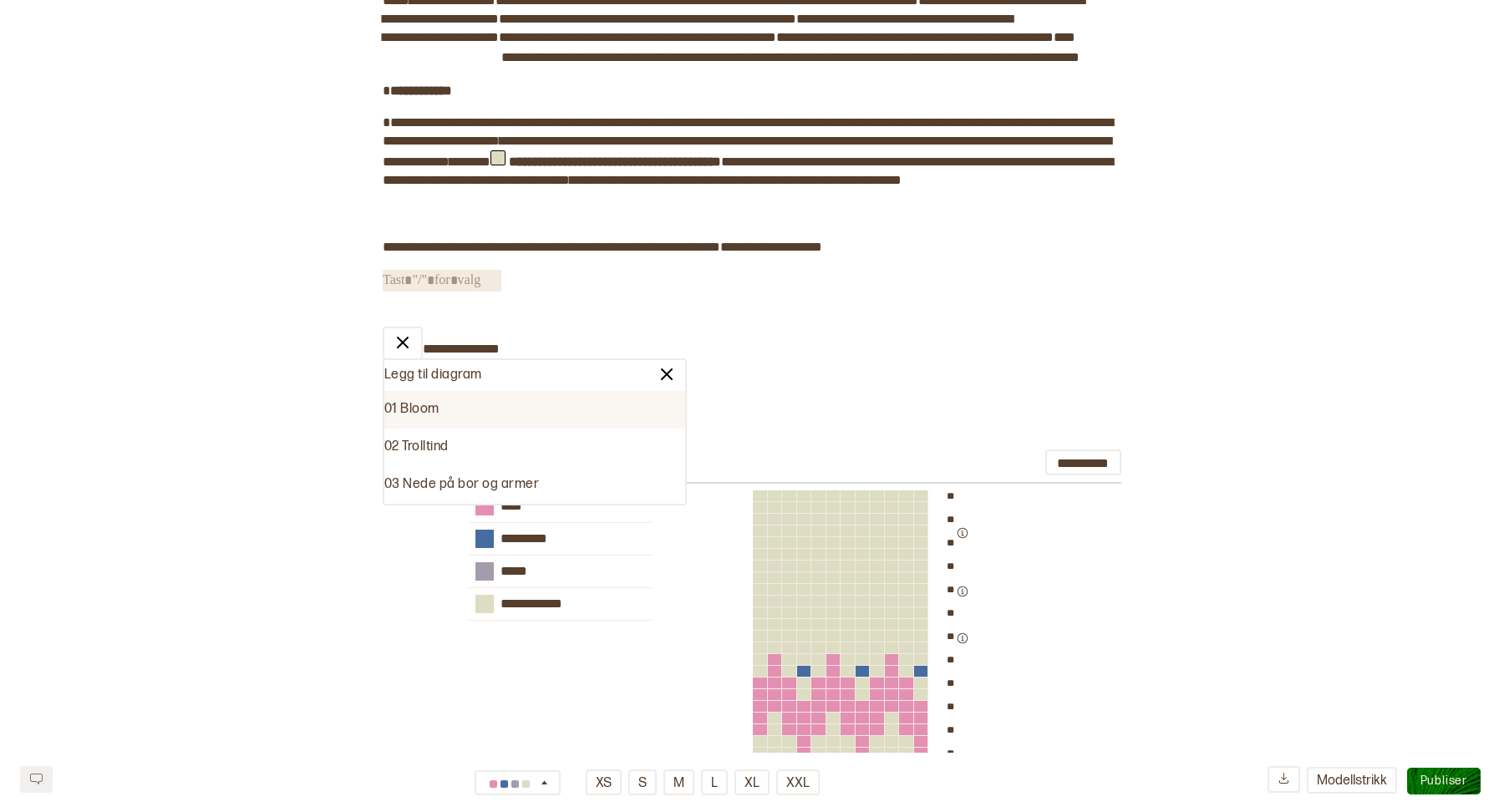 click on "01   Bloom" at bounding box center [535, 409] 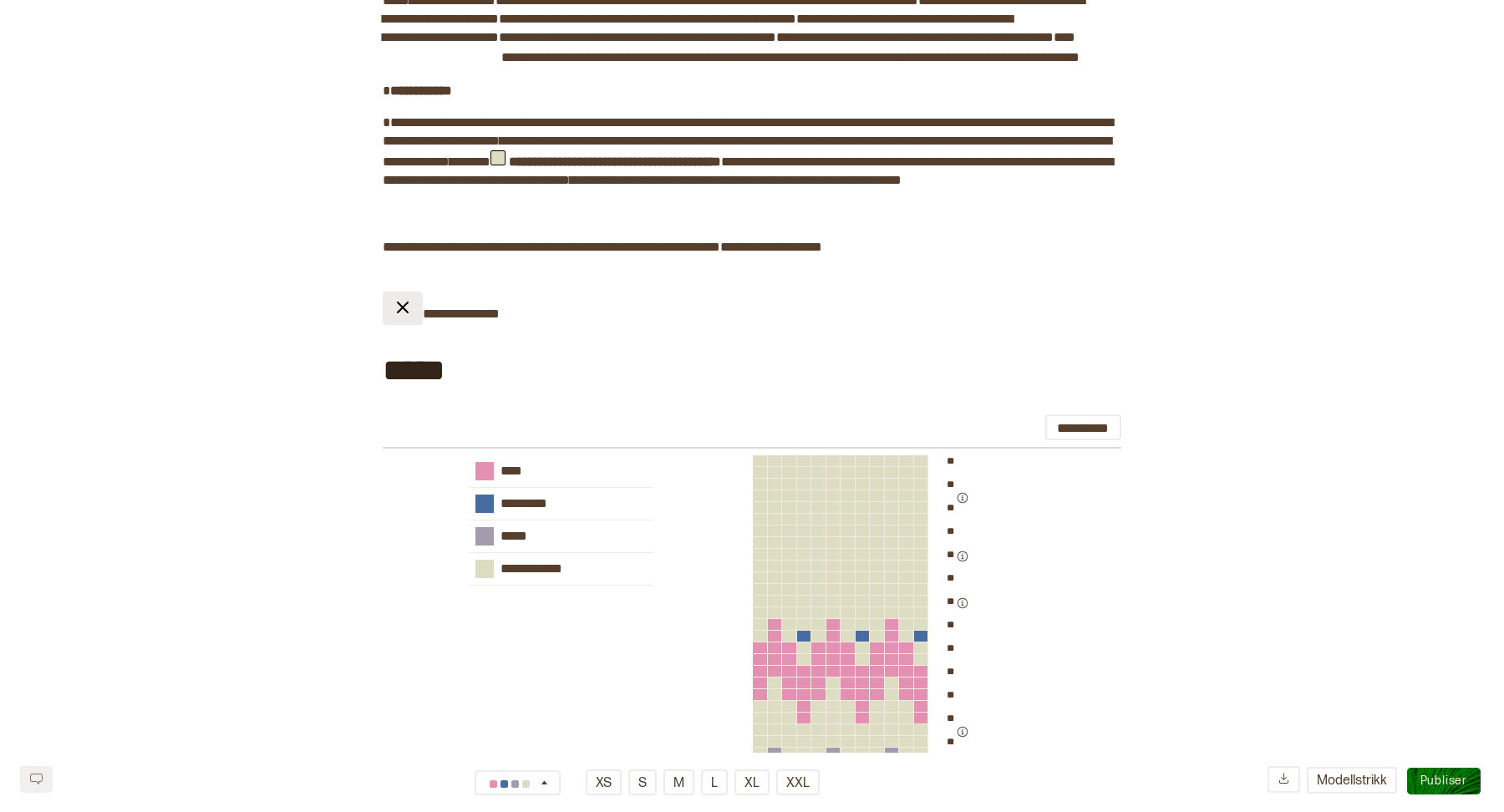 click at bounding box center (403, 307) 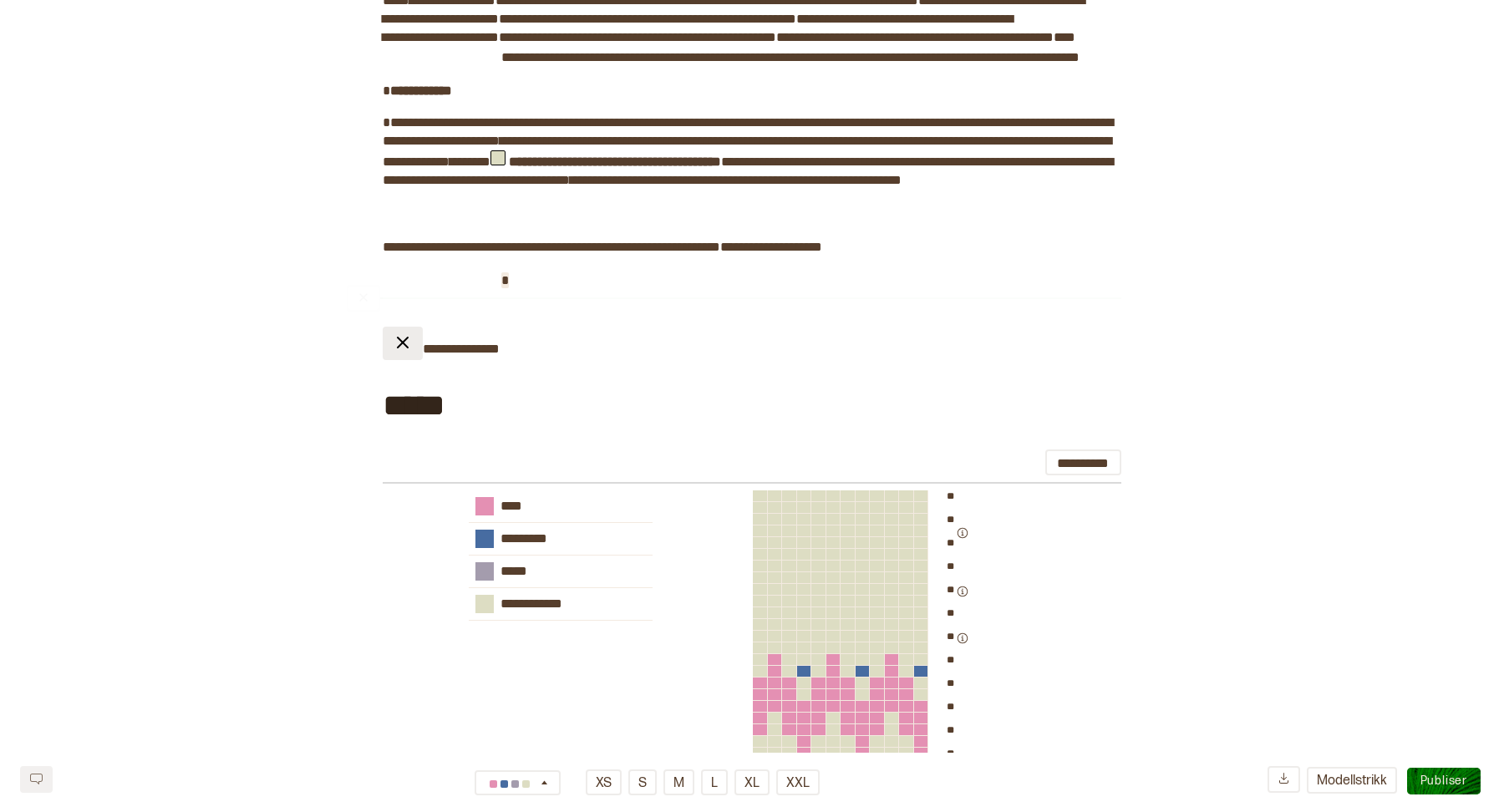 click at bounding box center (403, 343) 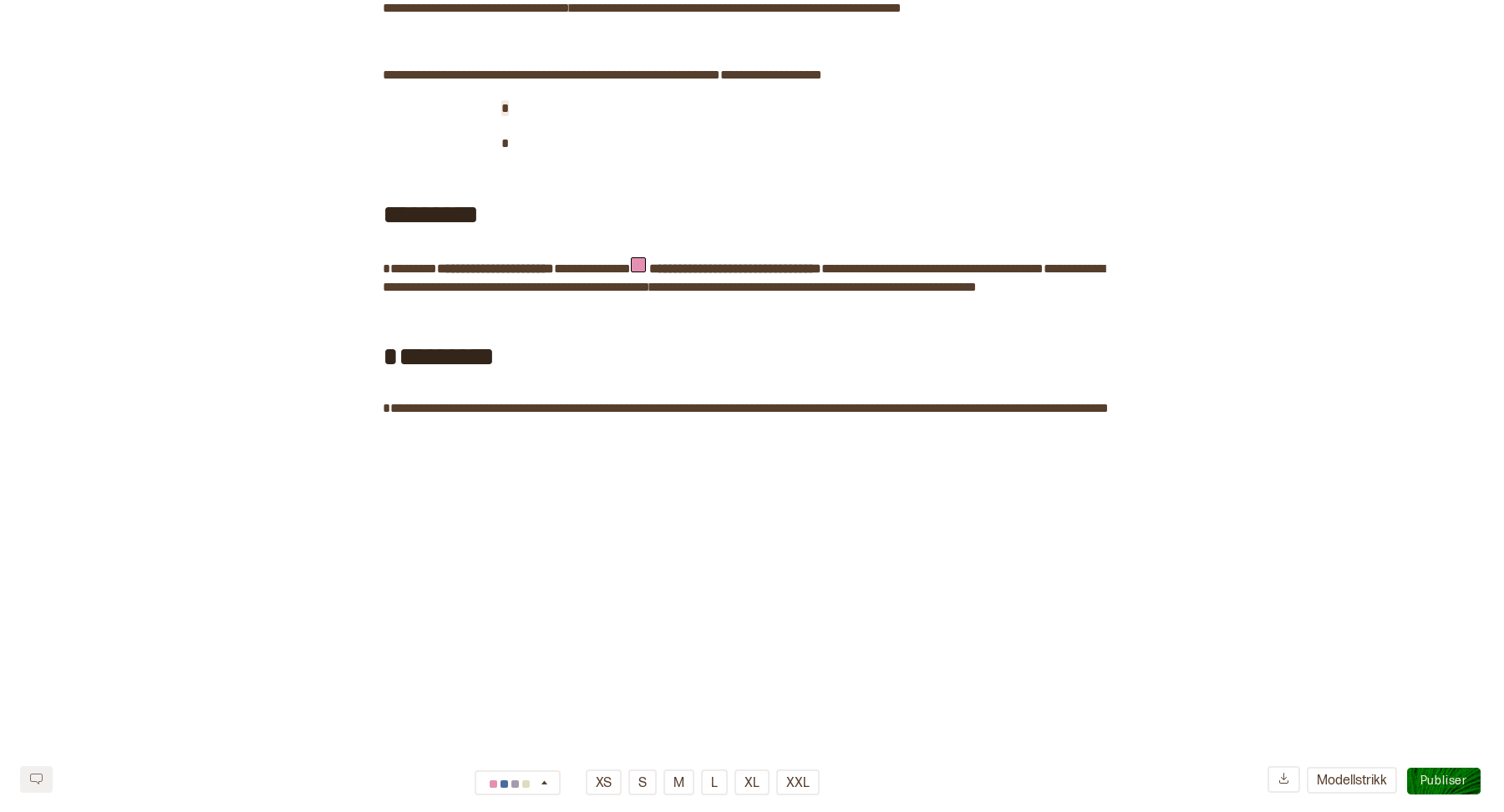 scroll, scrollTop: 2091, scrollLeft: 0, axis: vertical 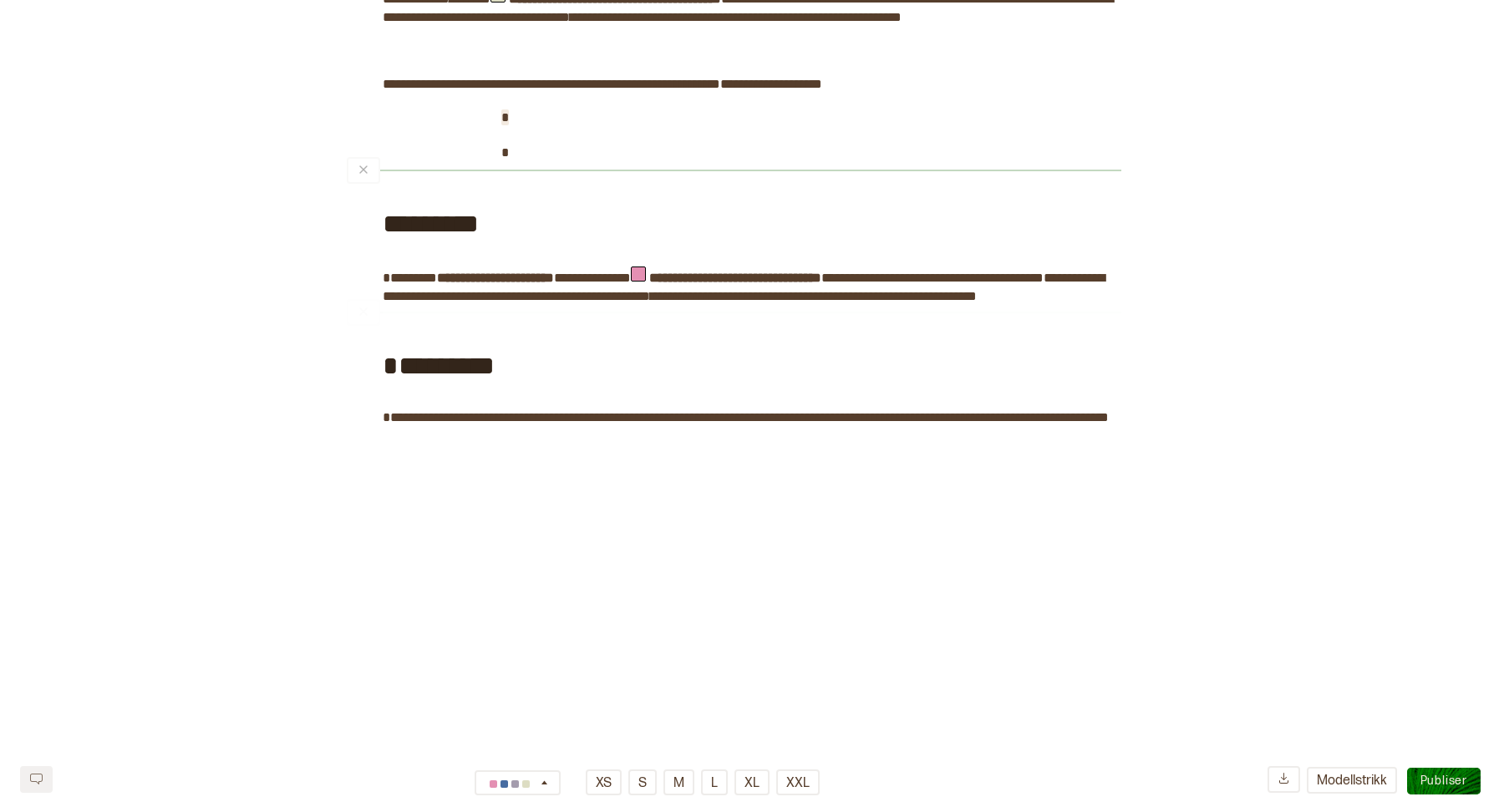 click on "﻿" at bounding box center (734, 170) 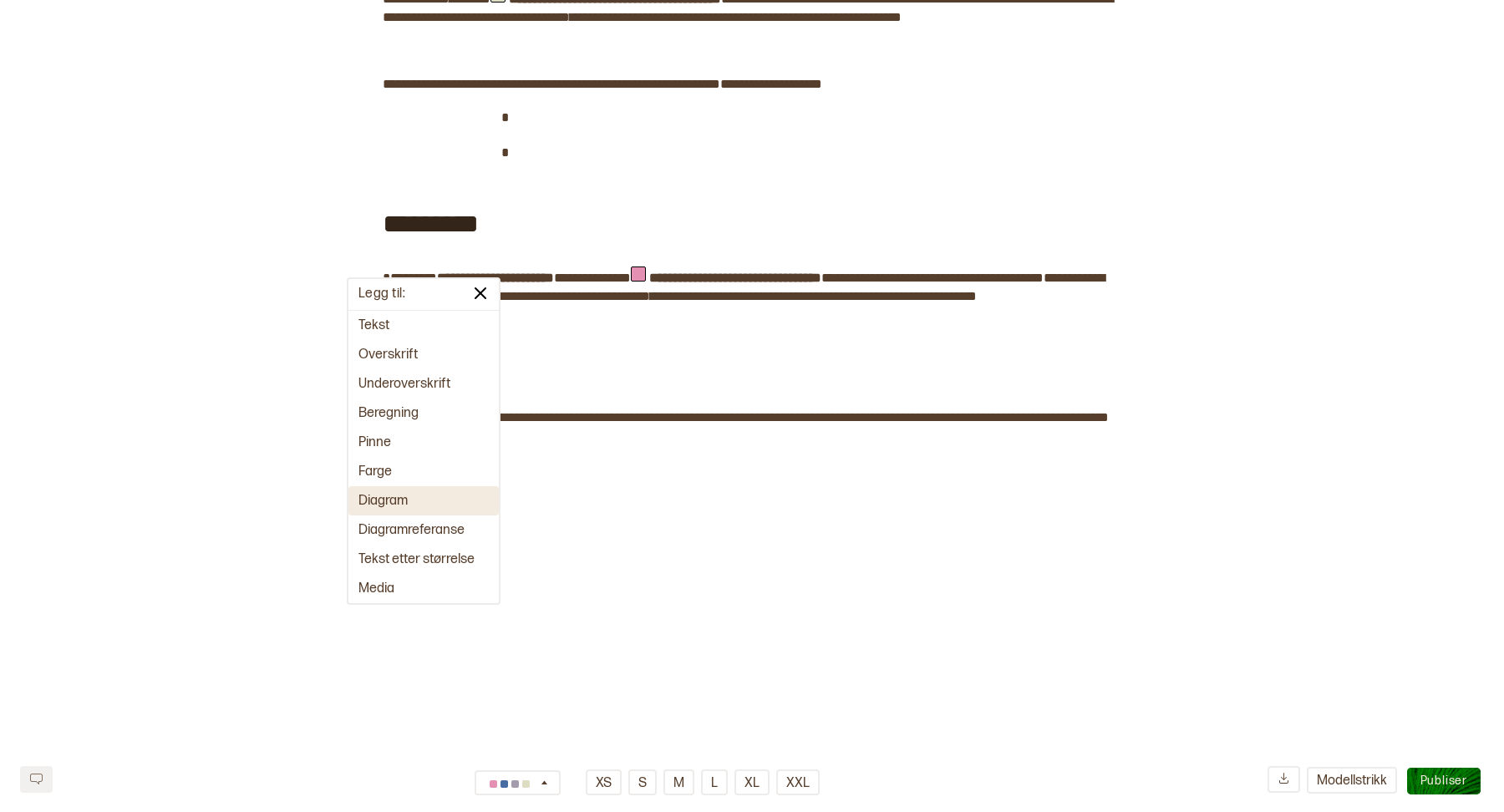 click on "Diagram" at bounding box center [424, 500] 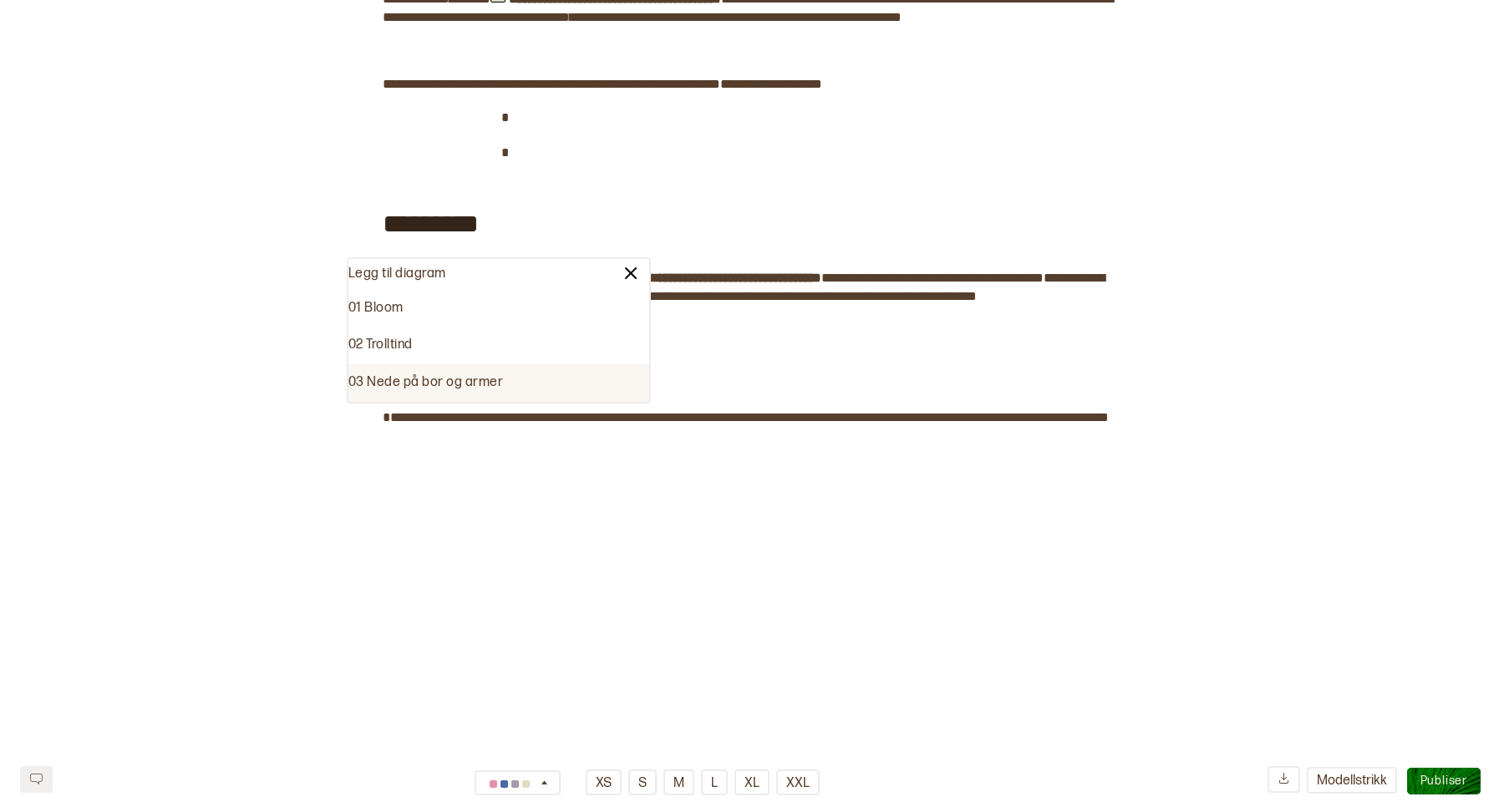 click on "03   Nede på bor og armer" at bounding box center [499, 383] 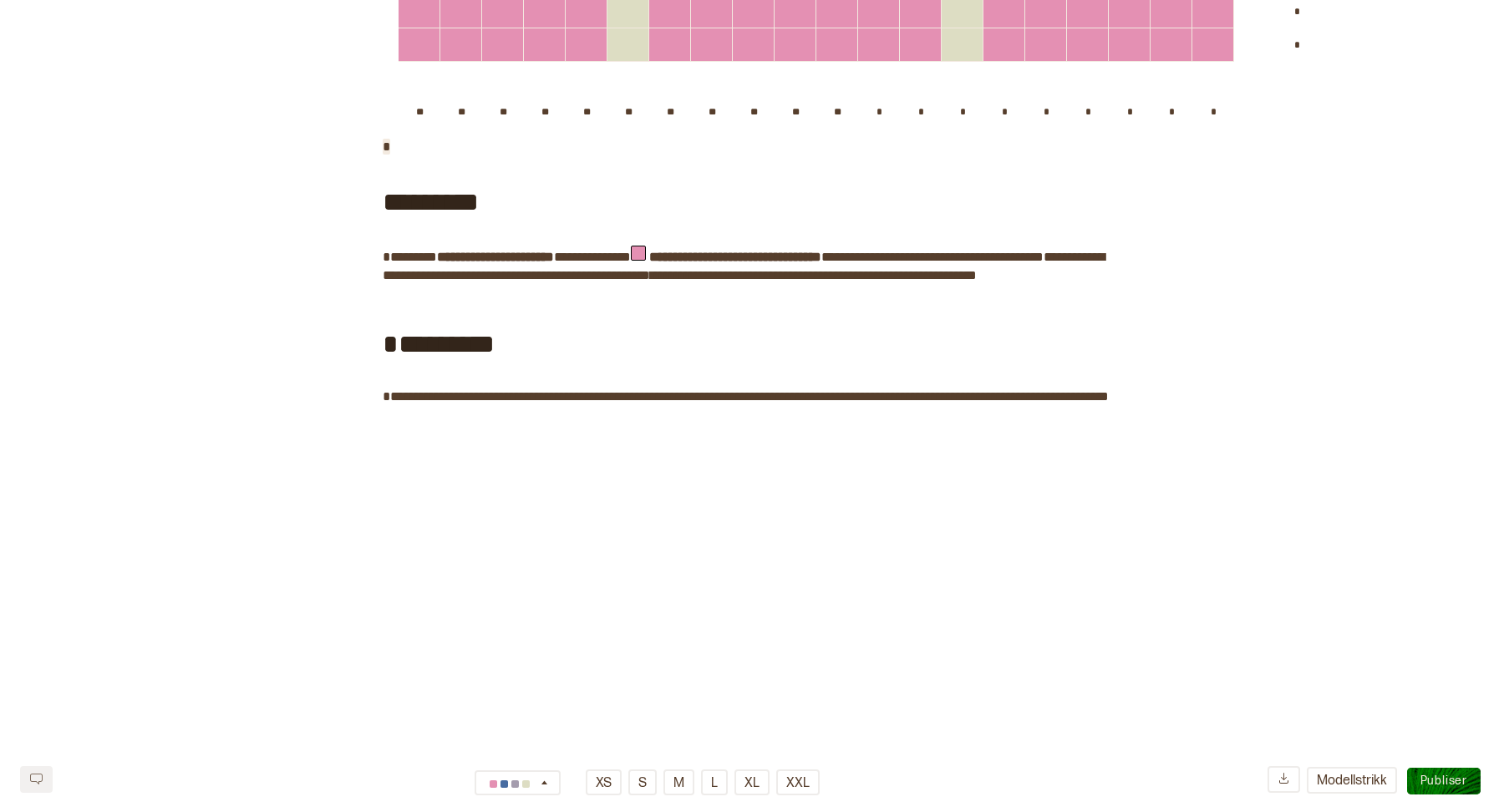 scroll, scrollTop: 2900, scrollLeft: 0, axis: vertical 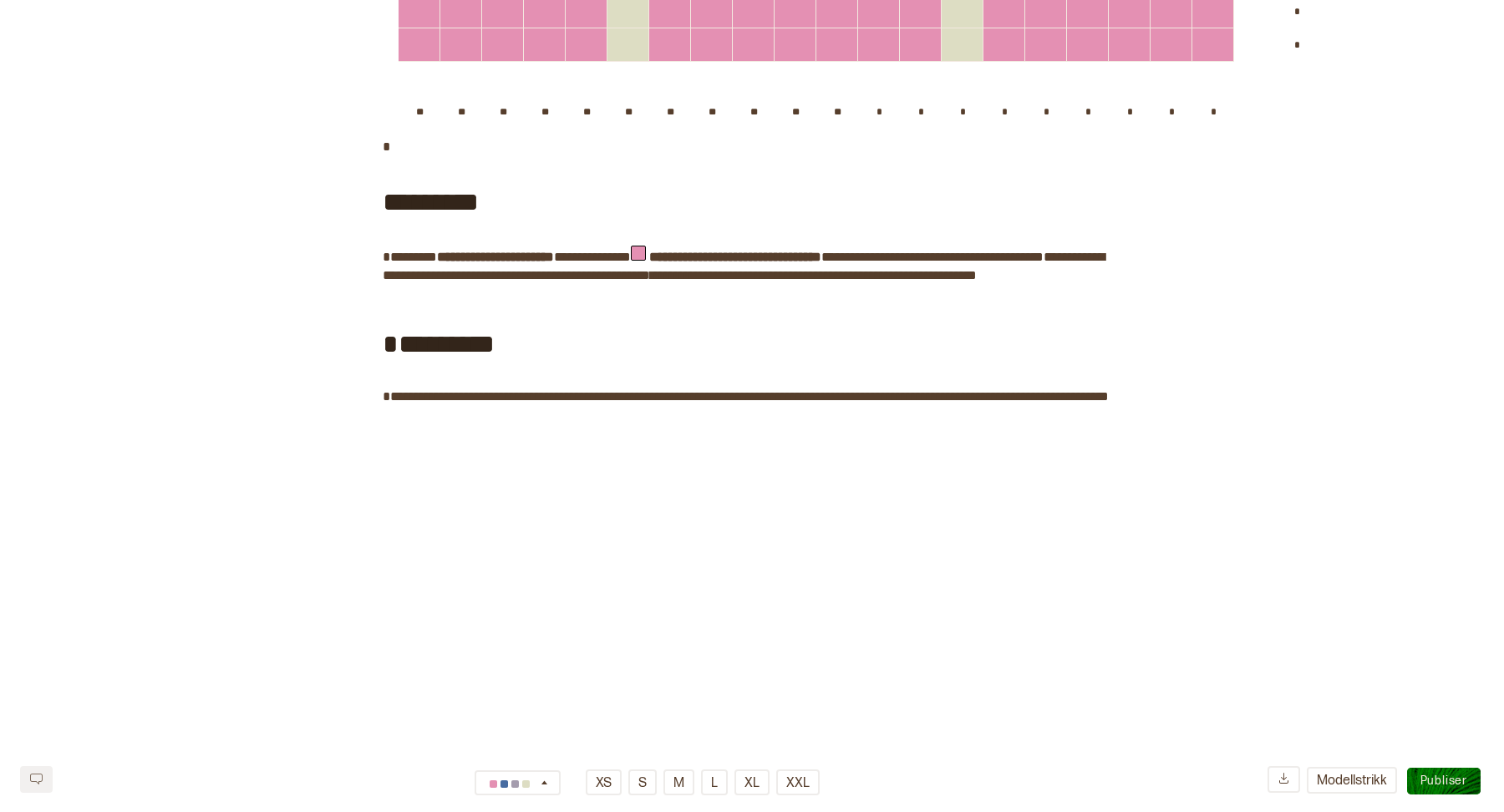 click on "*********" at bounding box center (430, 189) 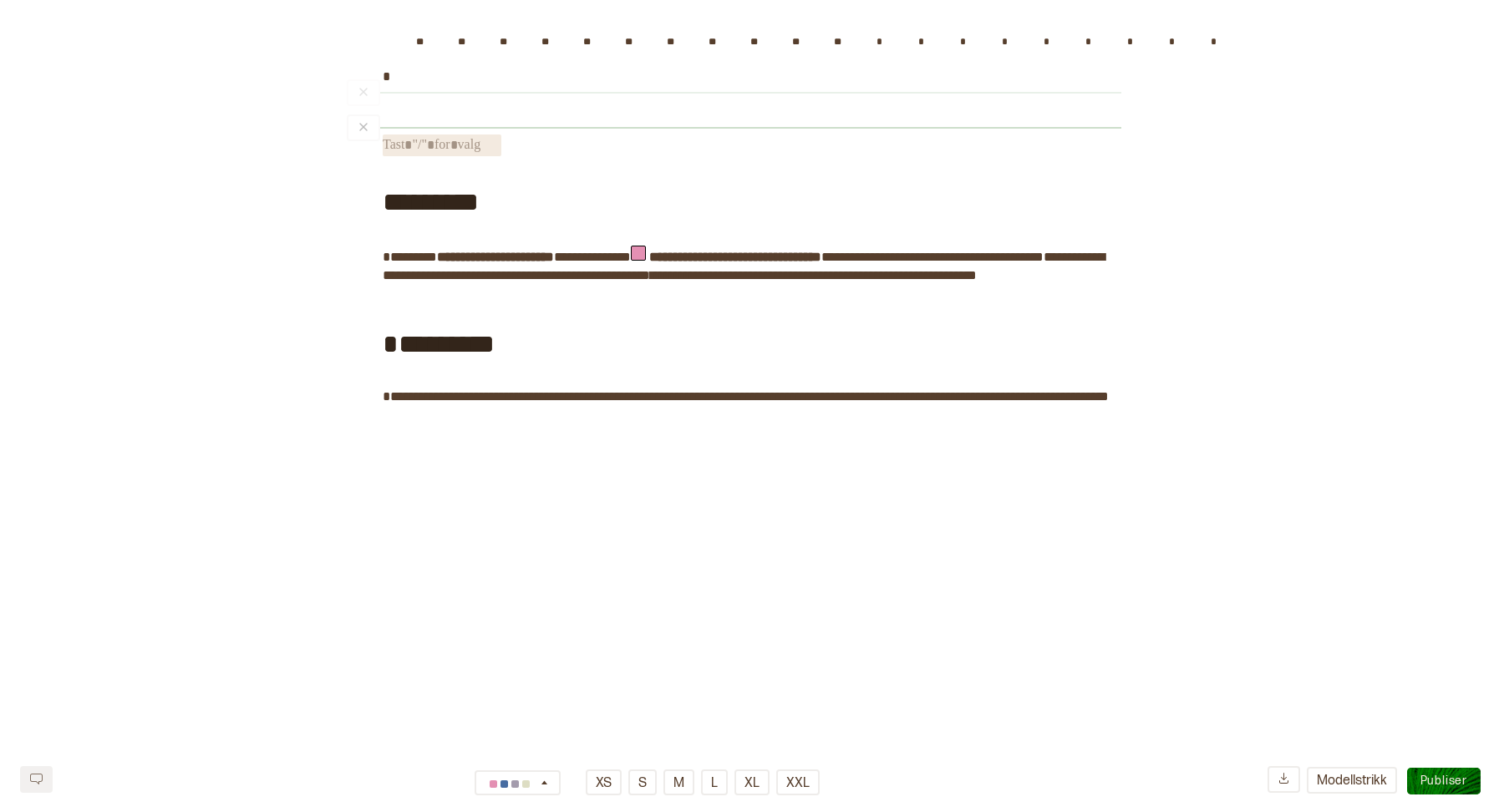 click on "﻿" at bounding box center [442, 145] 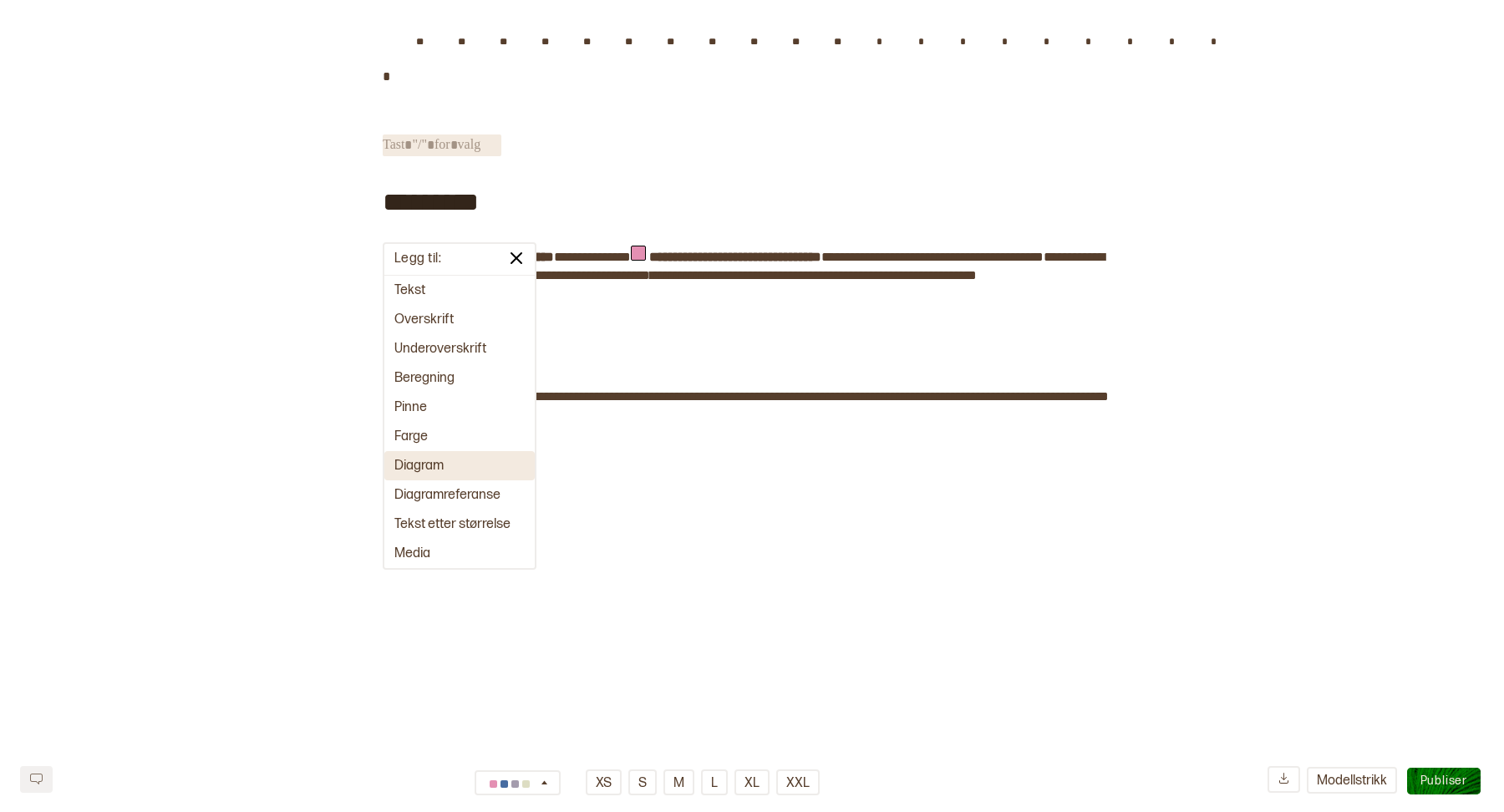 click on "Diagram" at bounding box center [460, 465] 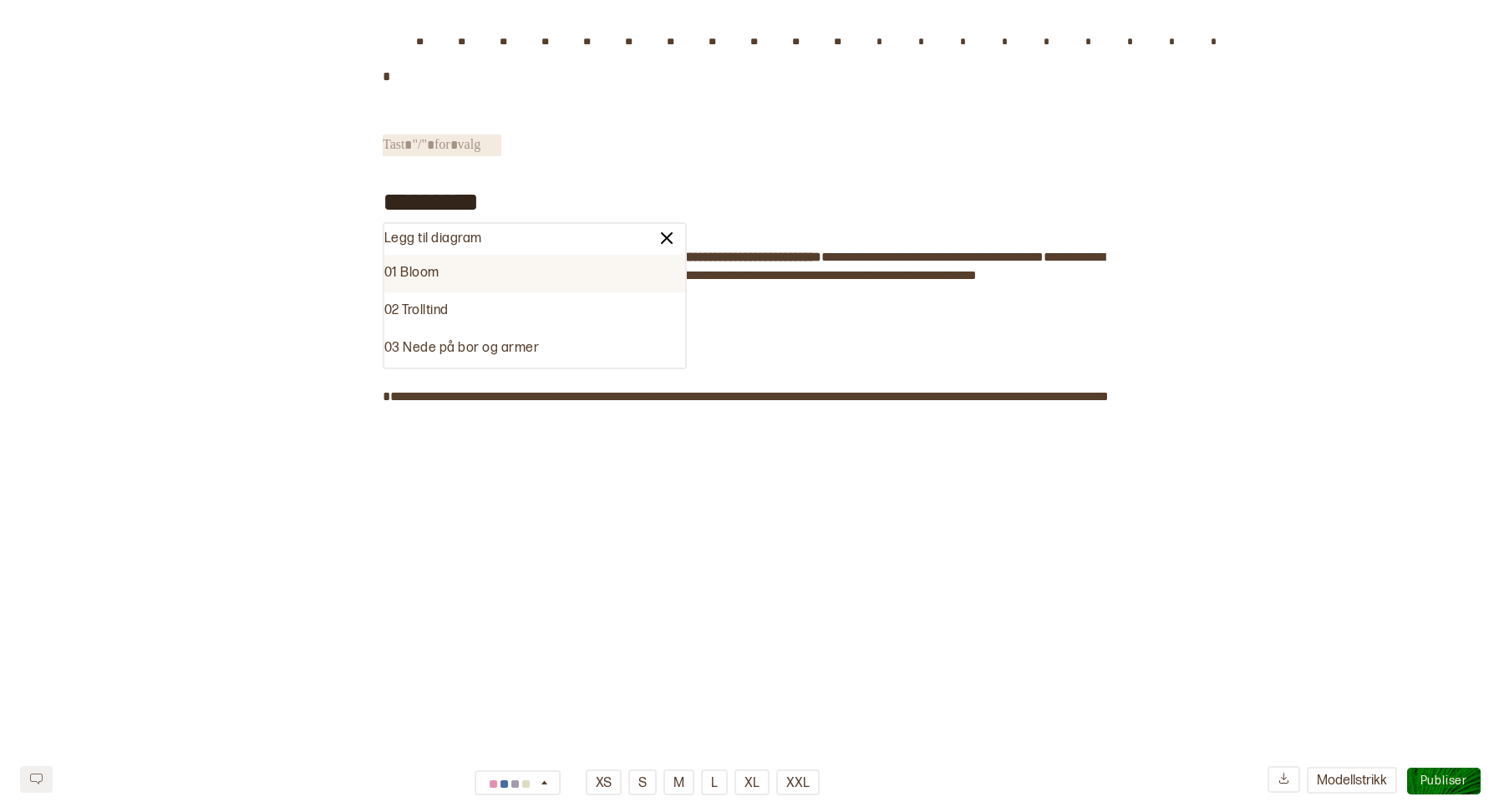click on "01   Bloom" at bounding box center (535, 273) 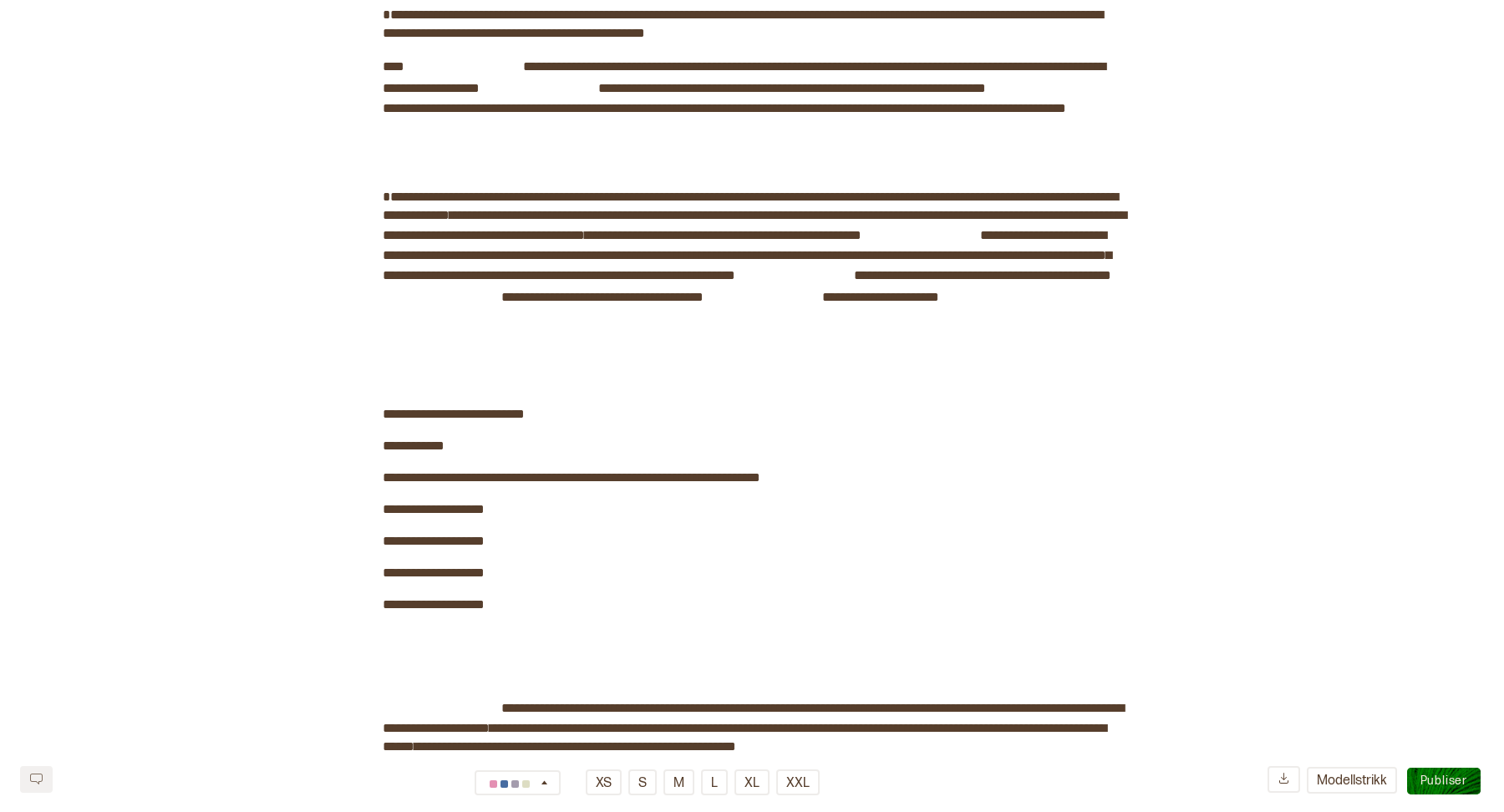 scroll, scrollTop: 0, scrollLeft: 0, axis: both 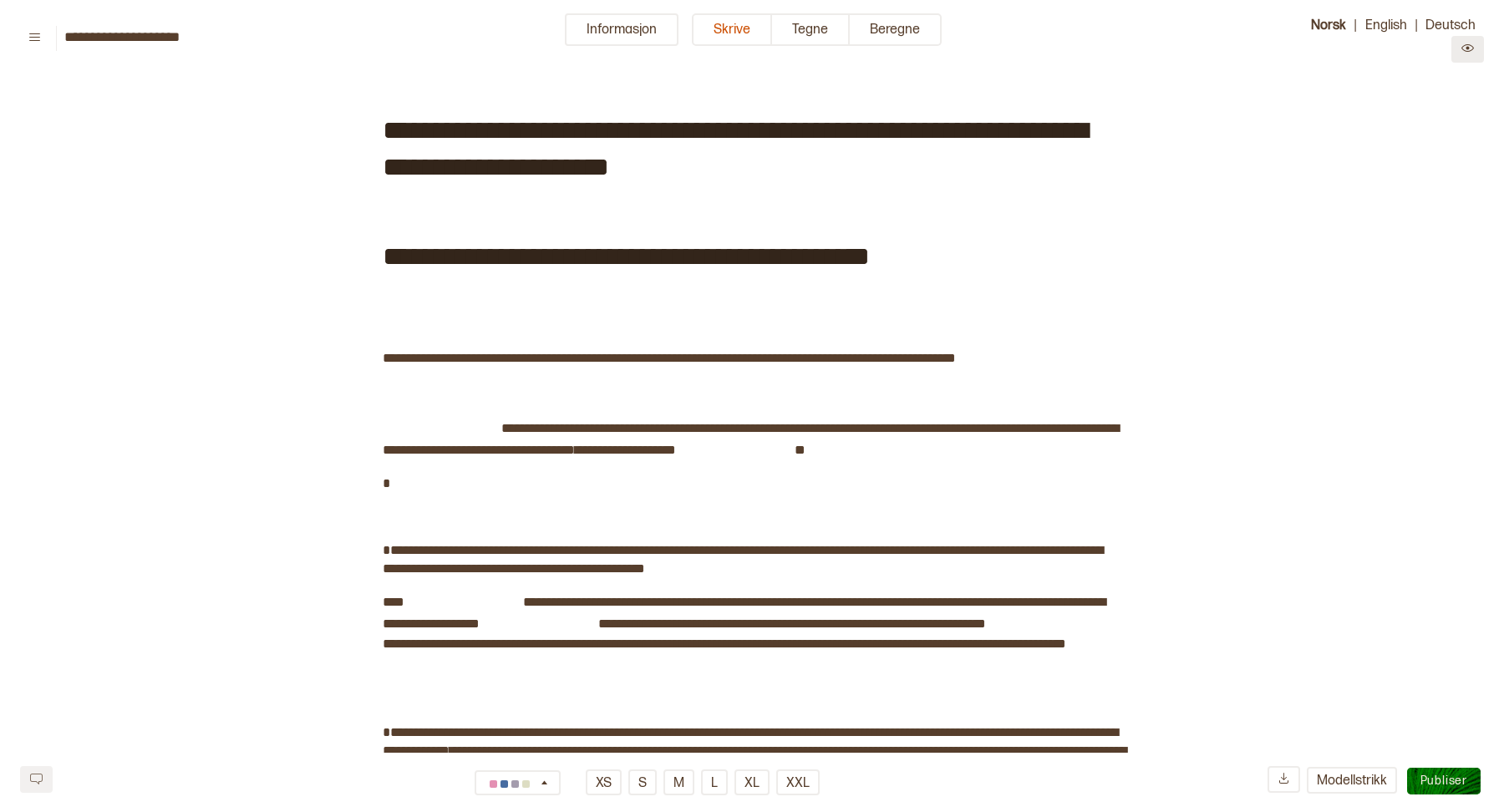 click at bounding box center [1467, 49] 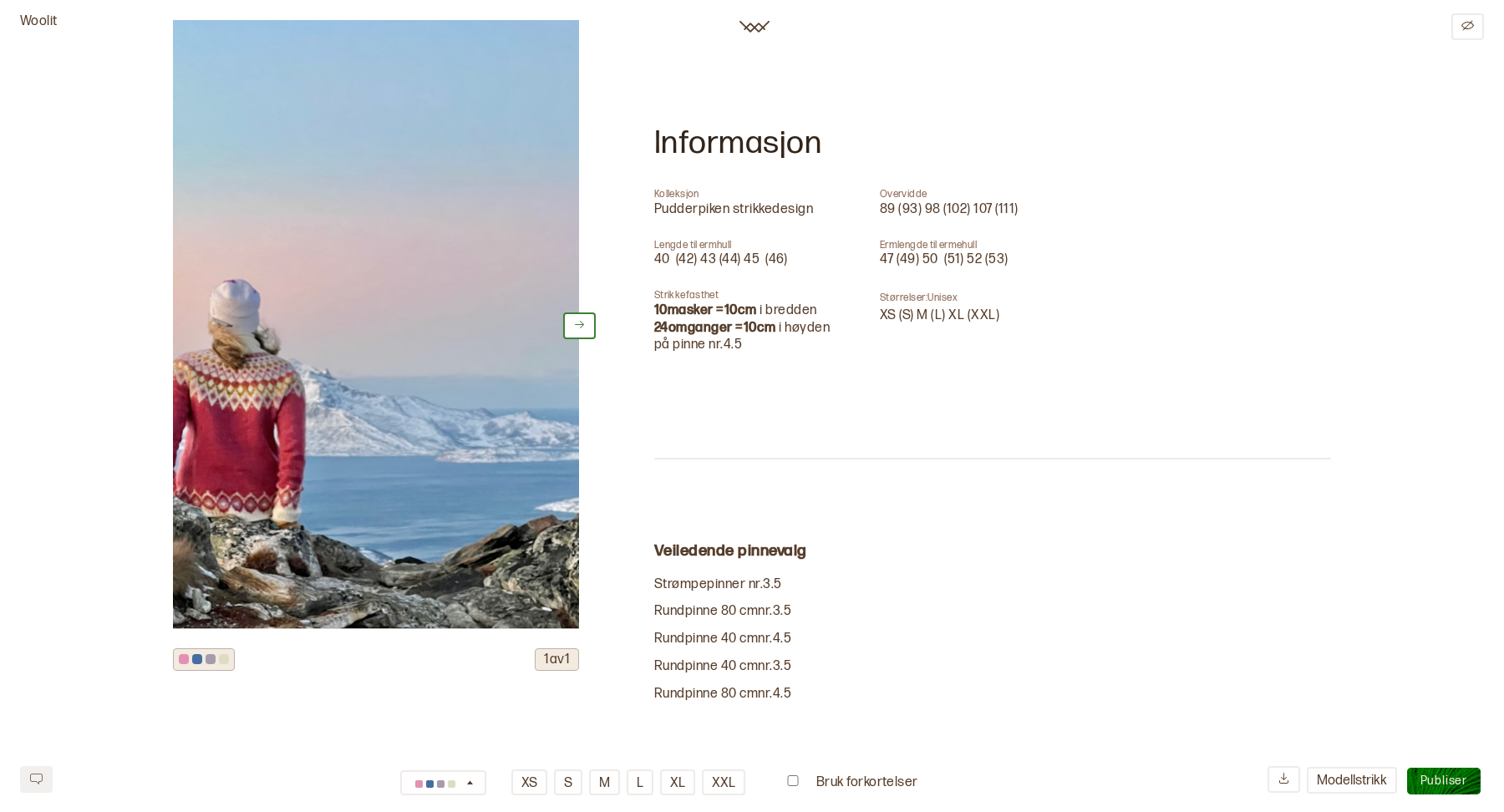 scroll, scrollTop: 0, scrollLeft: 0, axis: both 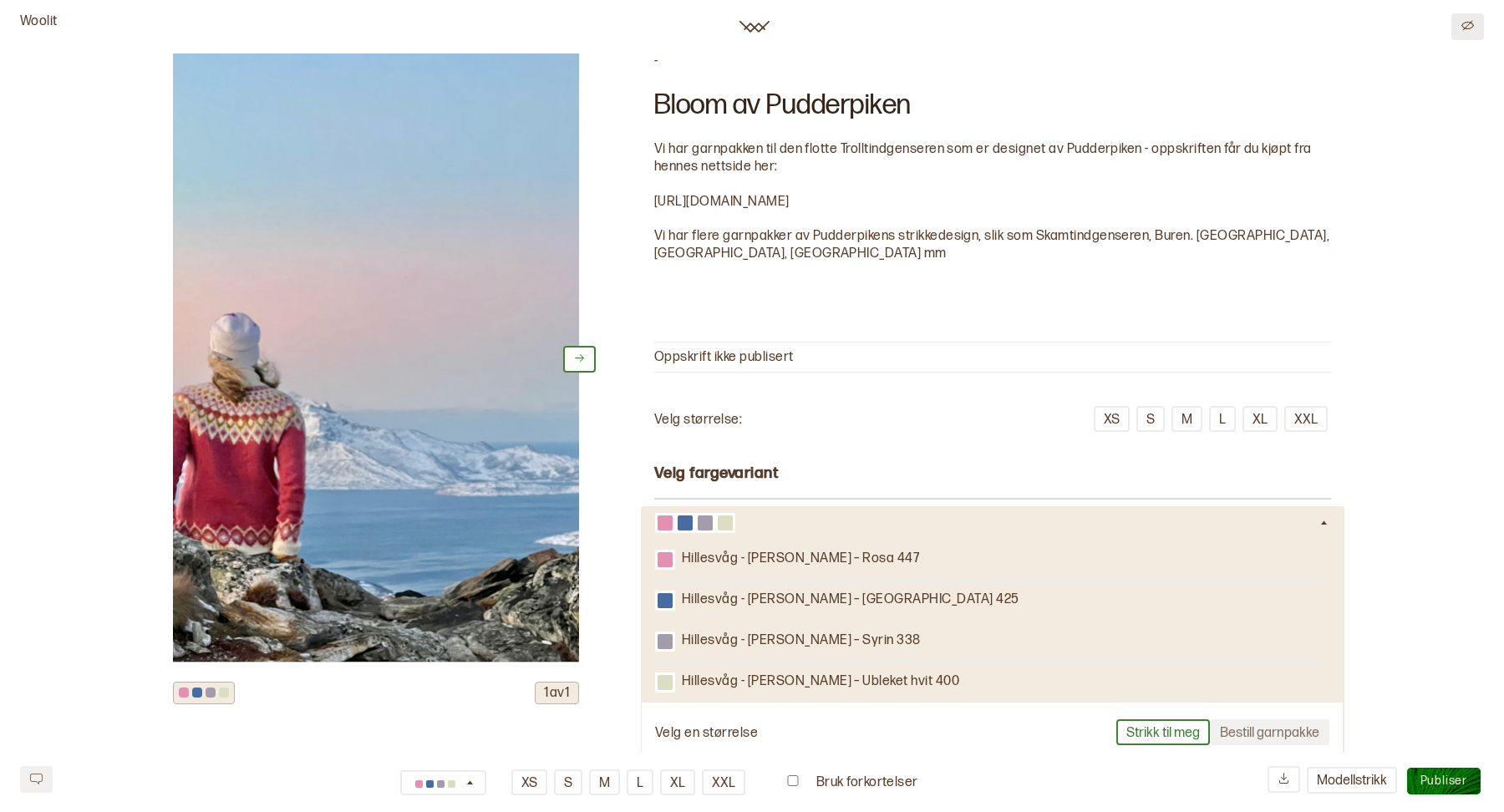click at bounding box center [1467, 27] 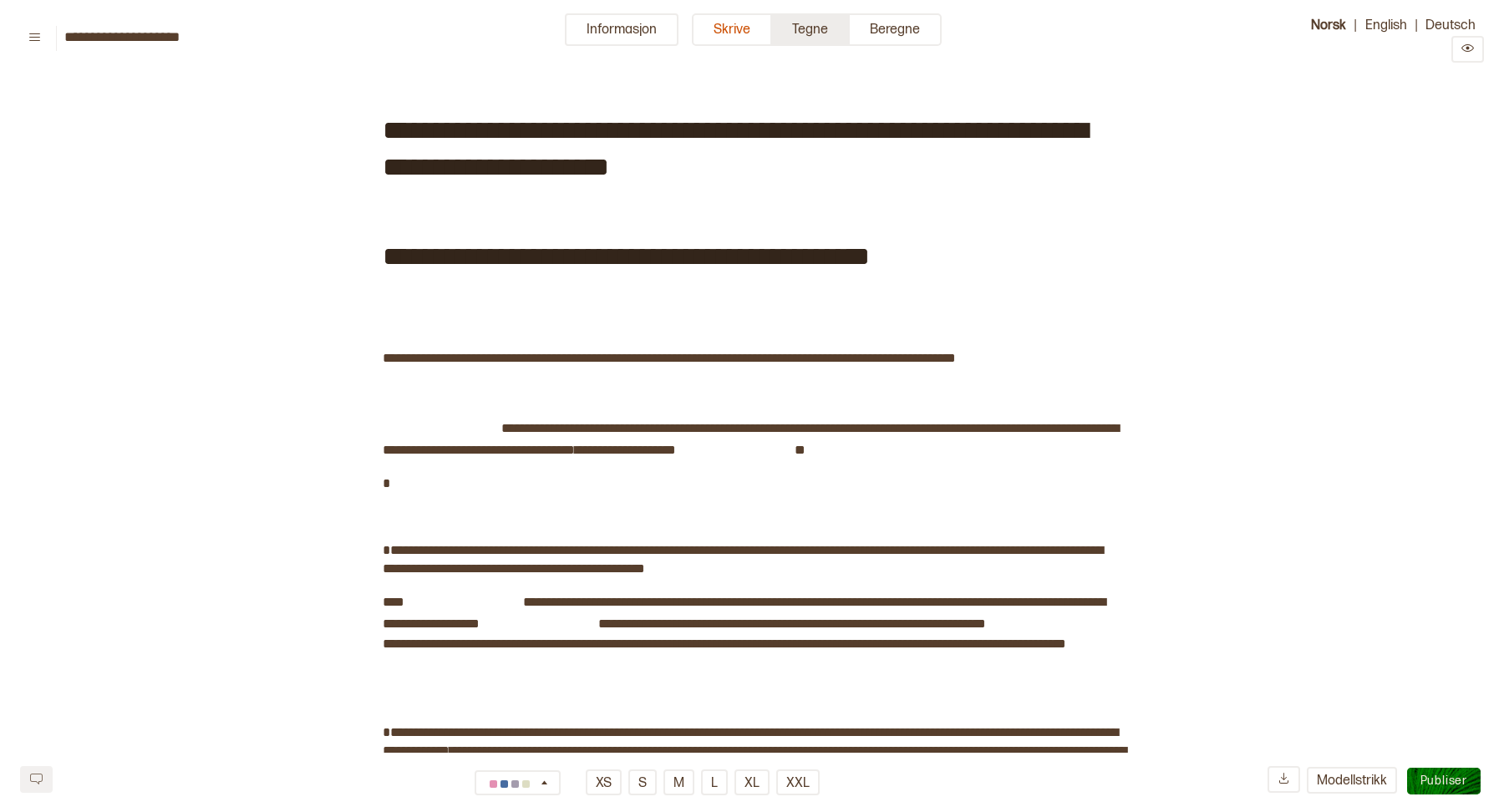click on "Tegne" at bounding box center [810, 29] 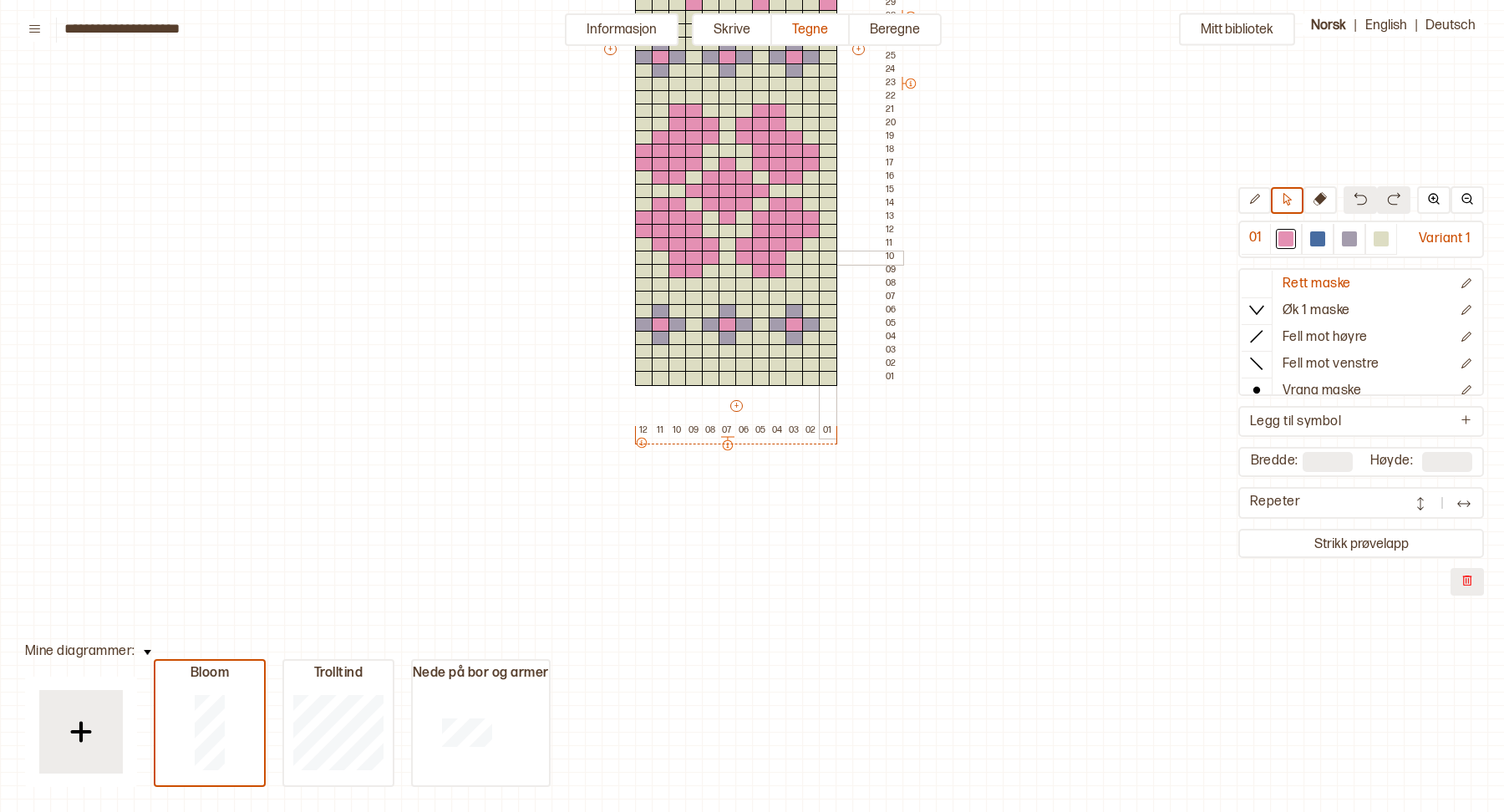scroll, scrollTop: 601, scrollLeft: 0, axis: vertical 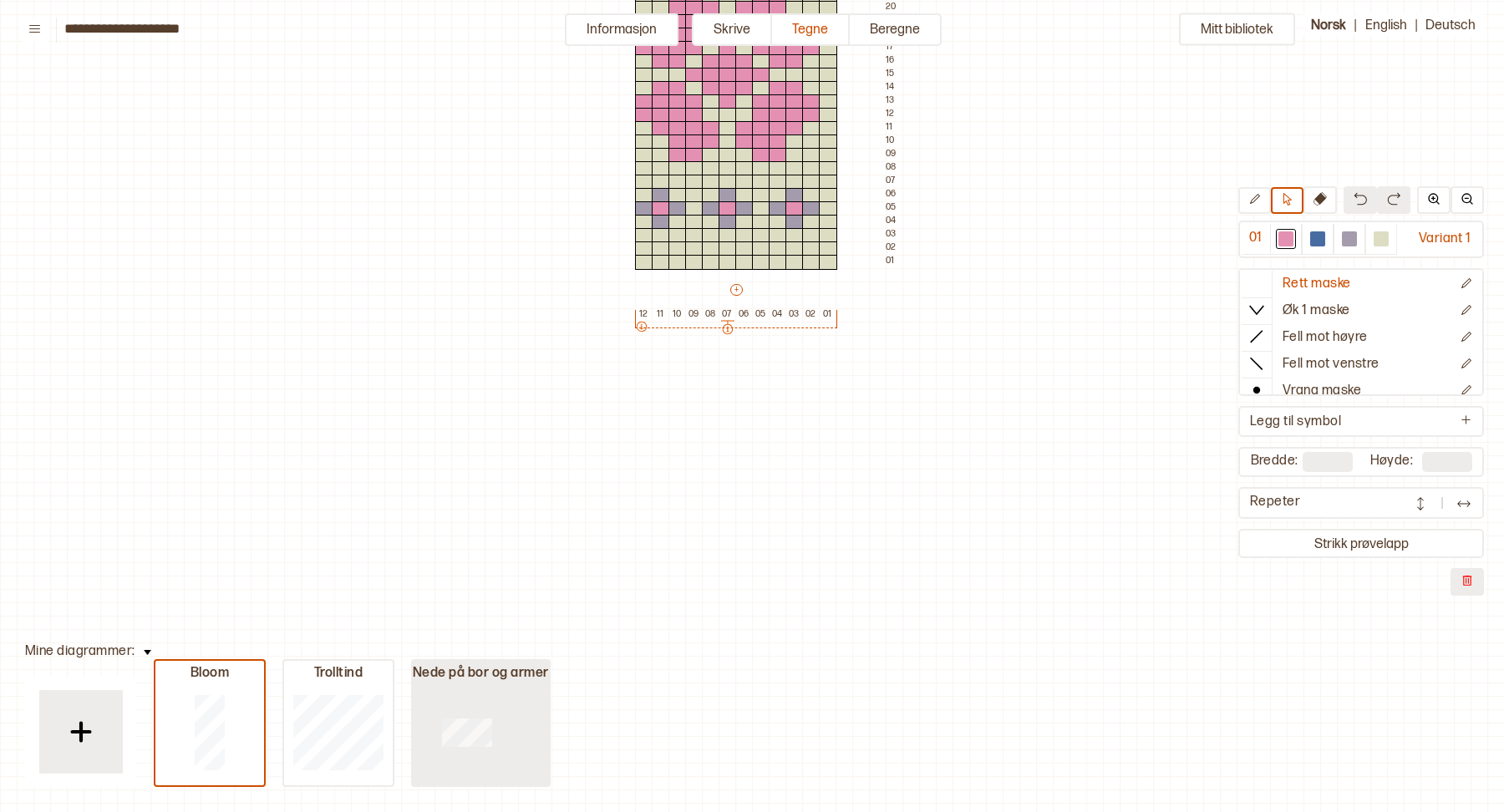 click at bounding box center (338, 732) 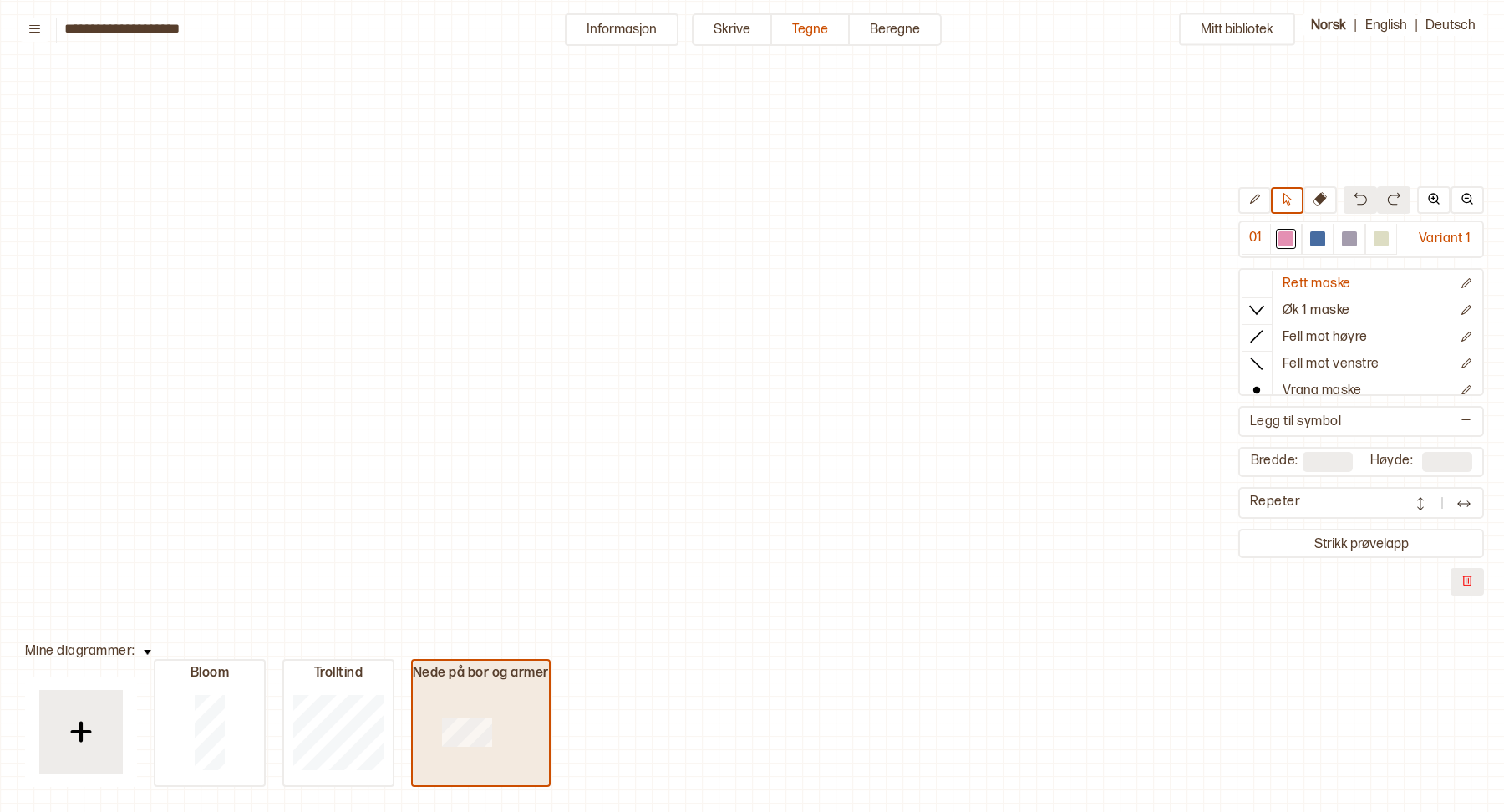 type on "**" 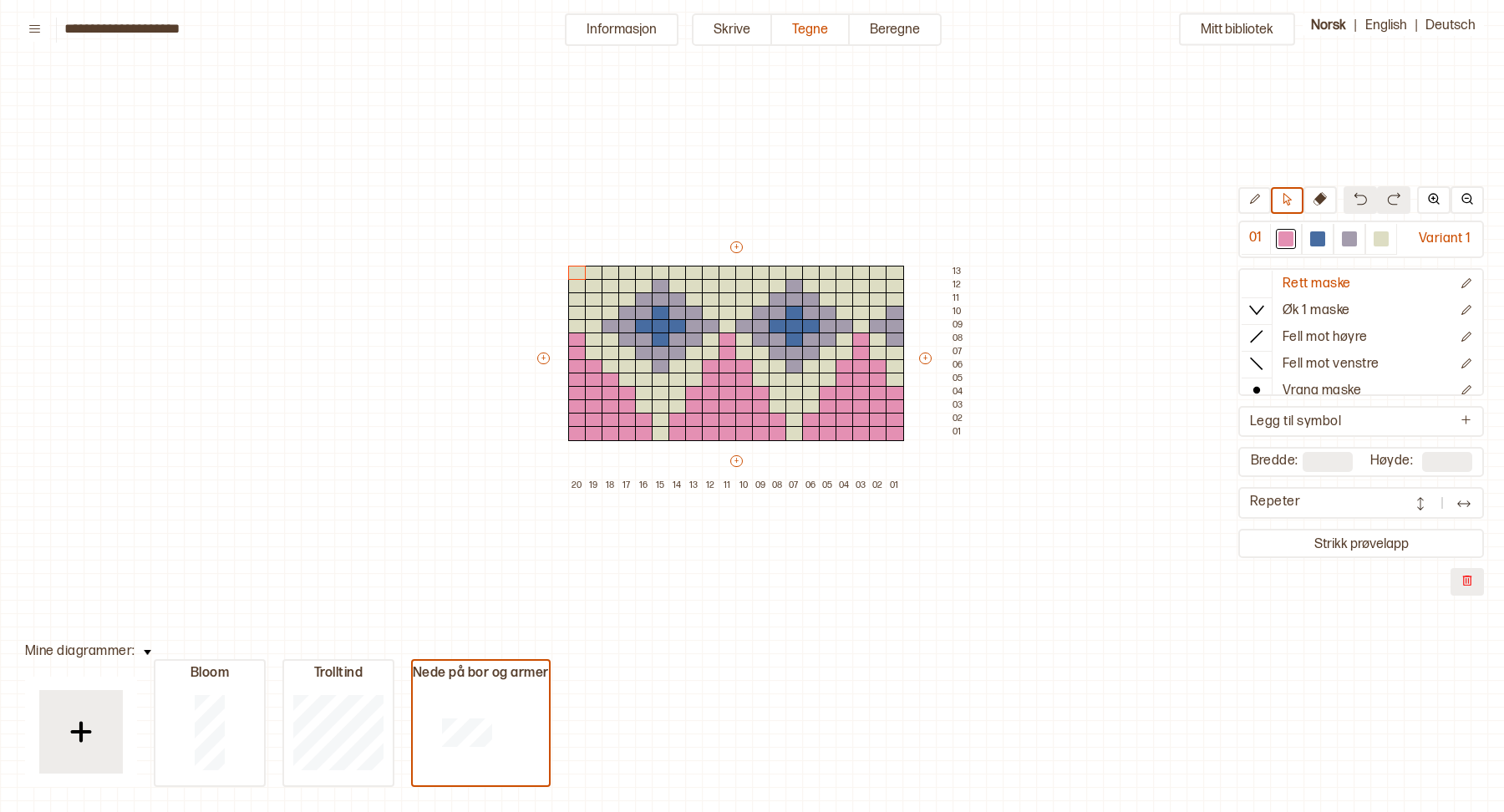 scroll, scrollTop: 0, scrollLeft: 0, axis: both 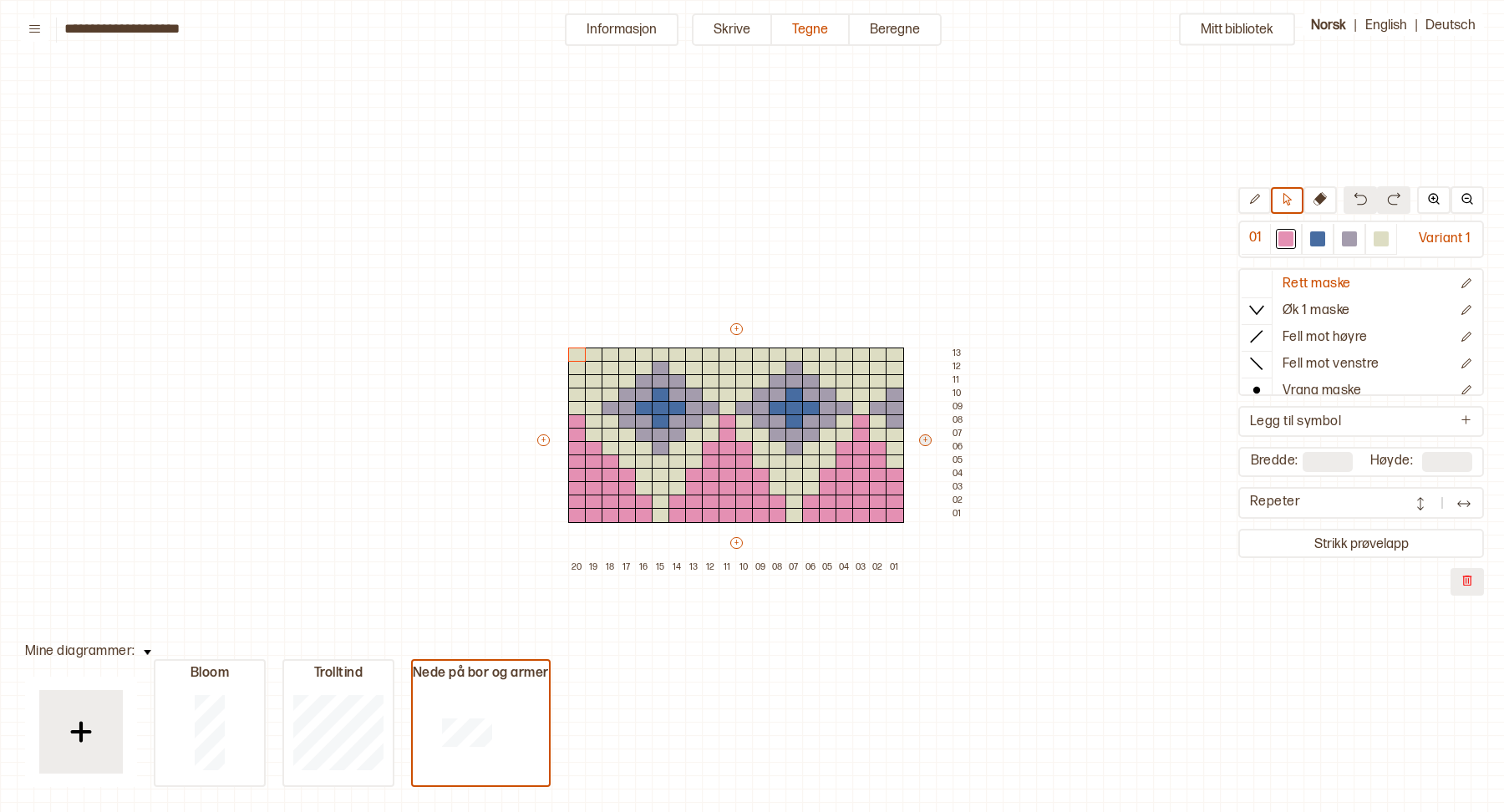 click on "+" at bounding box center [925, 440] 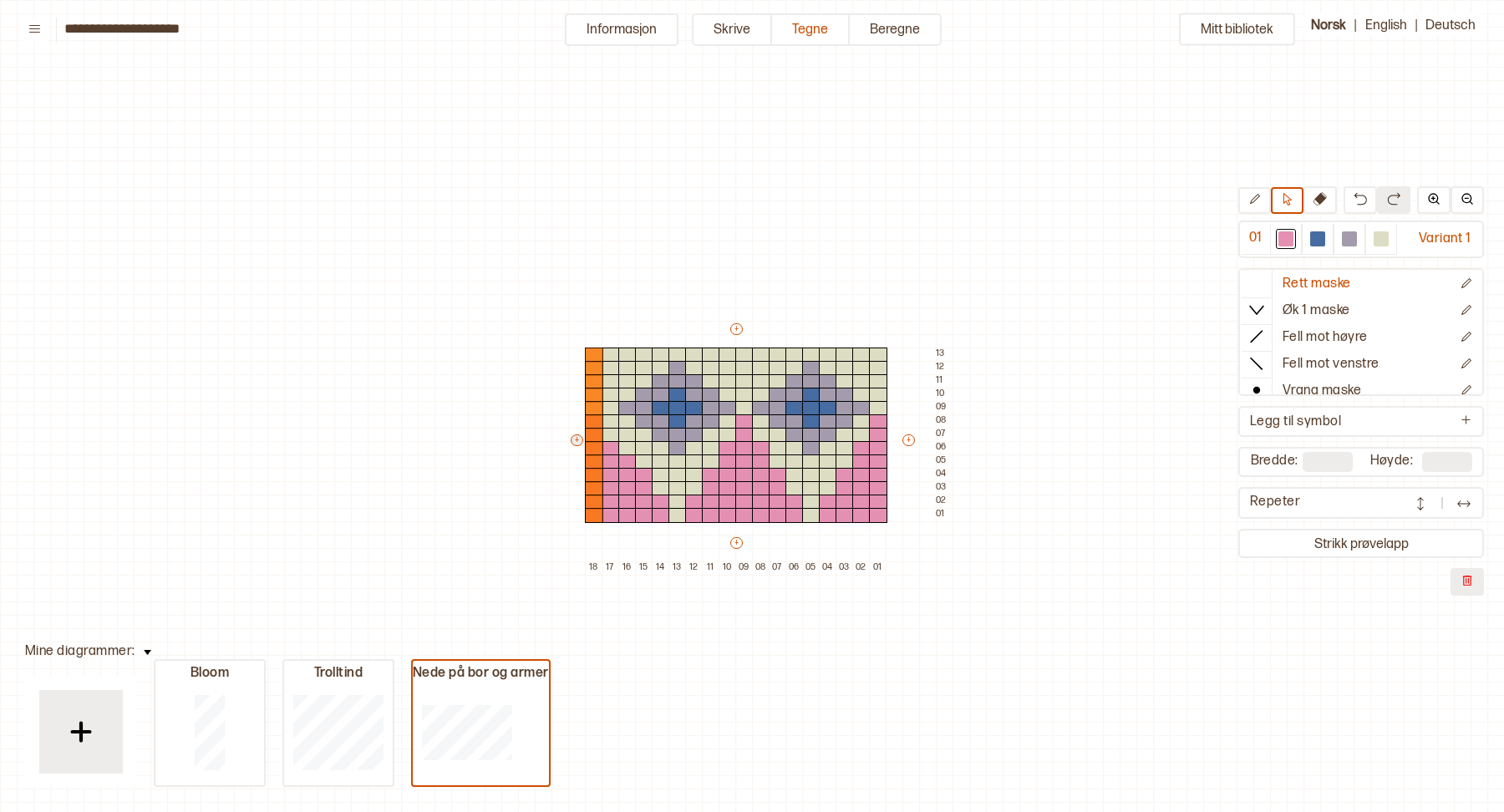 type on "**" 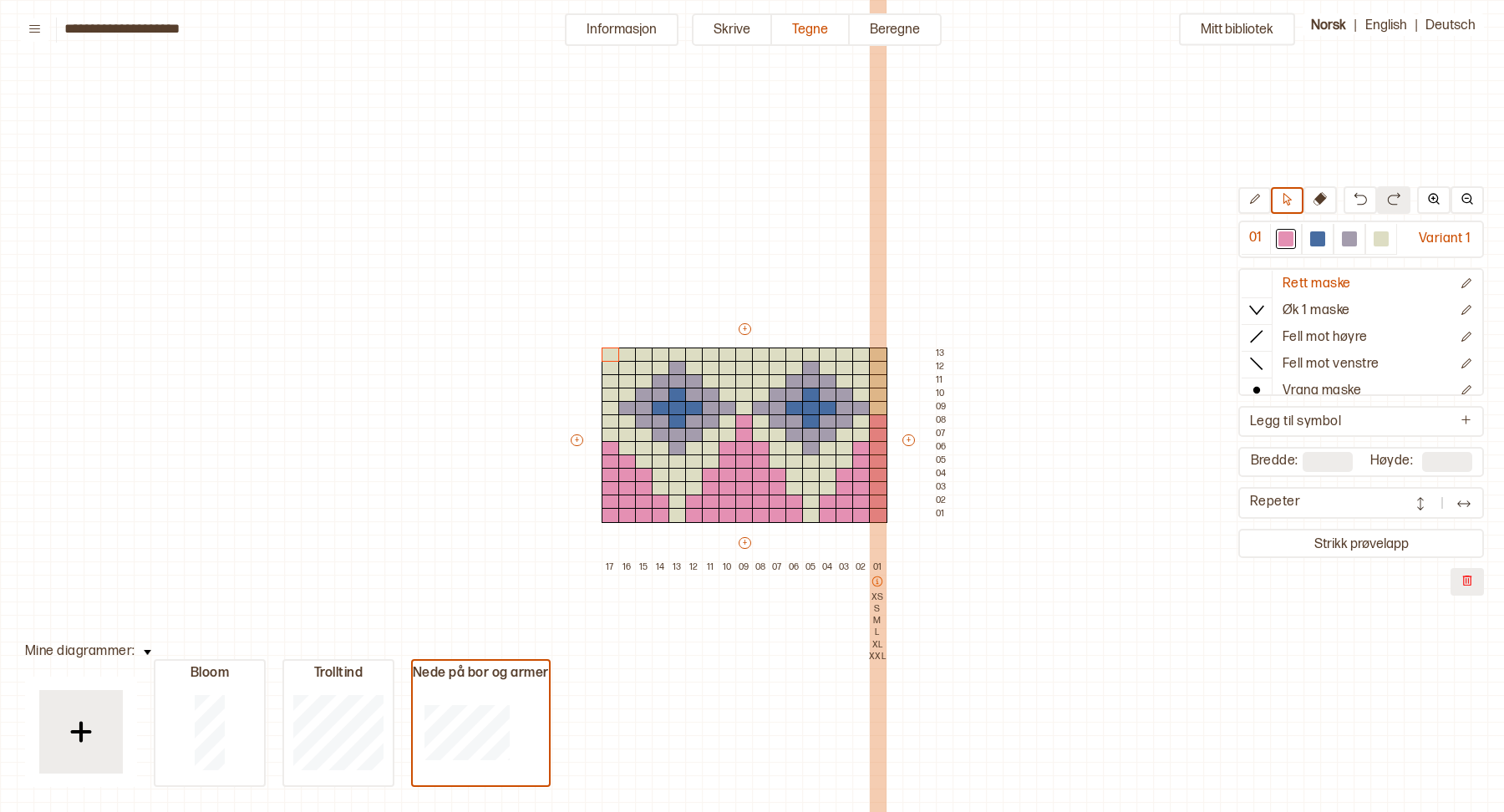 click 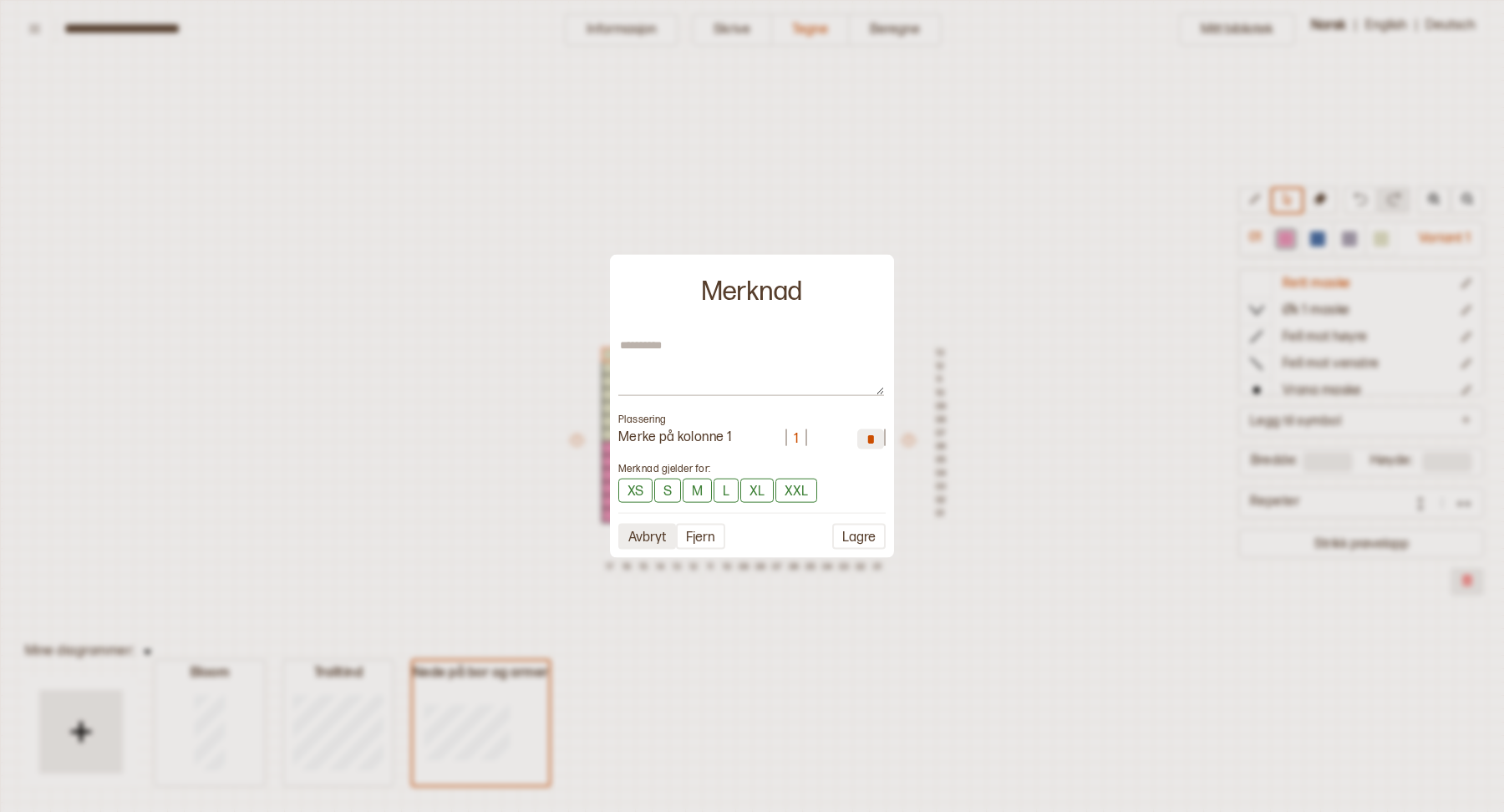click on "Avbryt" at bounding box center (647, 535) 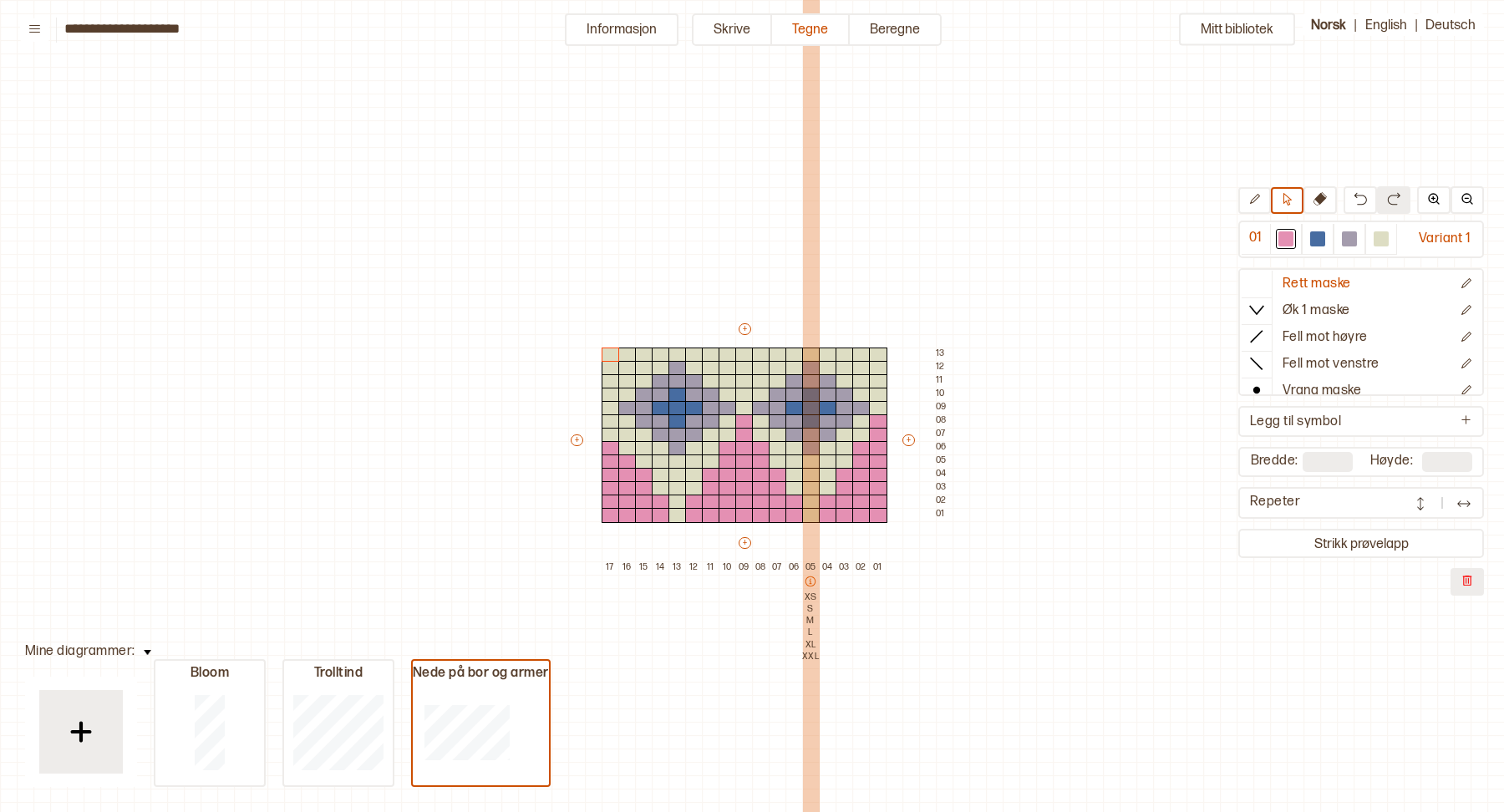 click 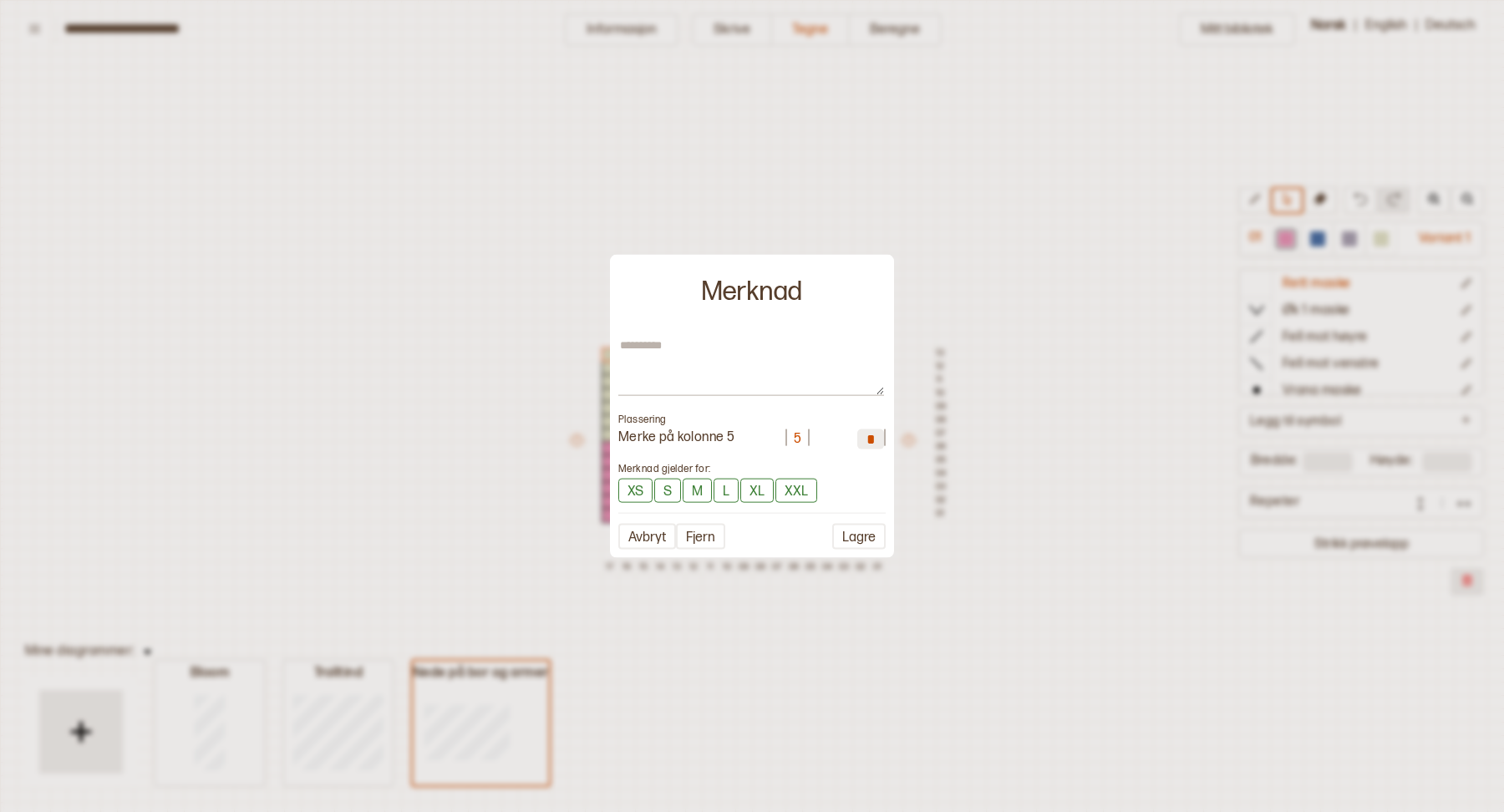 click on "5" at bounding box center [797, 439] 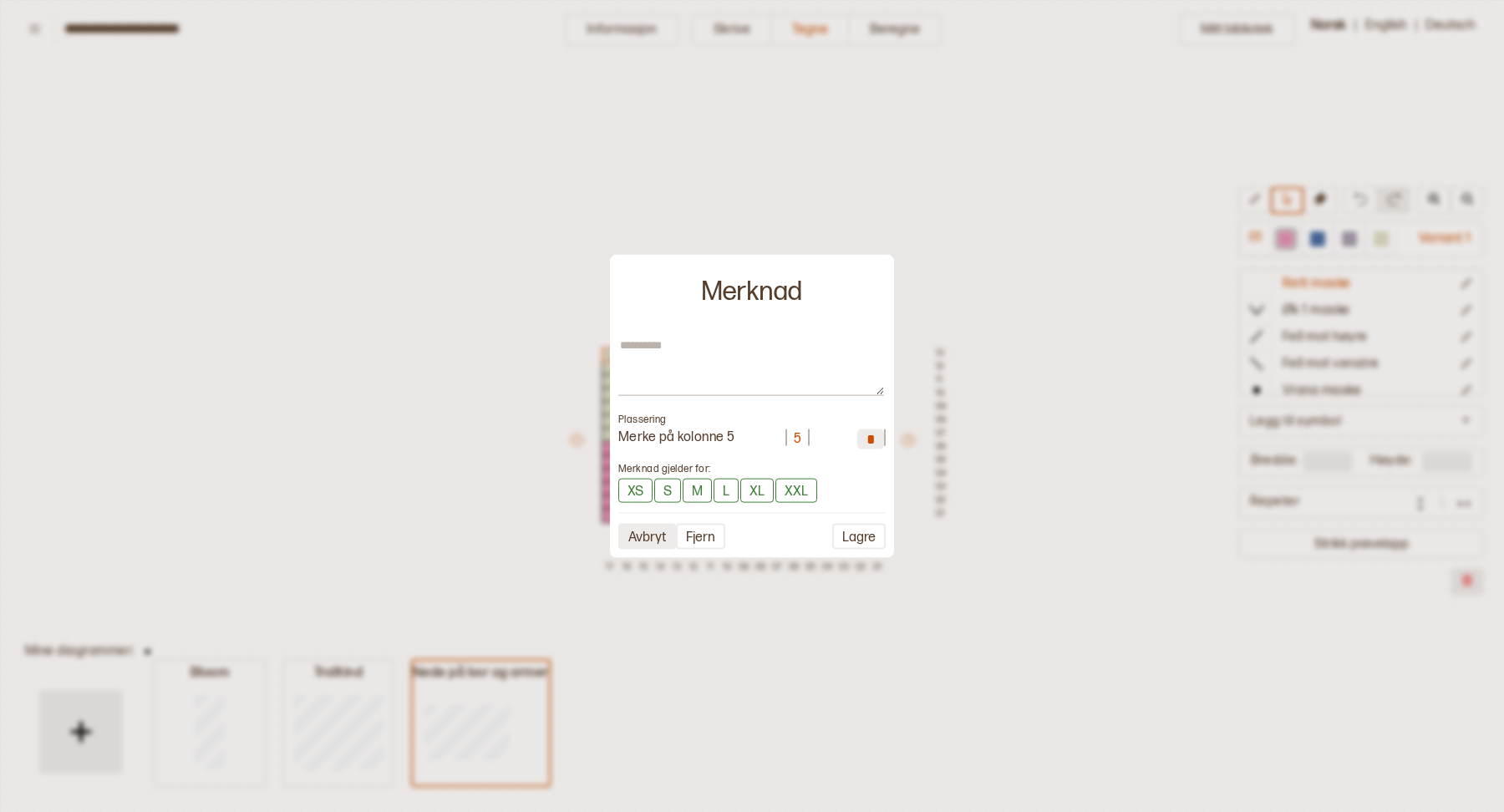 click on "Avbryt" at bounding box center [647, 535] 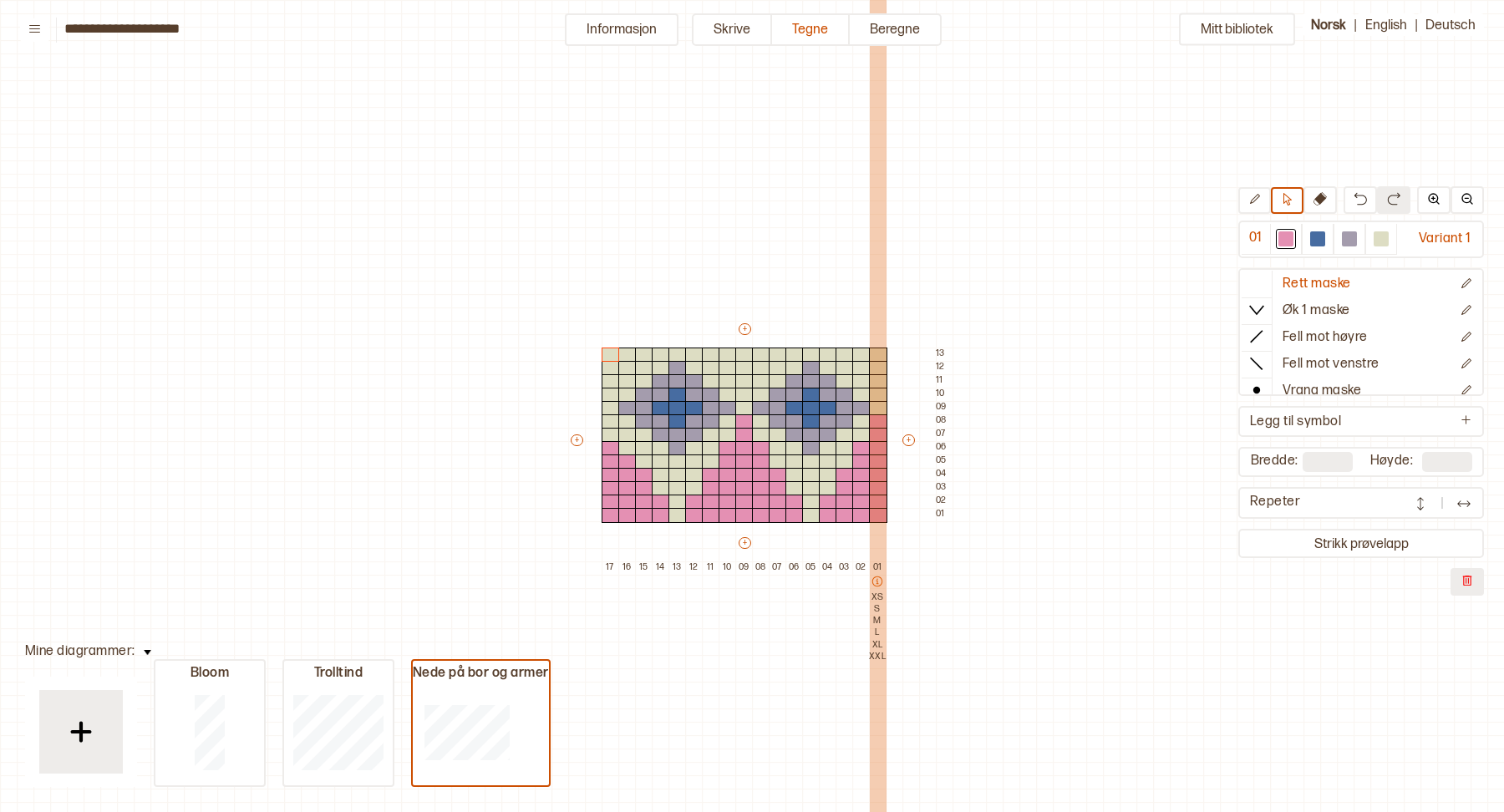 click 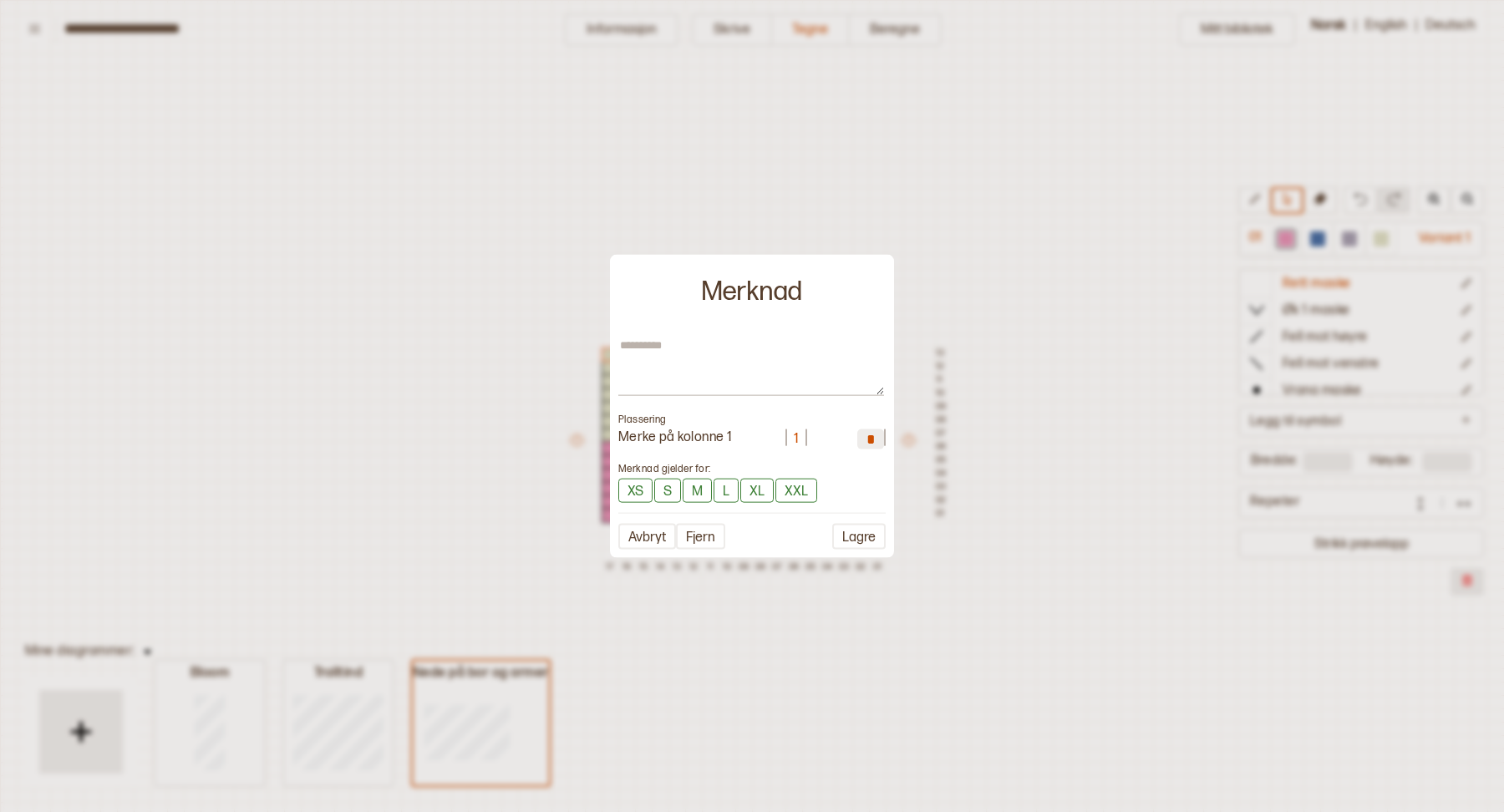 click on "*" at bounding box center [871, 439] 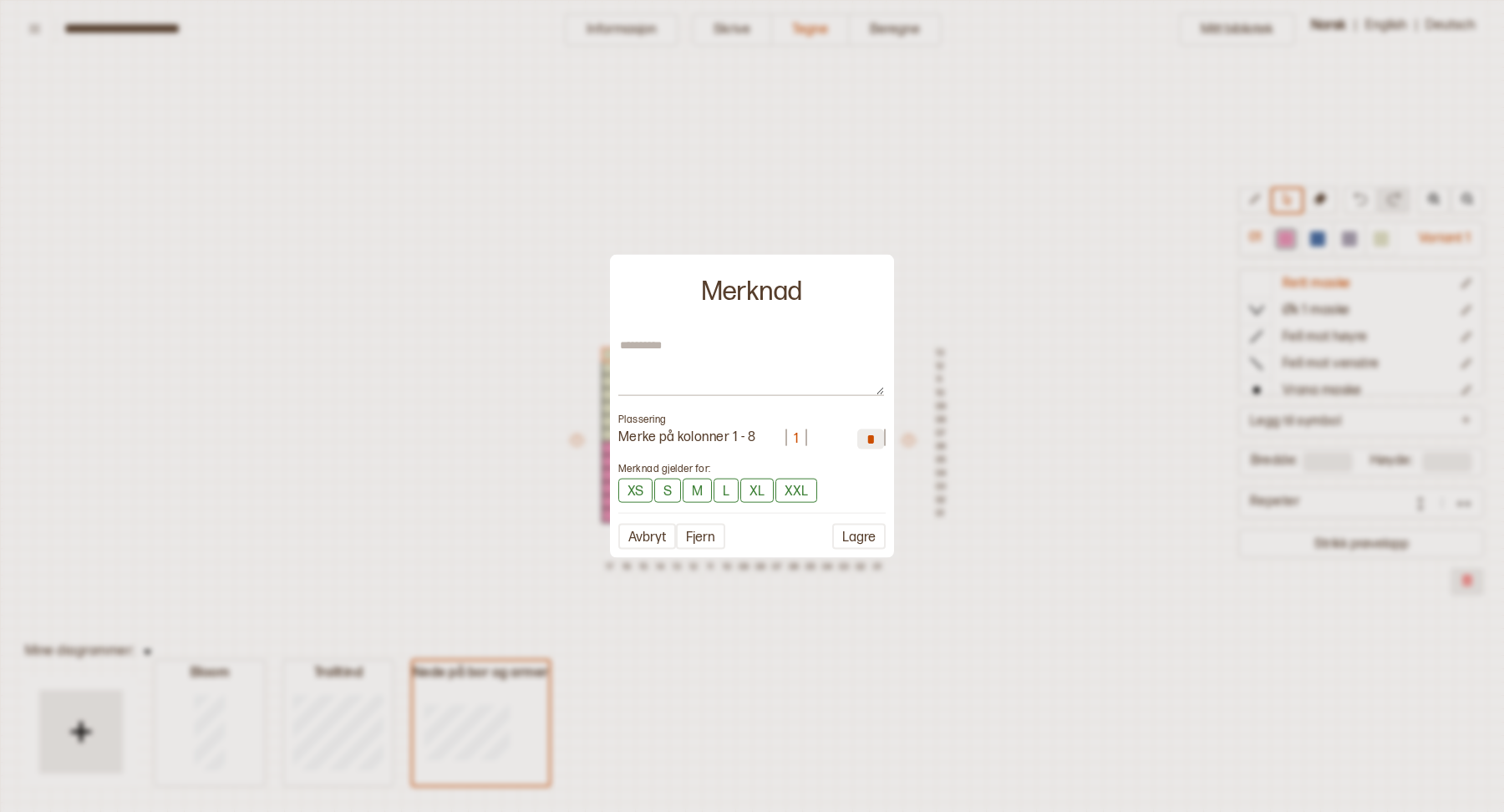 type on "*" 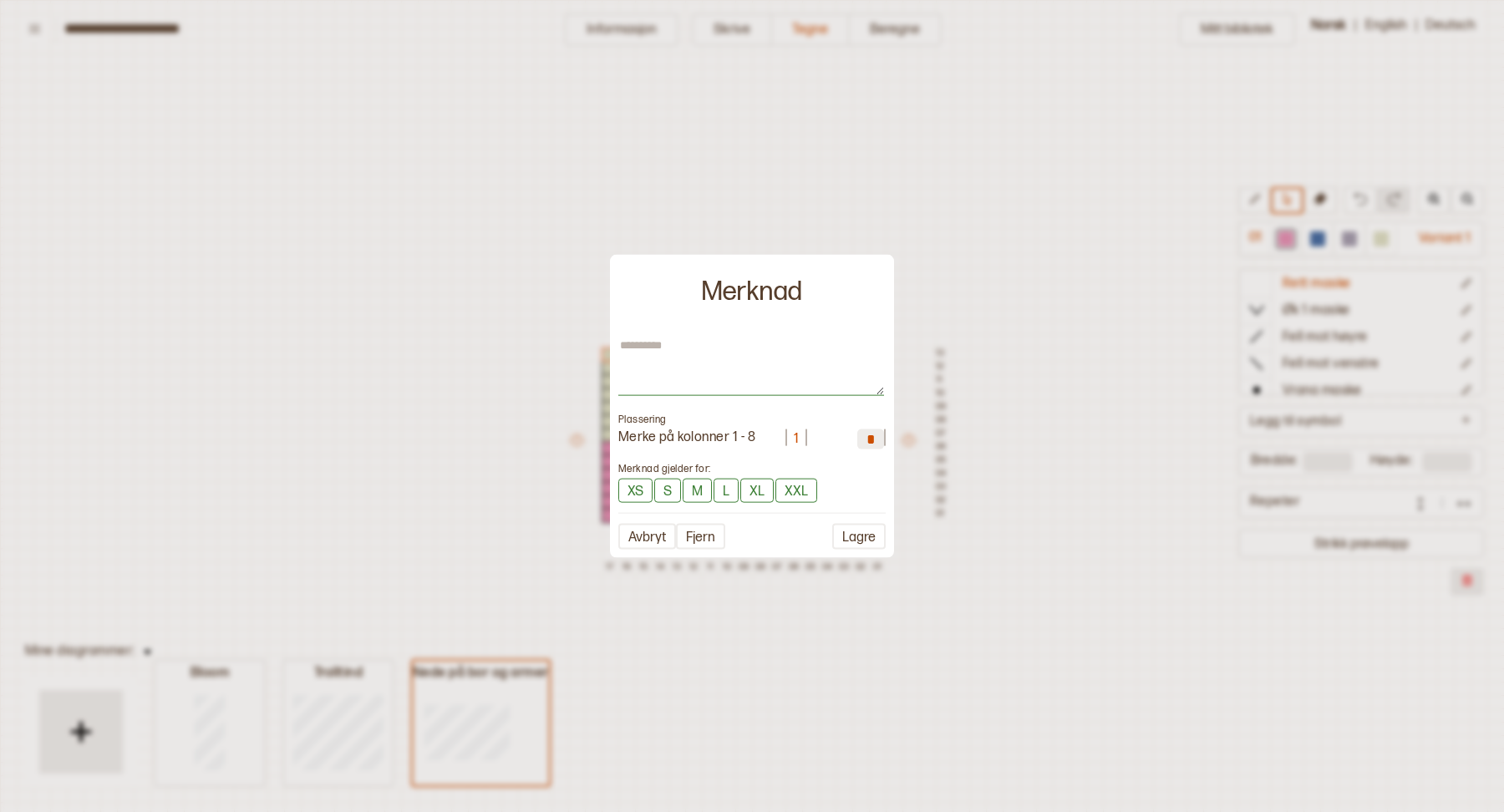 click at bounding box center (751, 366) 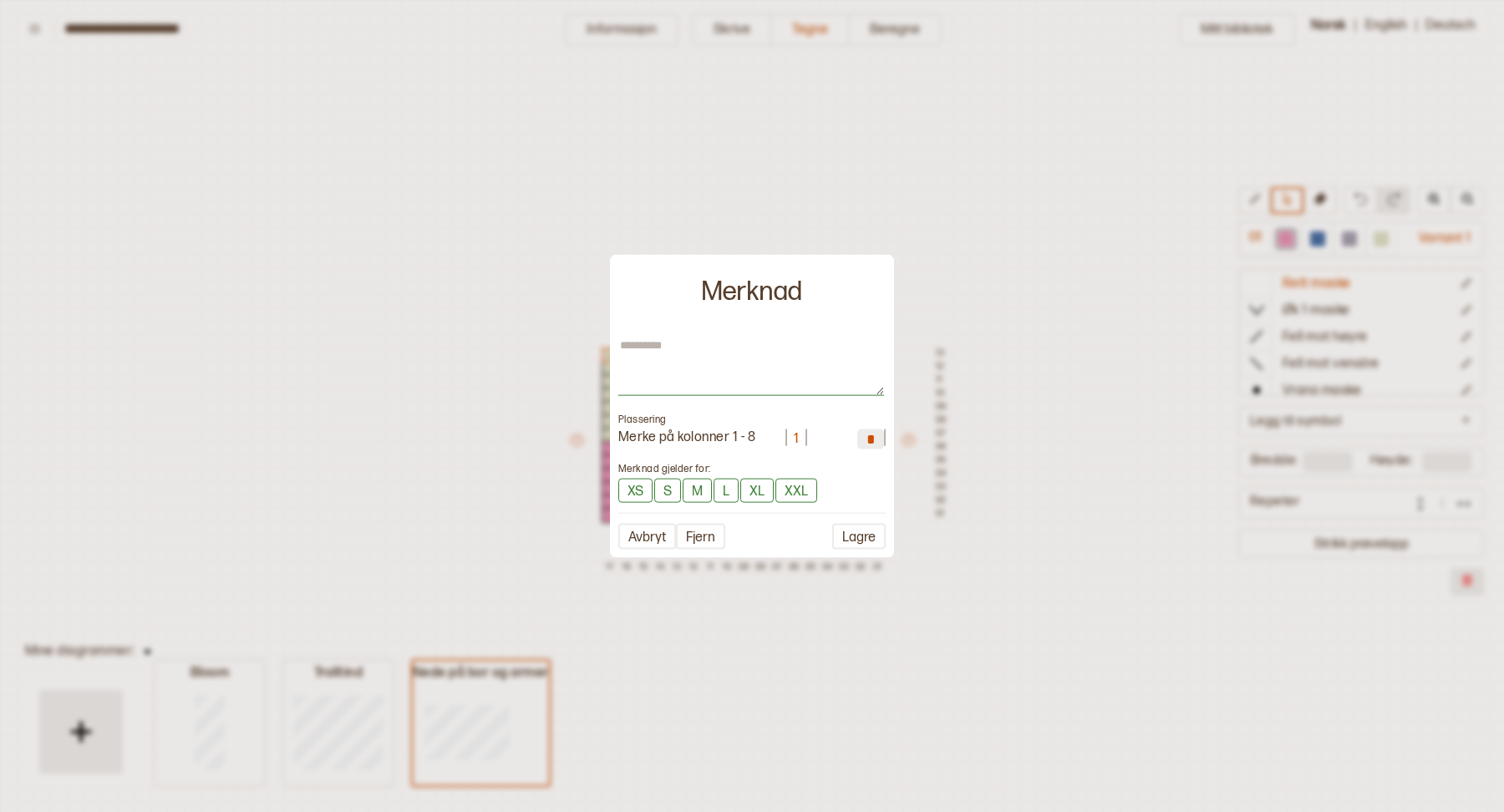 type on "*" 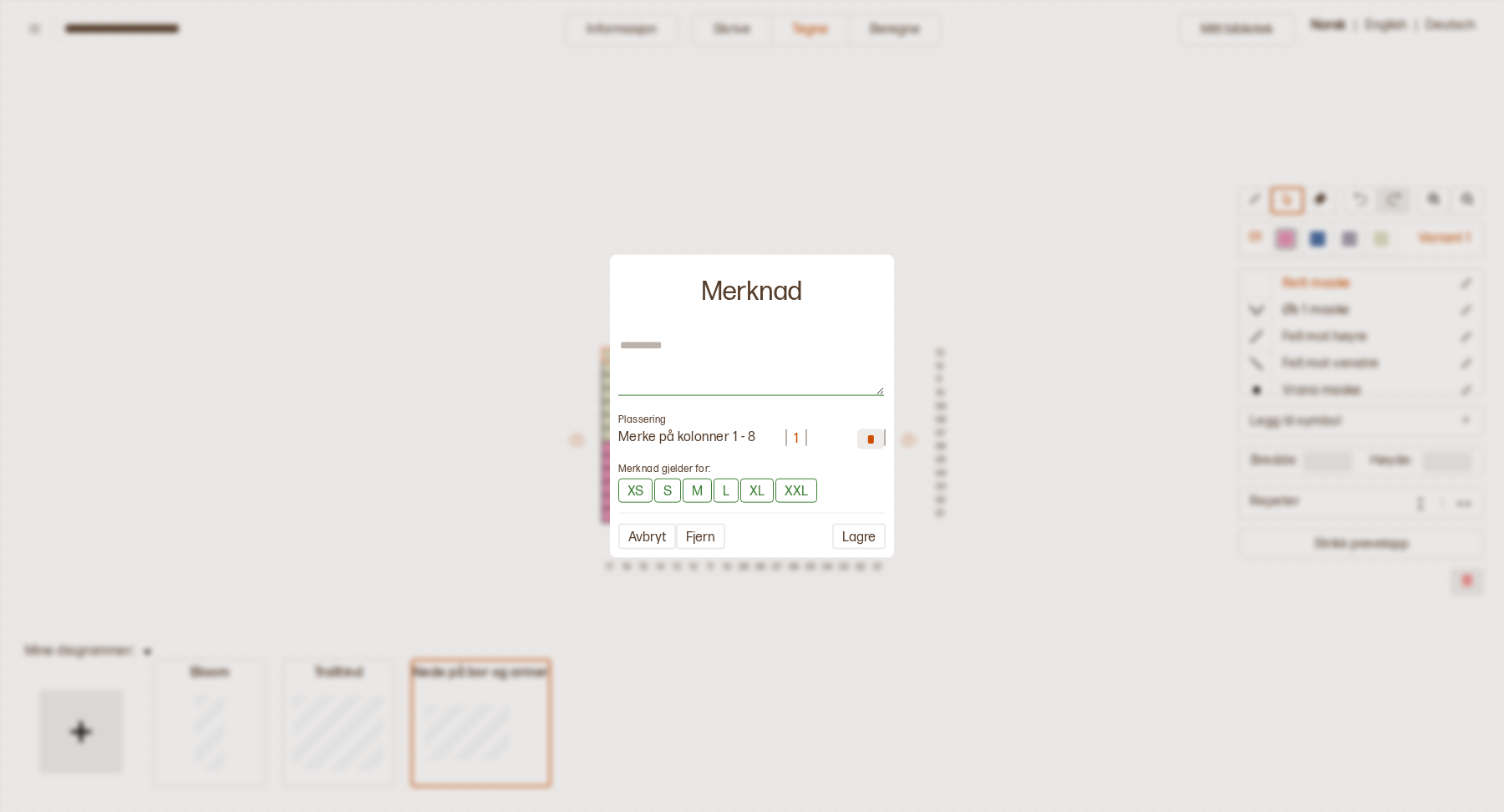 type on "*" 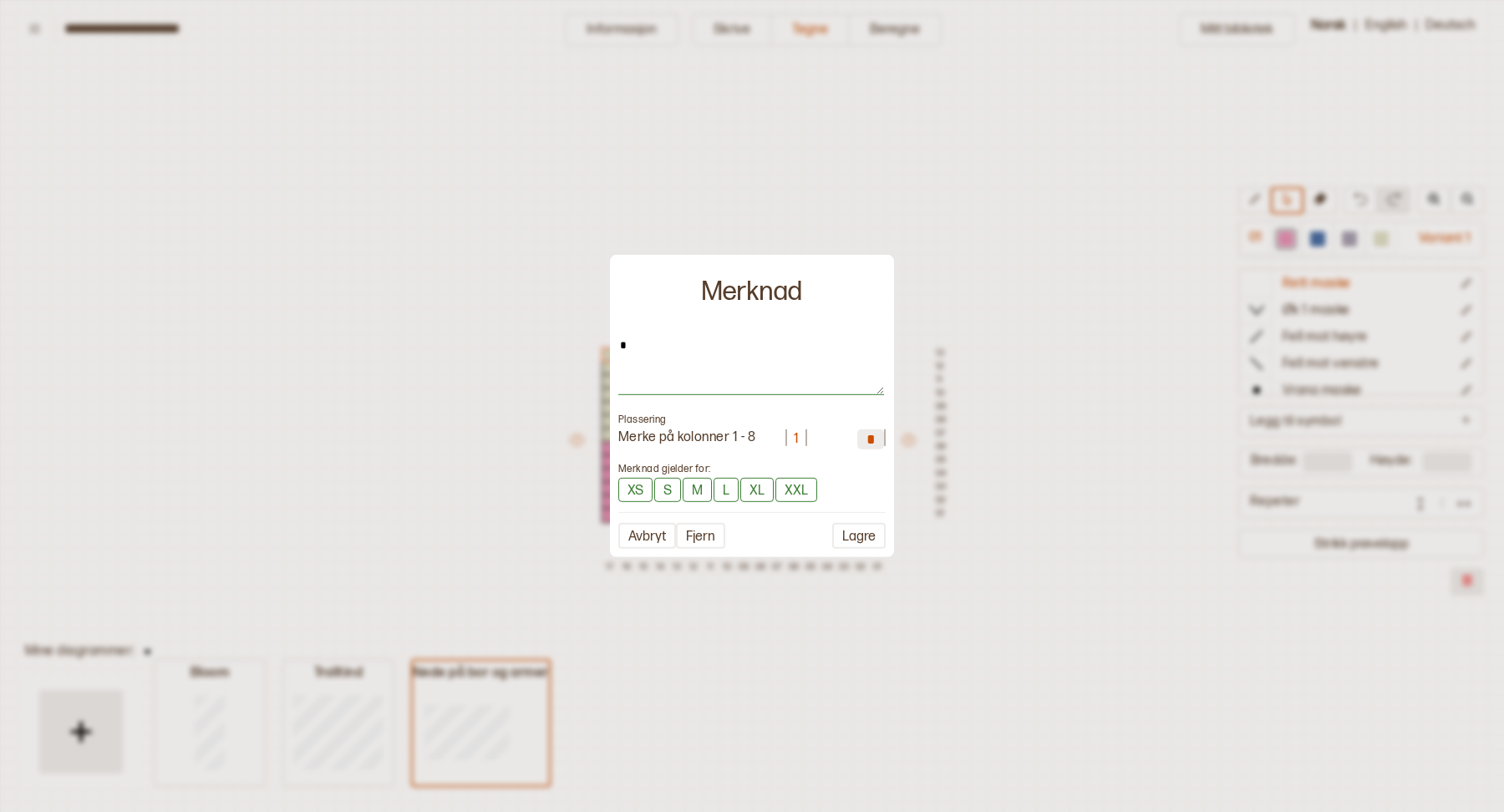 type on "*" 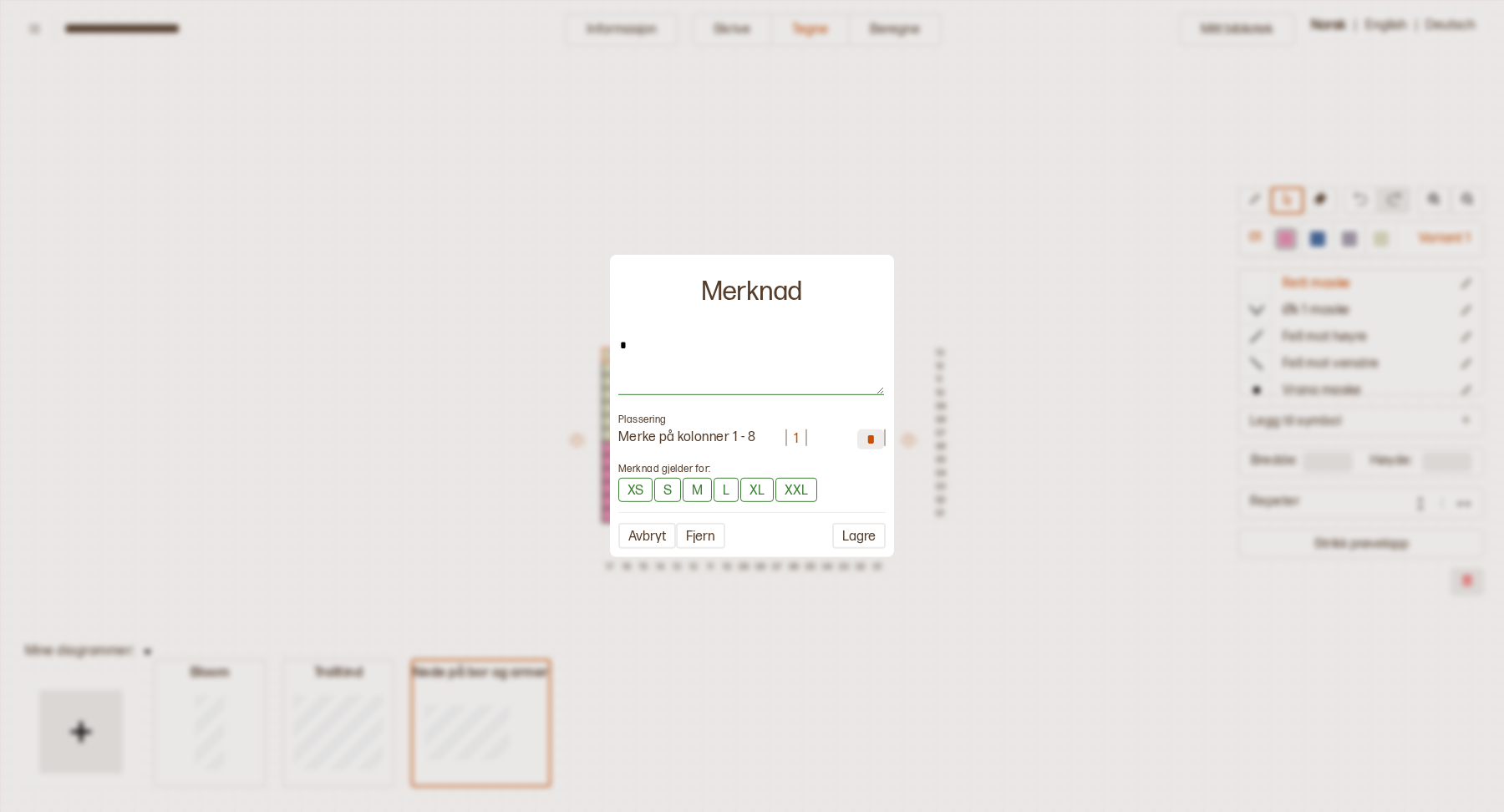 type on "*" 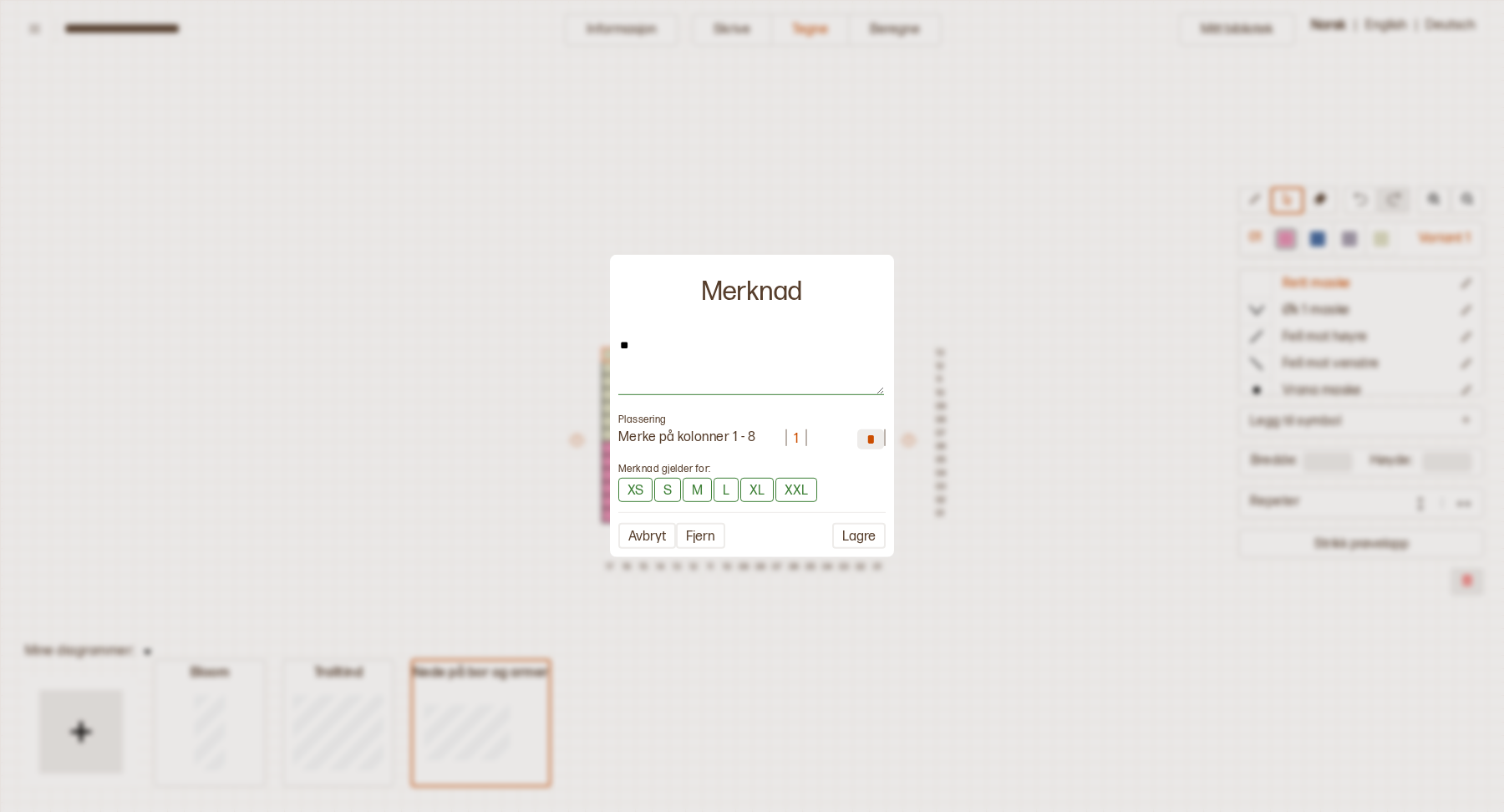 type on "*" 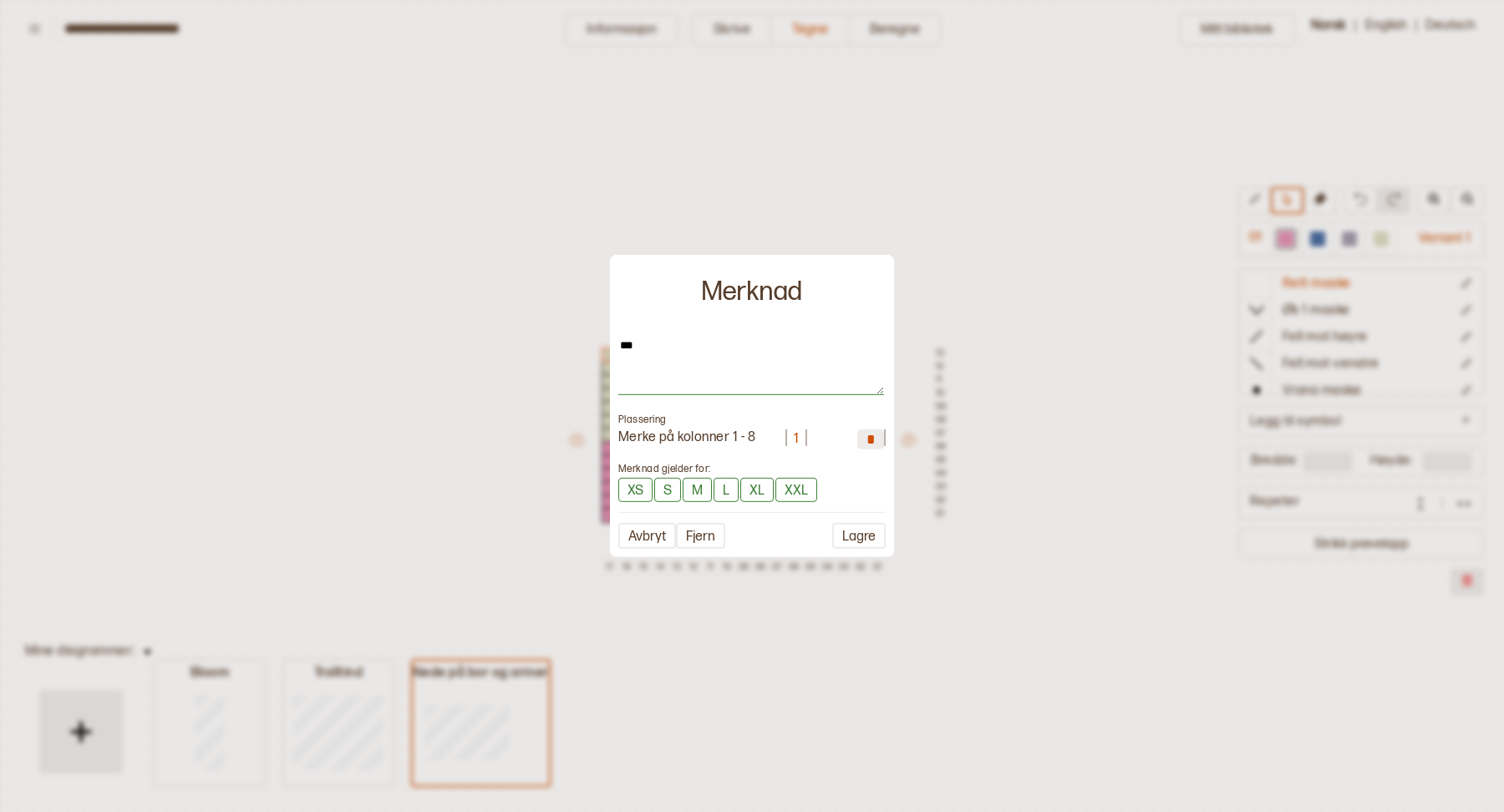 type on "*" 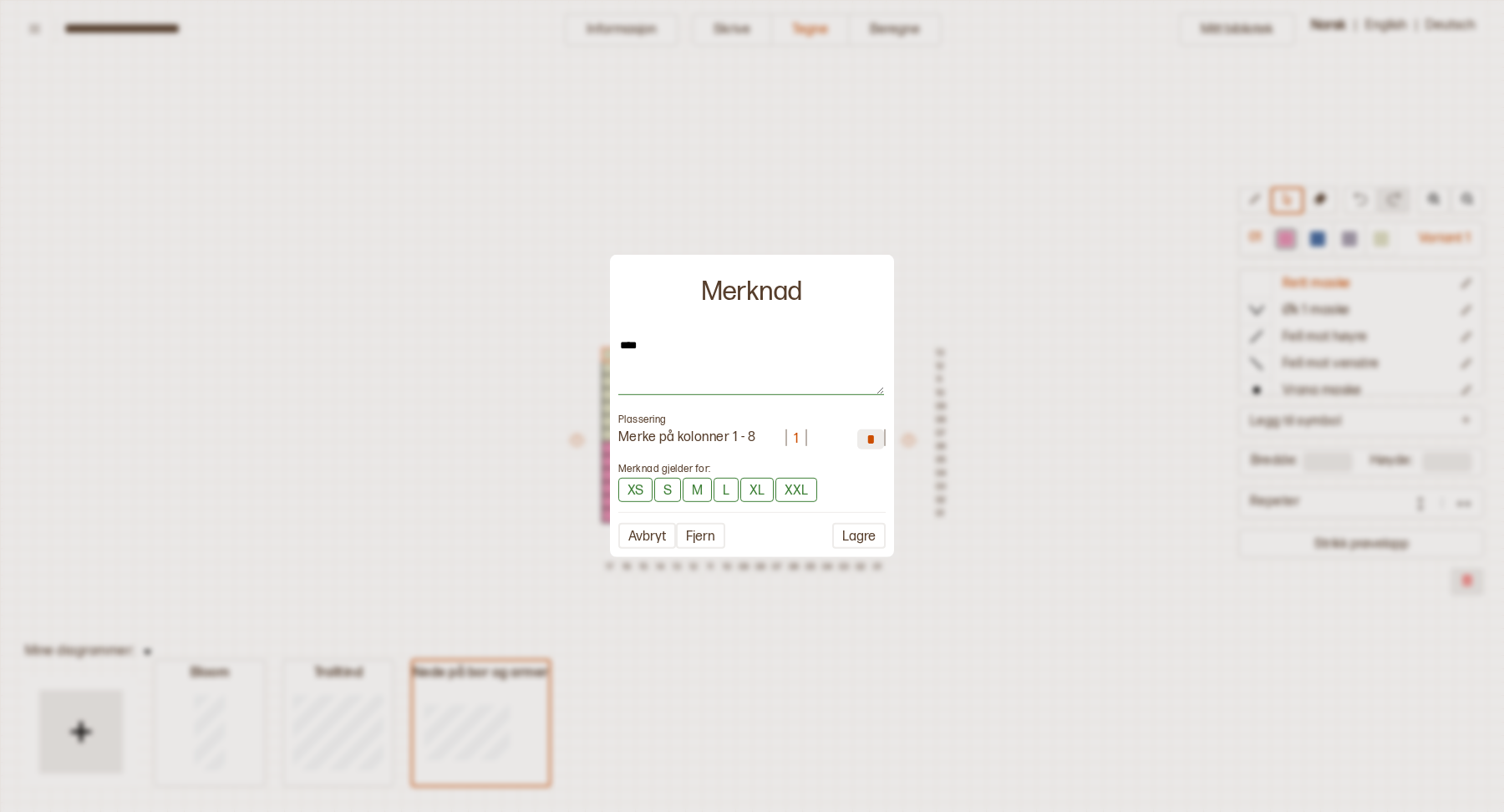 type on "*" 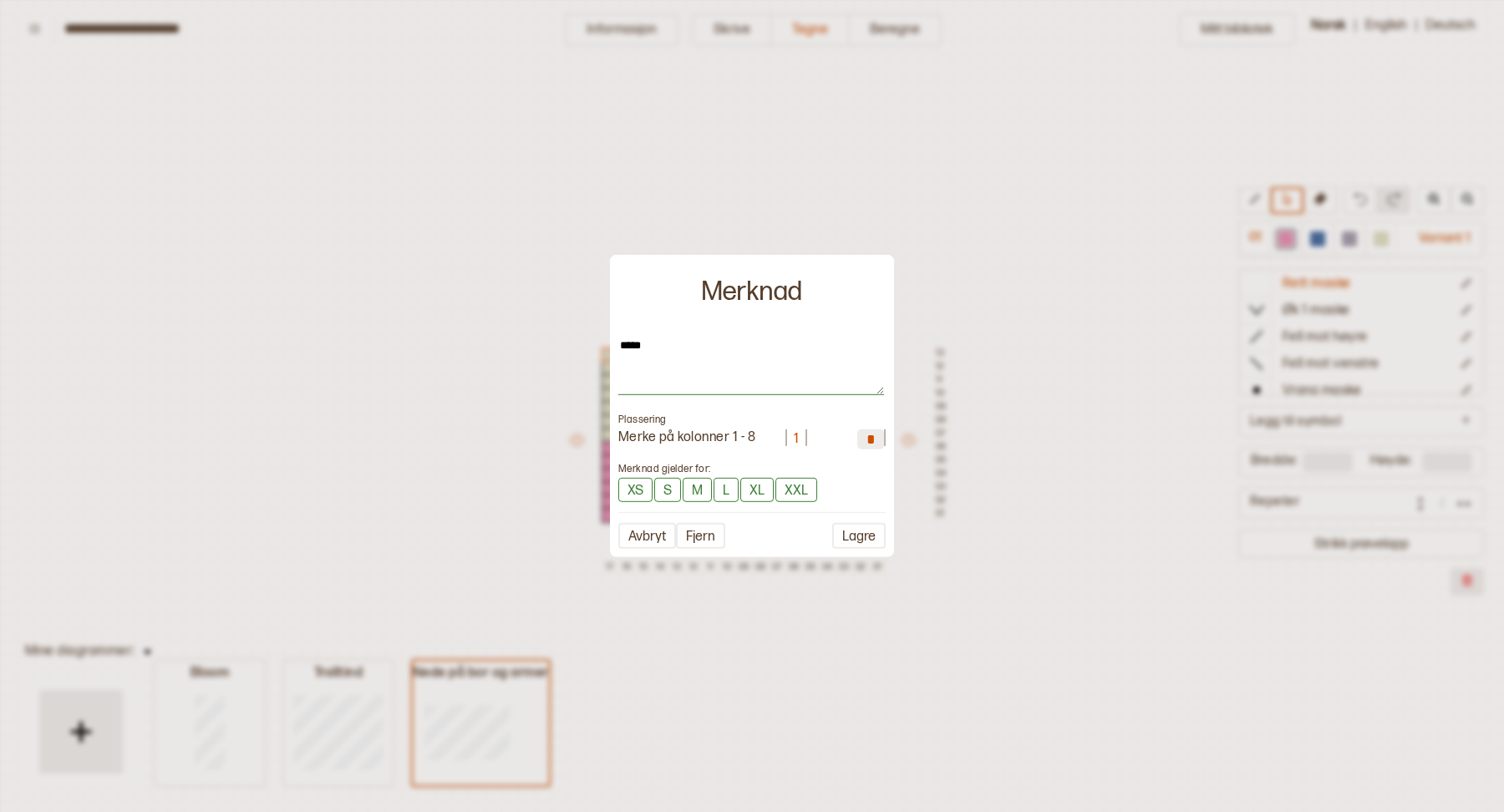 type on "*" 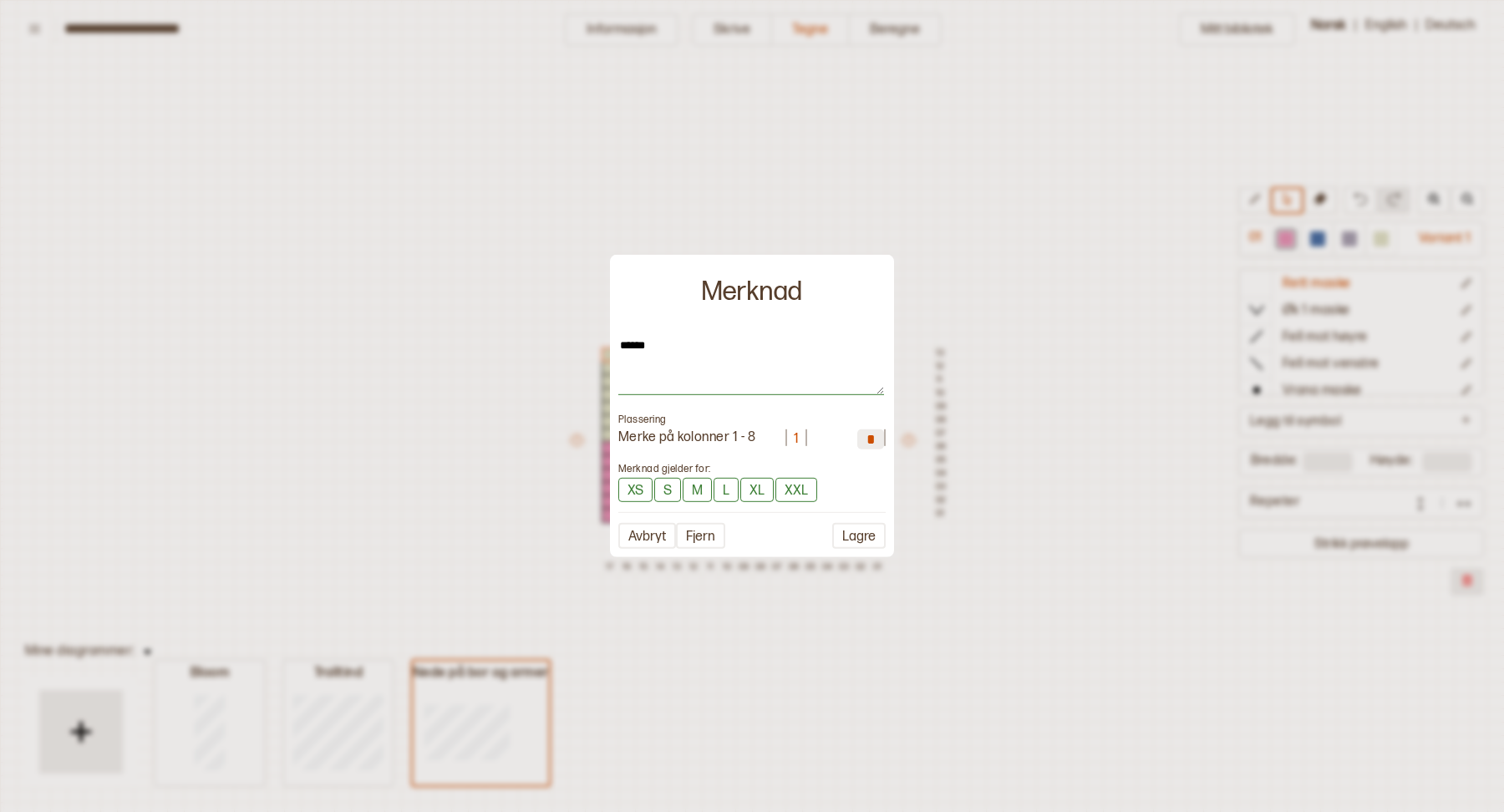 type on "*" 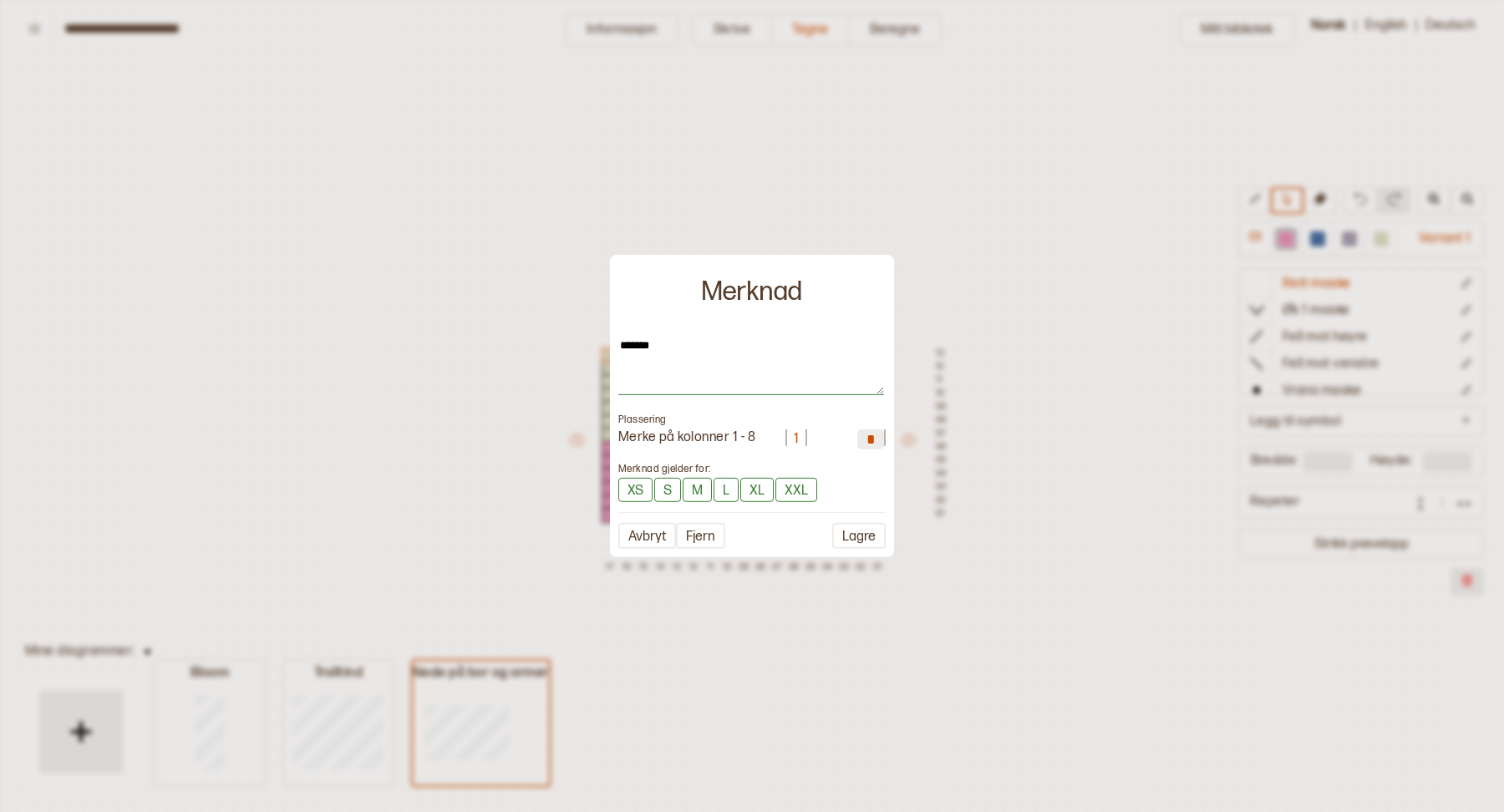 type on "*" 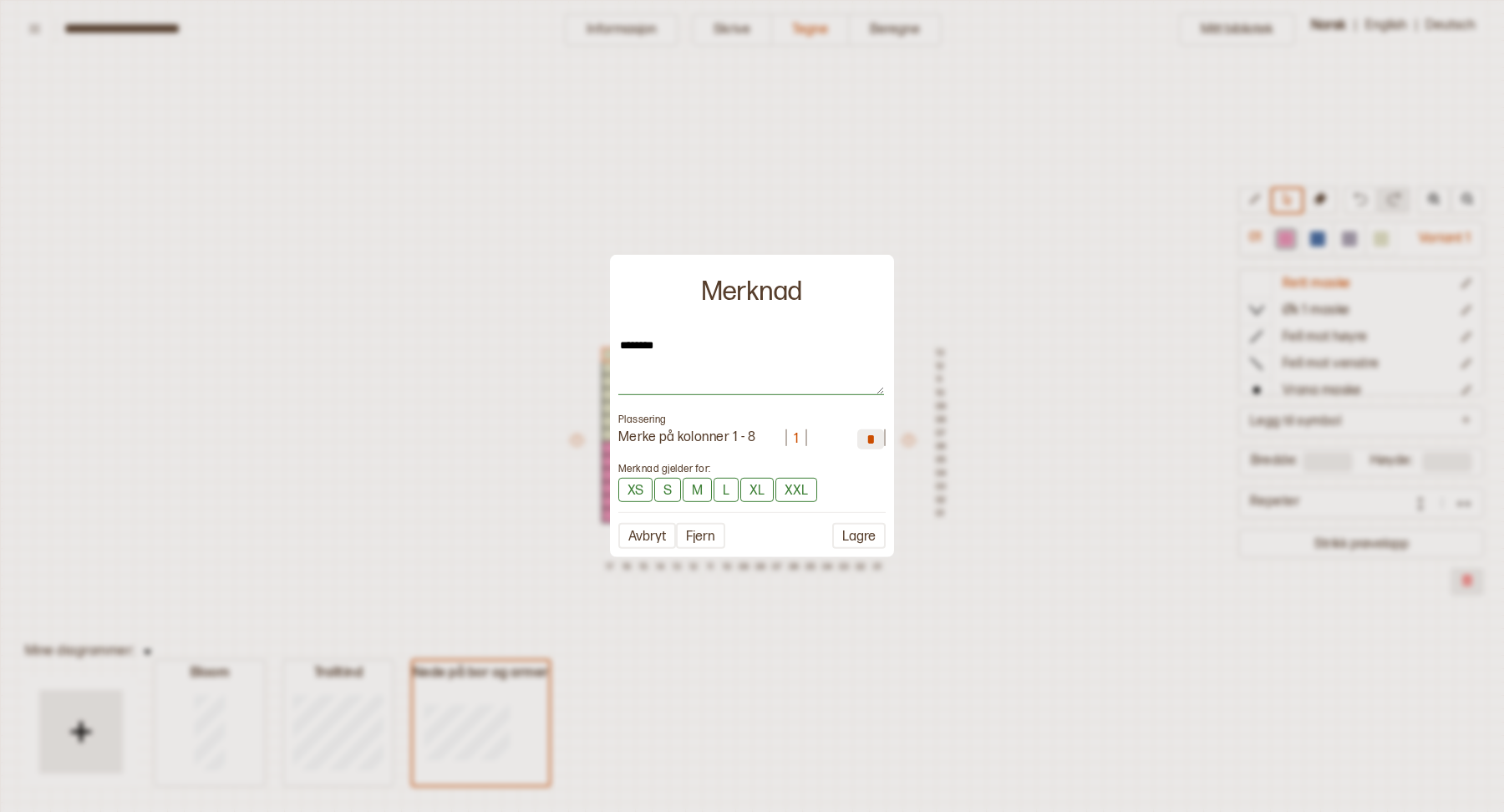type on "*" 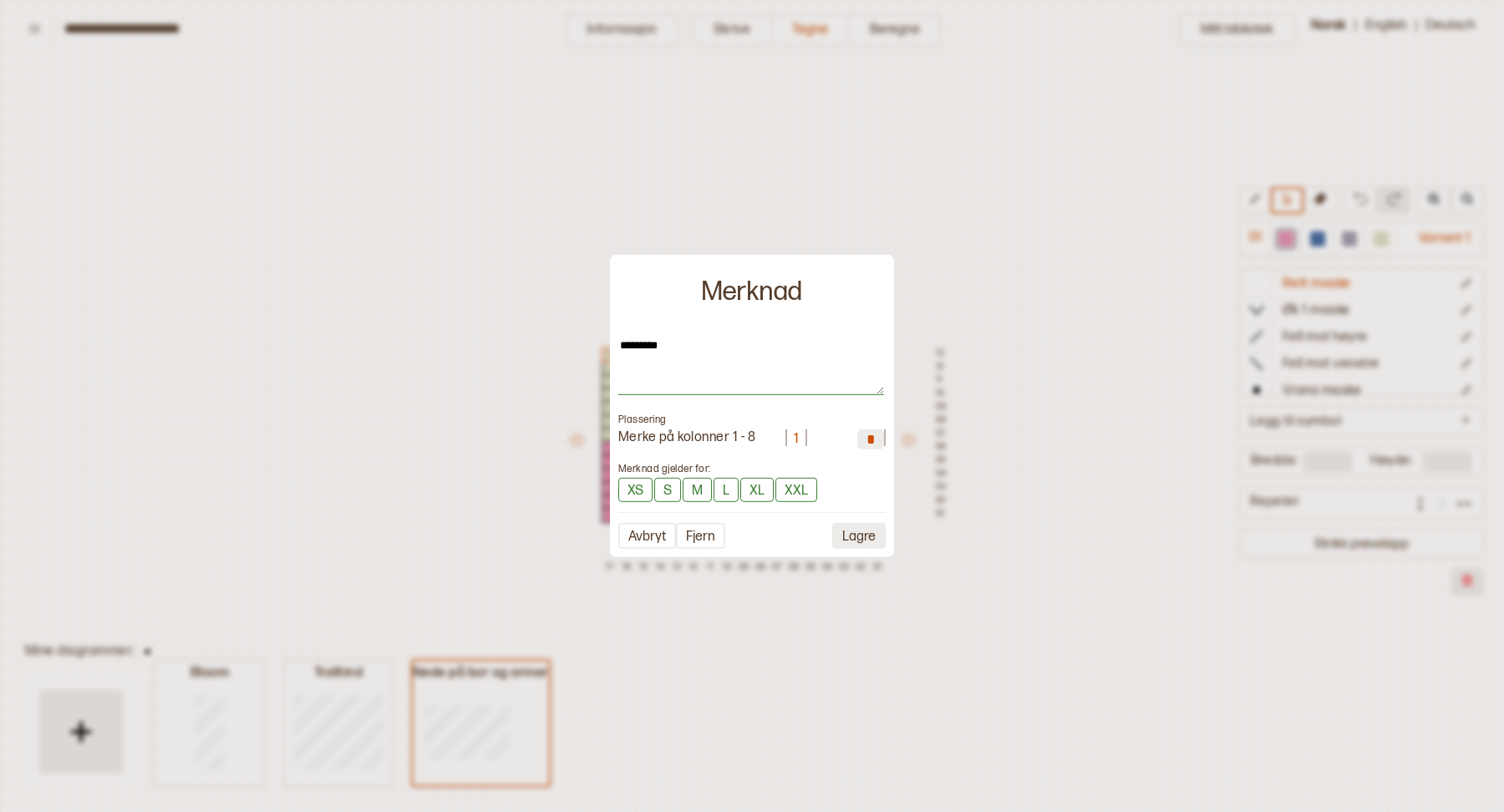 type on "*********" 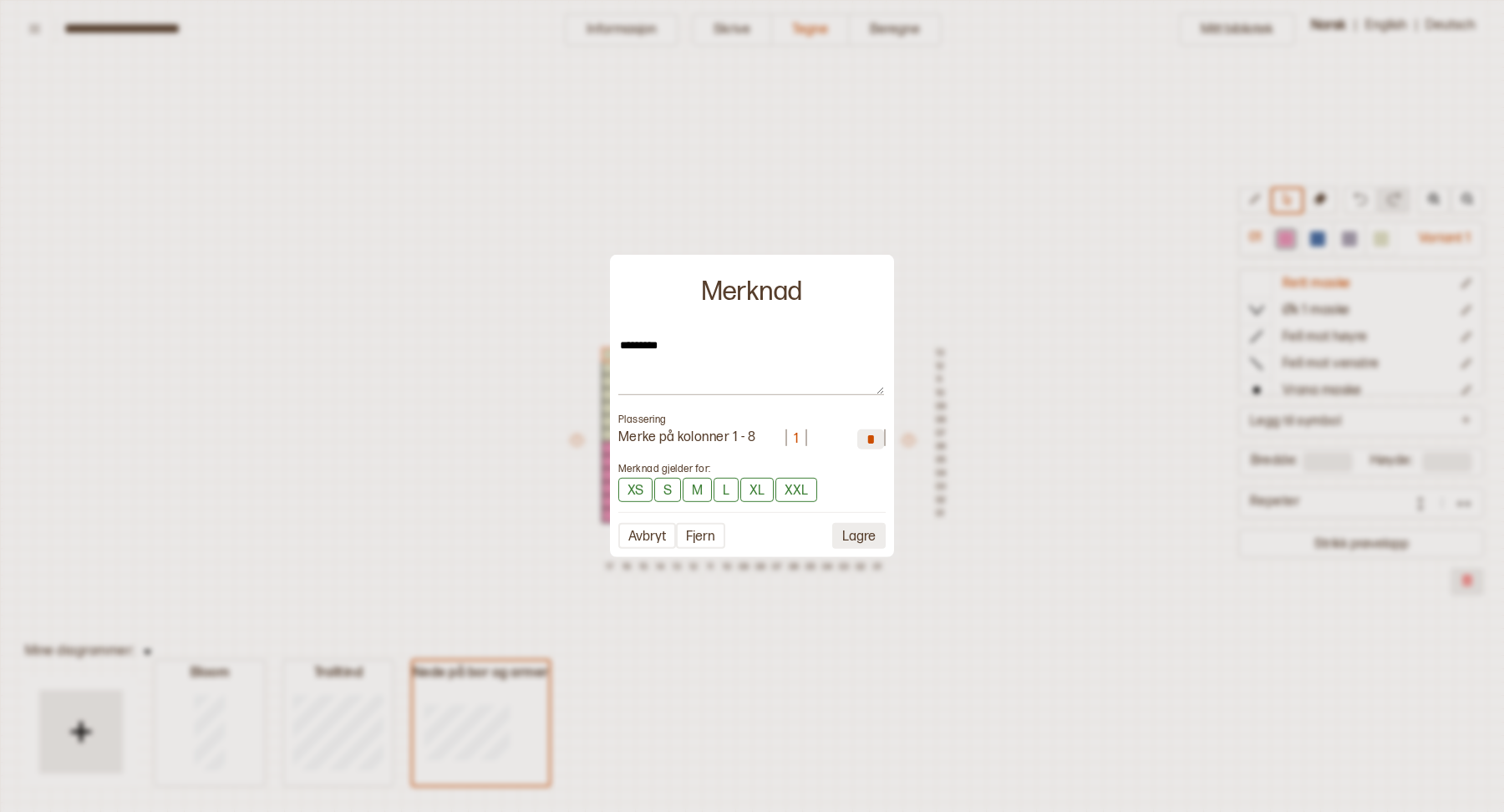 click on "Lagre" at bounding box center (859, 535) 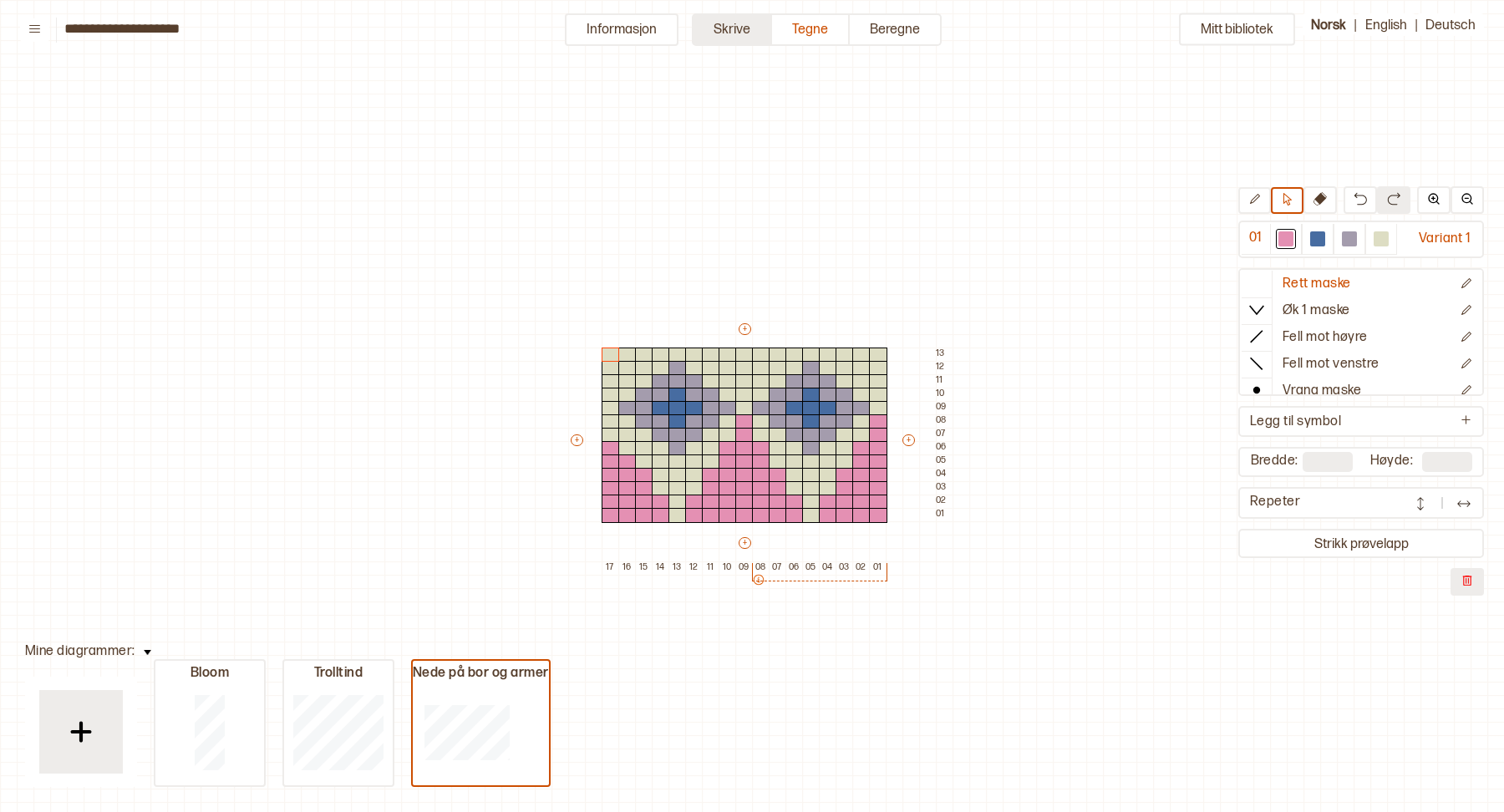click on "Skrive" at bounding box center [732, 29] 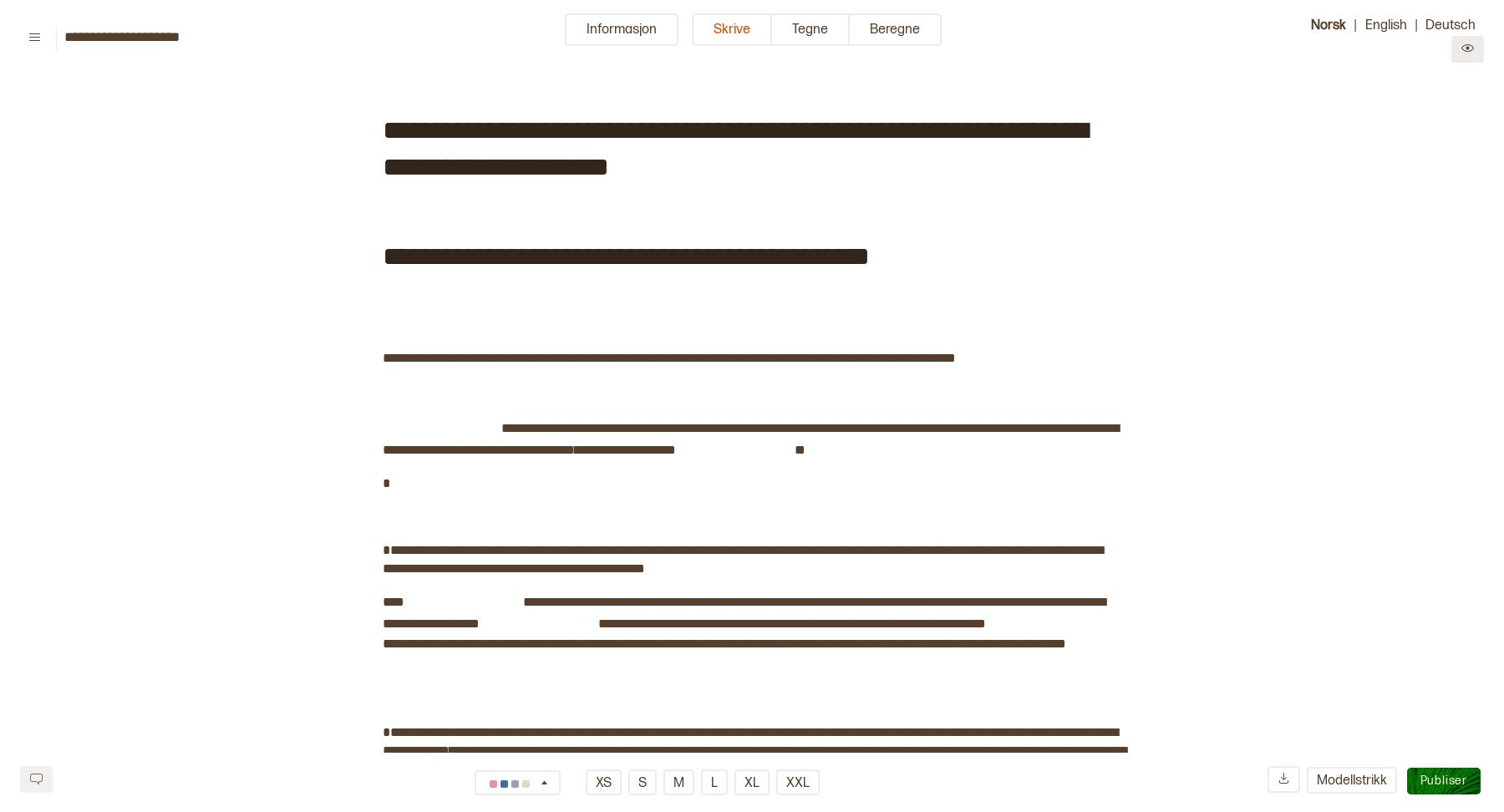click 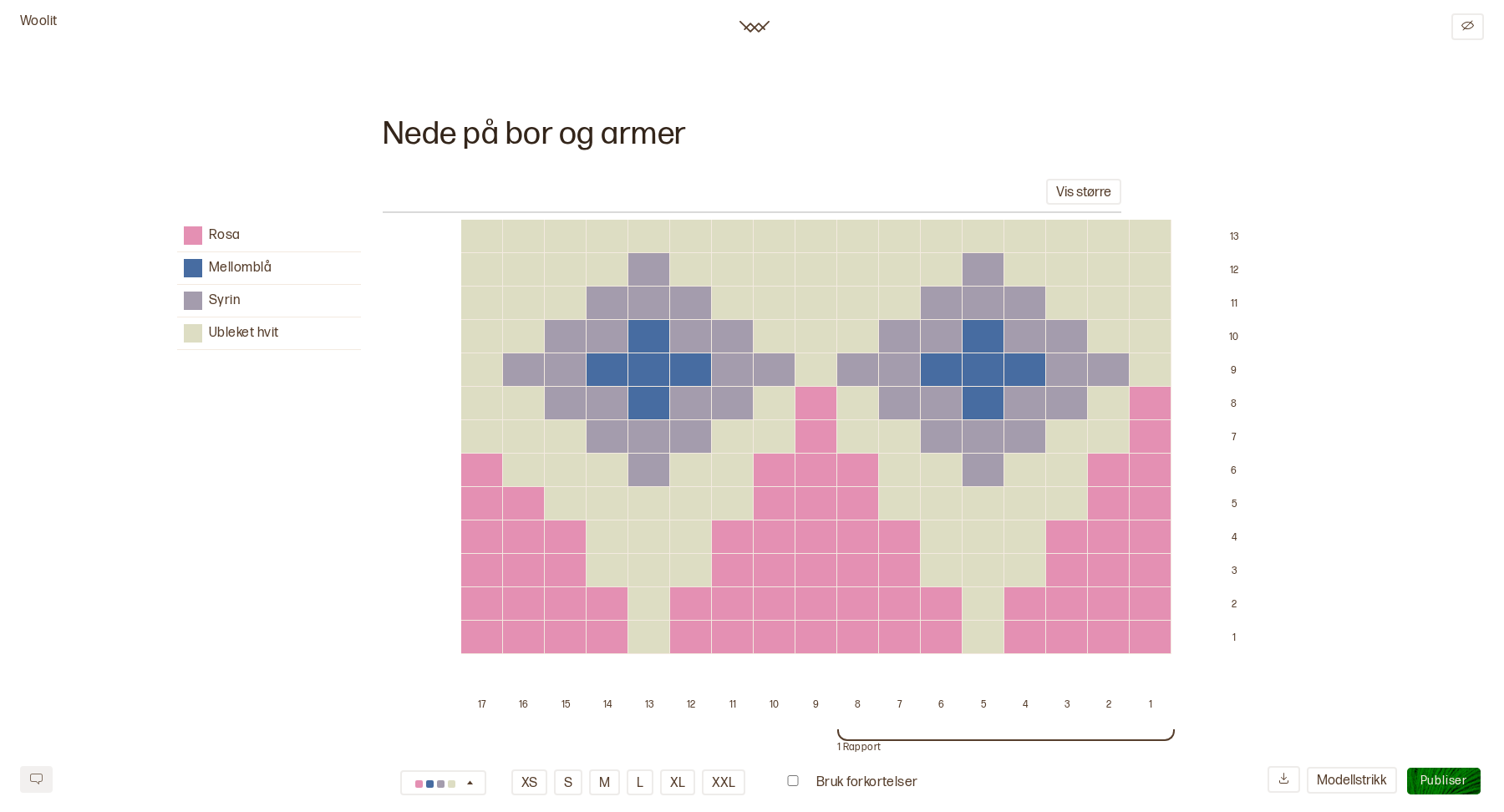 scroll, scrollTop: 3331, scrollLeft: 0, axis: vertical 